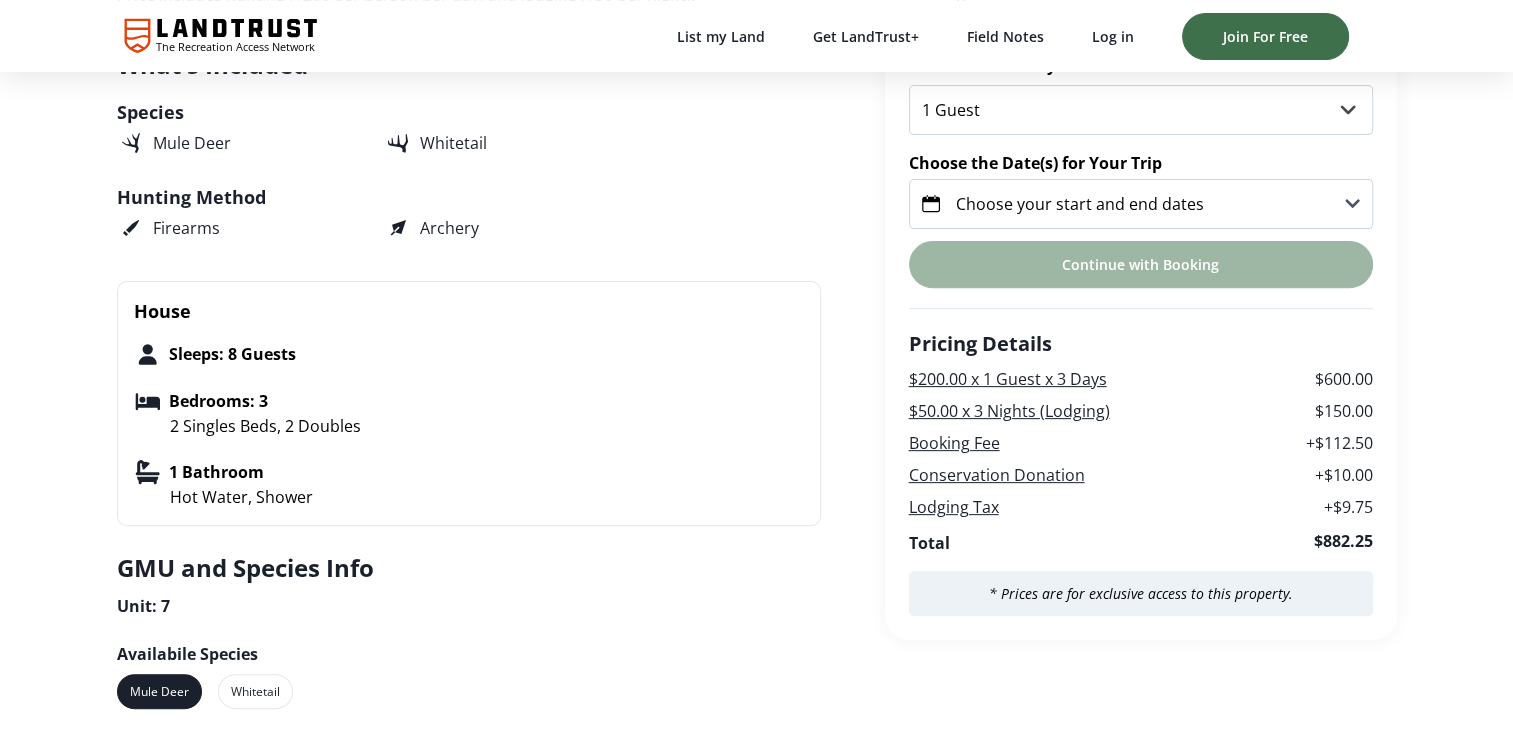 scroll, scrollTop: 700, scrollLeft: 0, axis: vertical 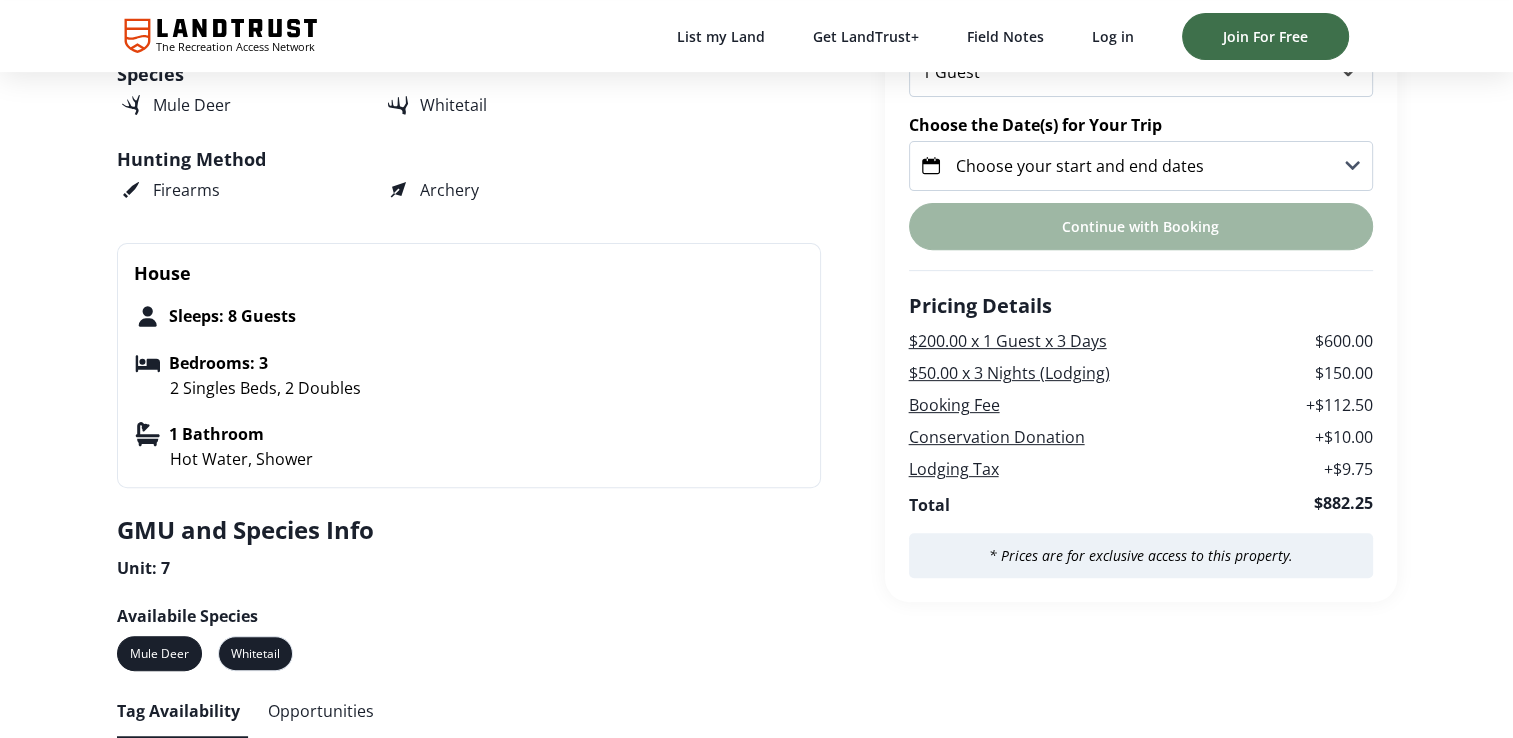 click on "Whitetail" at bounding box center [255, 653] 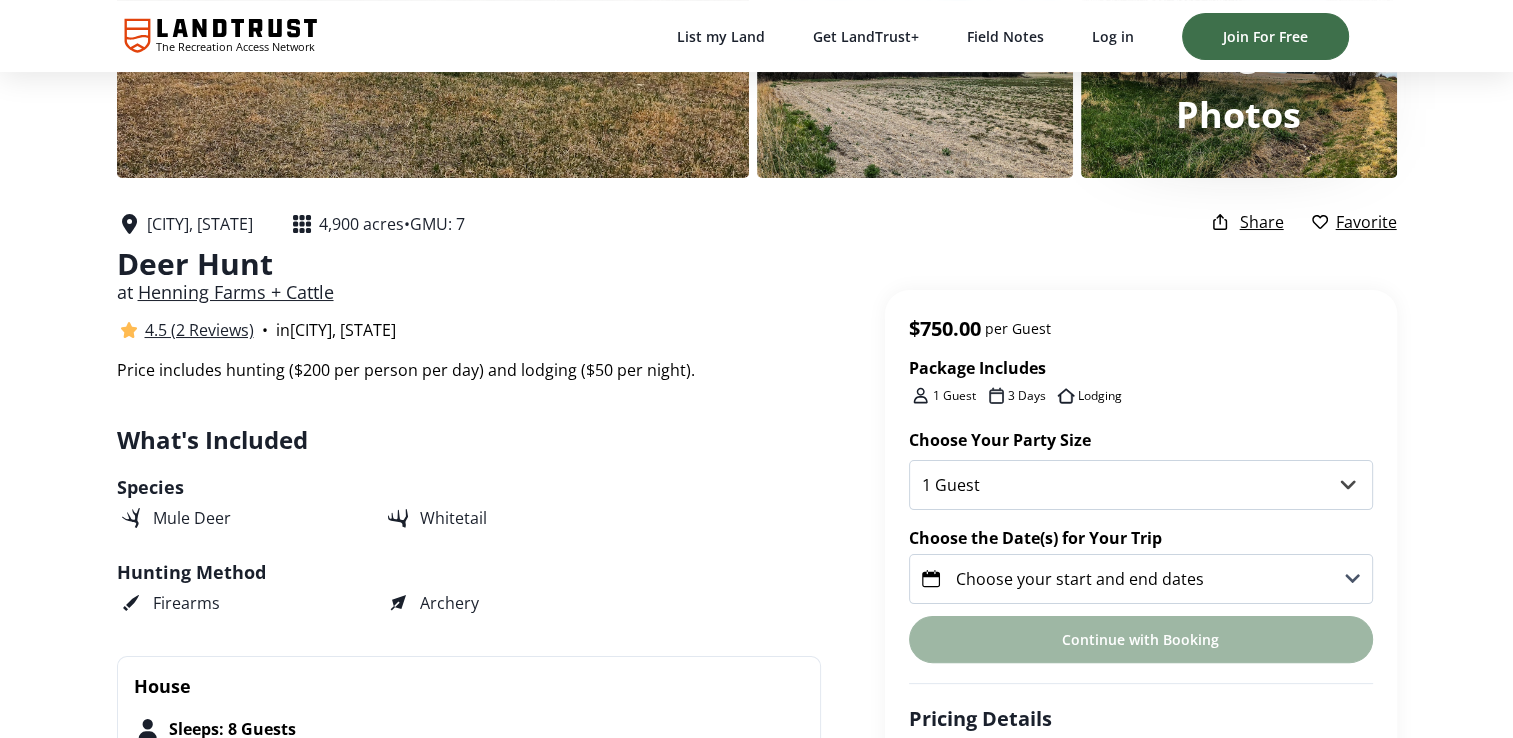scroll, scrollTop: 300, scrollLeft: 0, axis: vertical 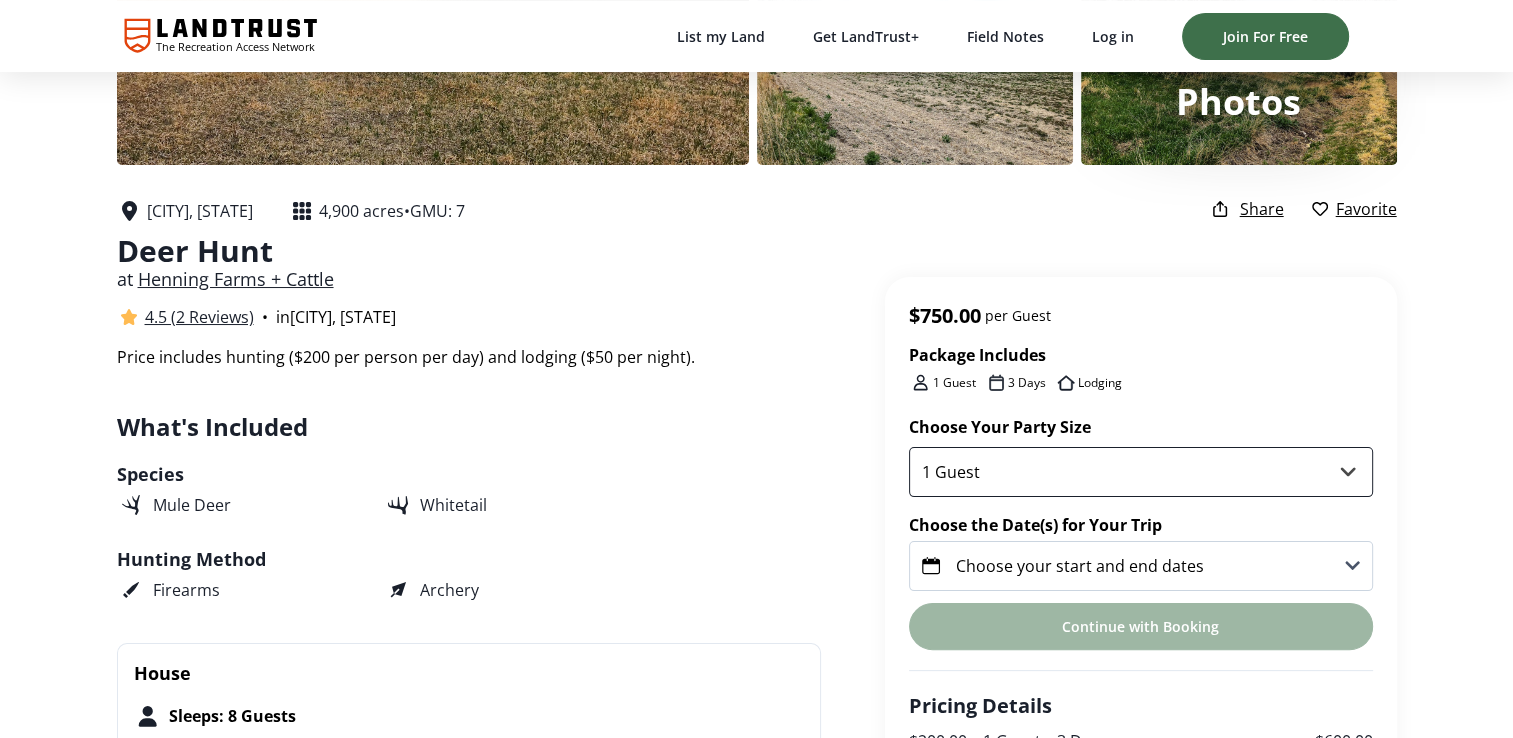 click on "1  Guest 2  Guests 3  Guests 4  Guests 5  Guests" at bounding box center (1141, 472) 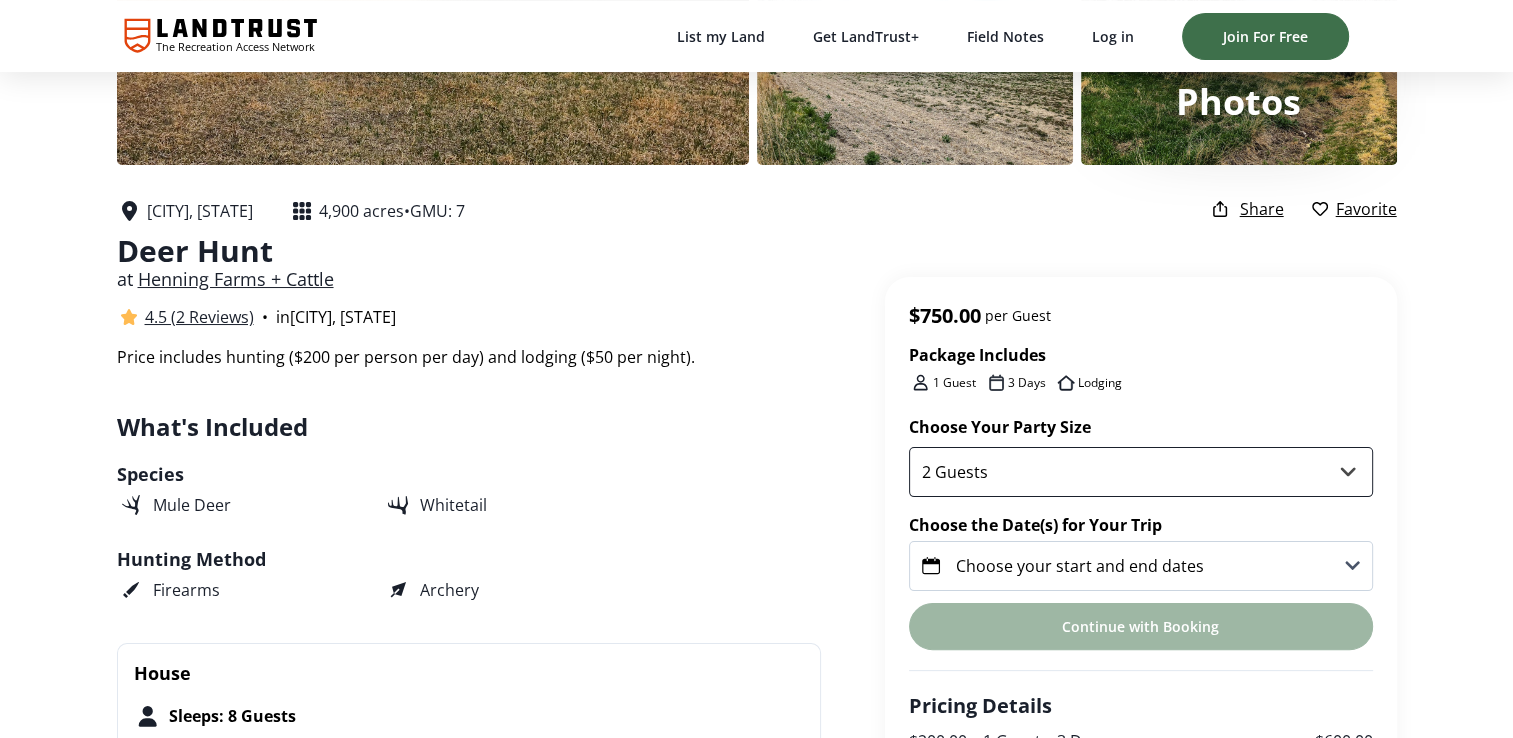 click on "1  Guest 2  Guests 3  Guests 4  Guests 5  Guests" at bounding box center (1141, 472) 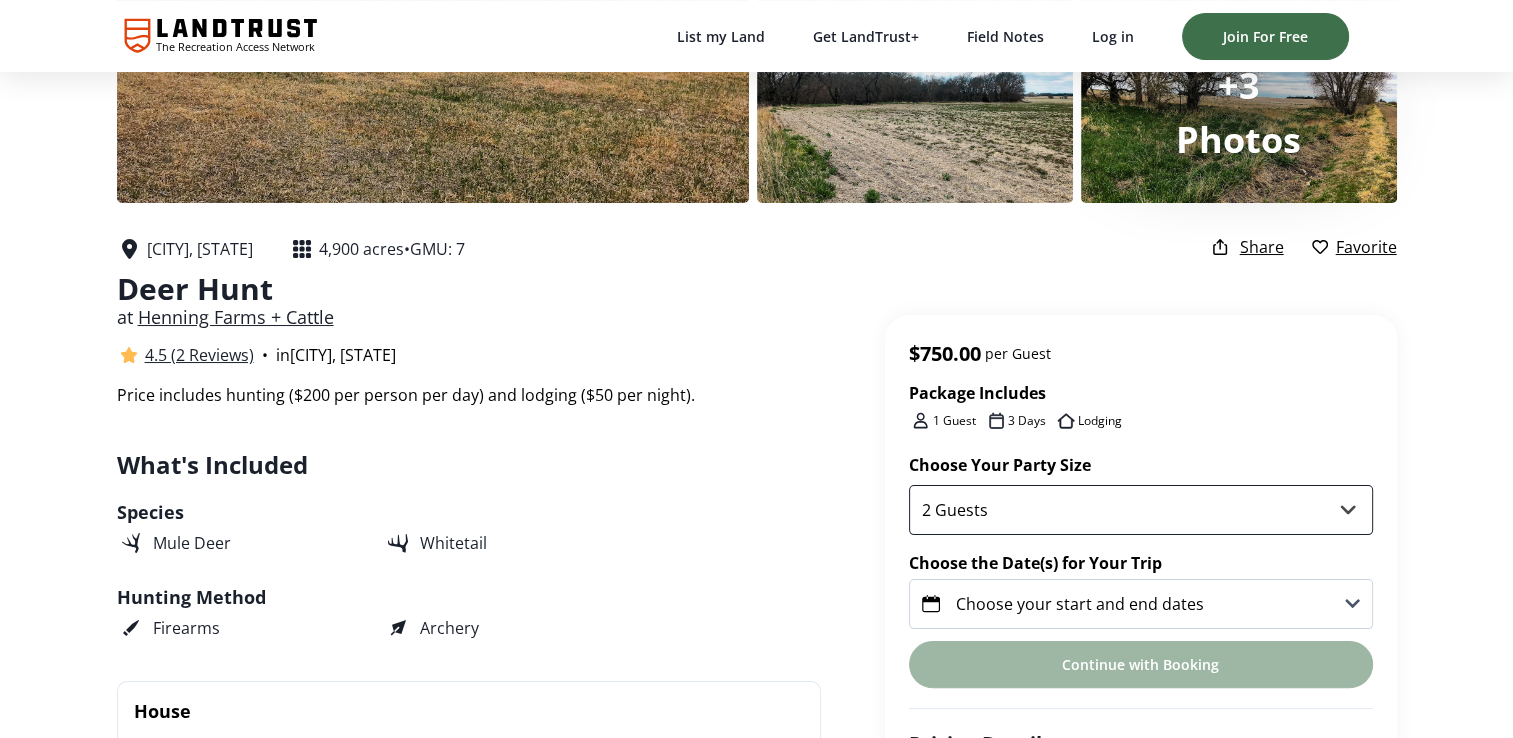 scroll, scrollTop: 200, scrollLeft: 0, axis: vertical 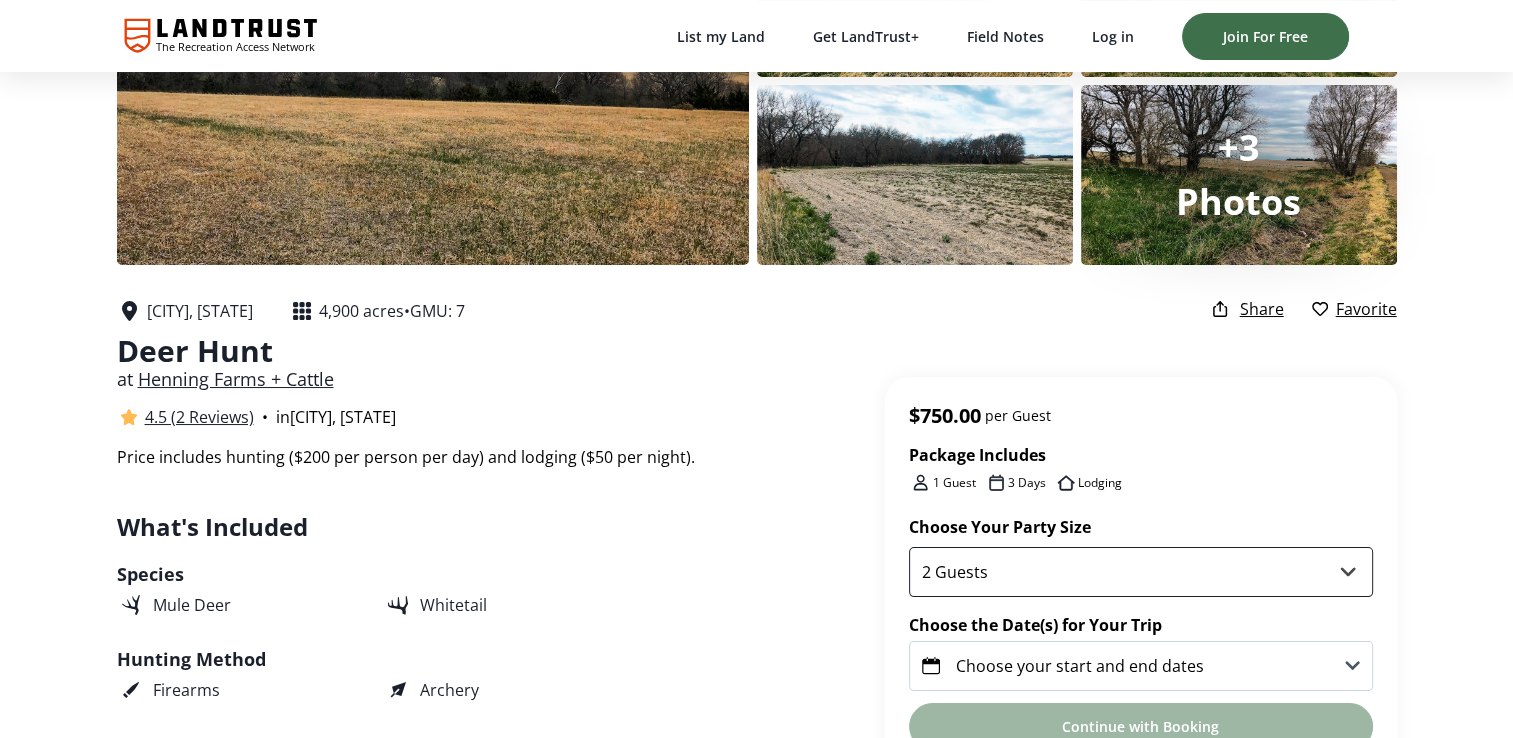 click on "1  Guest 2  Guests 3  Guests 4  Guests 5  Guests" at bounding box center (1141, 572) 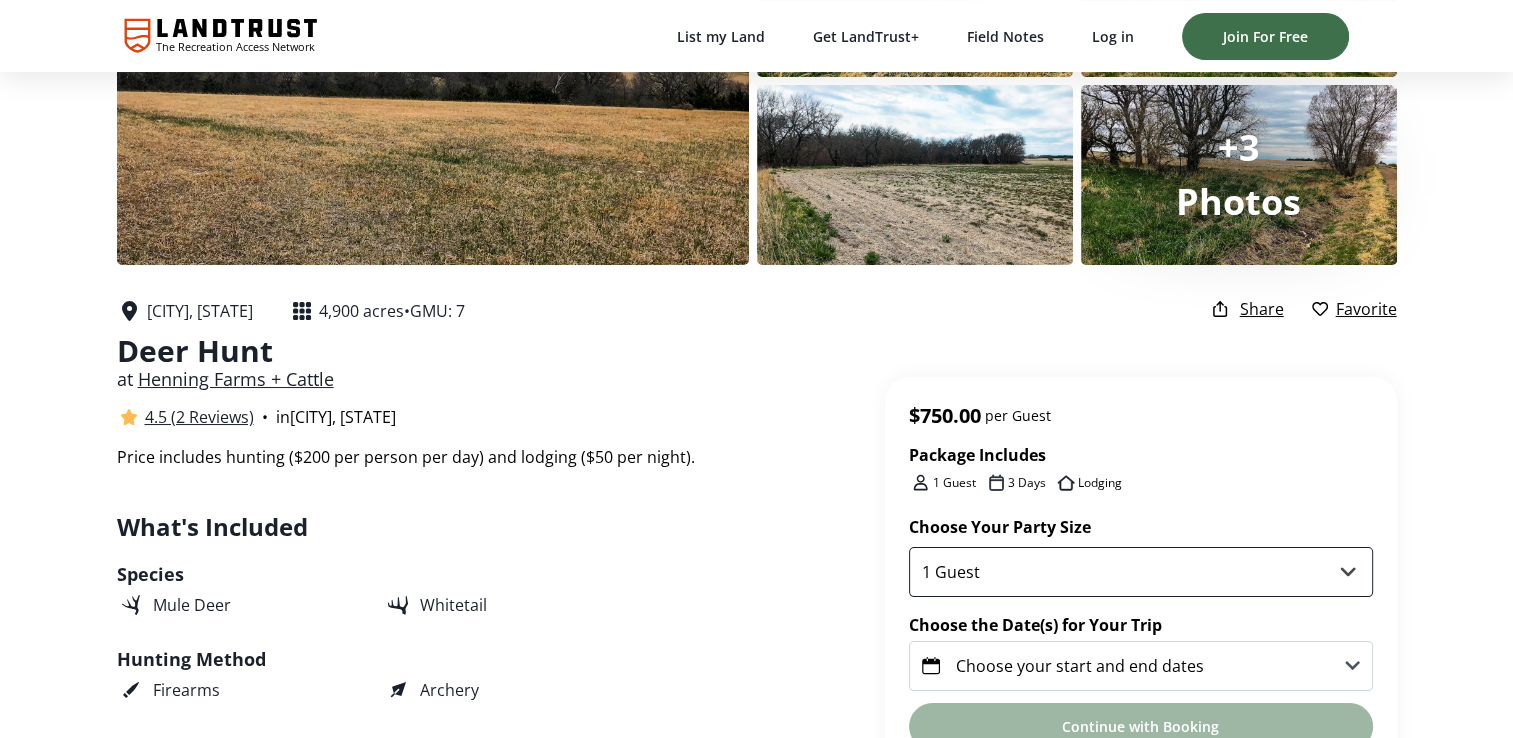 click on "1  Guest 2  Guests 3  Guests 4  Guests 5  Guests" at bounding box center (1141, 572) 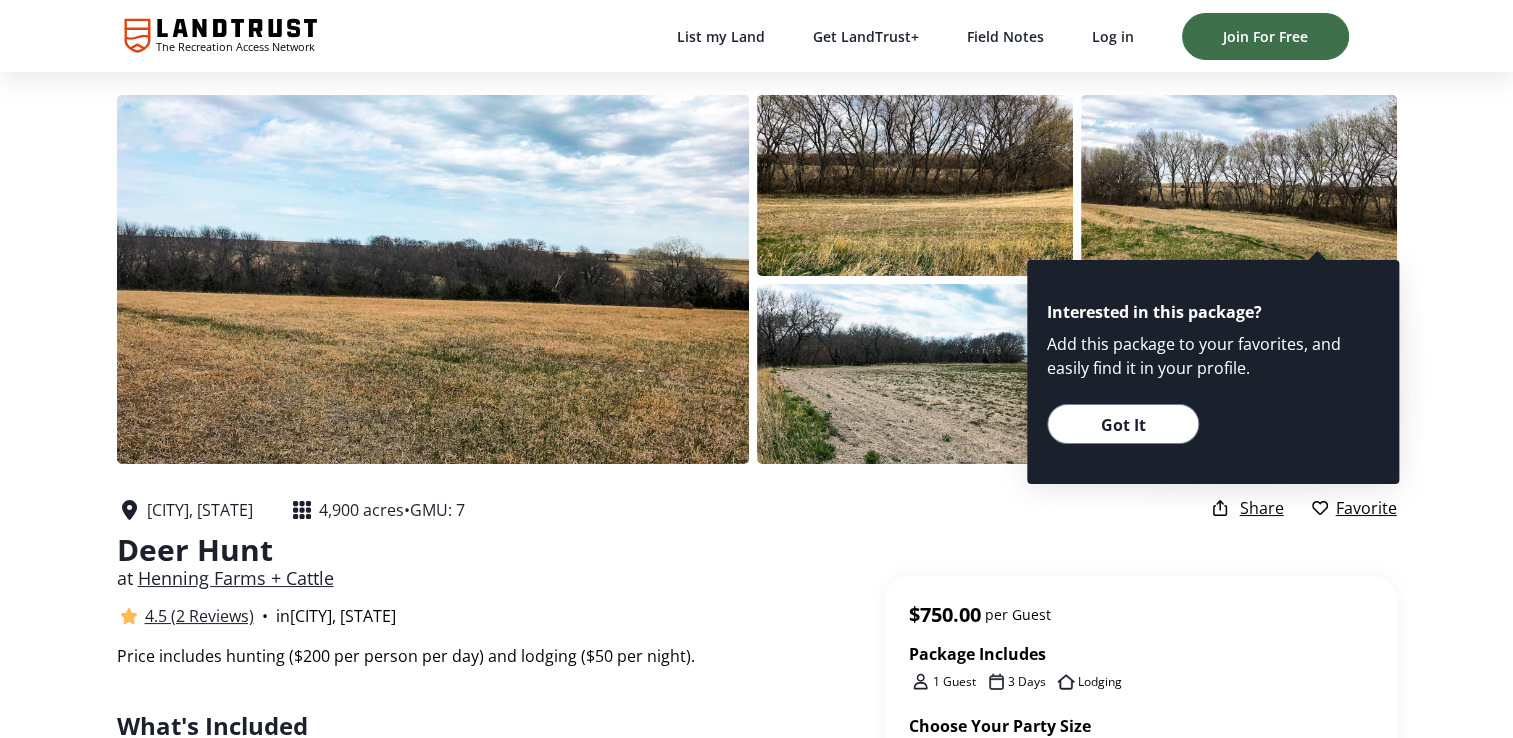 scroll, scrollTop: 0, scrollLeft: 0, axis: both 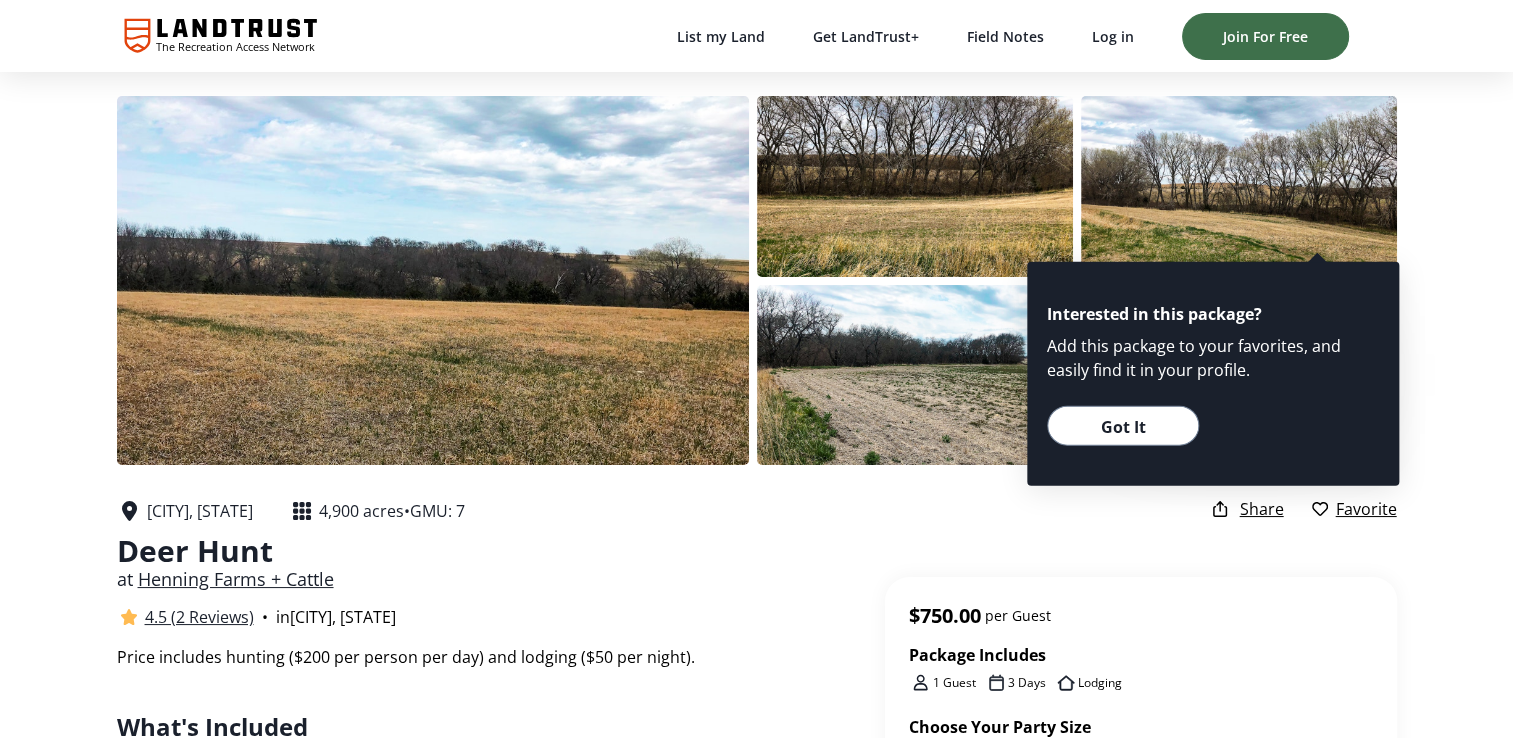 click on "Got It" at bounding box center [1123, 426] 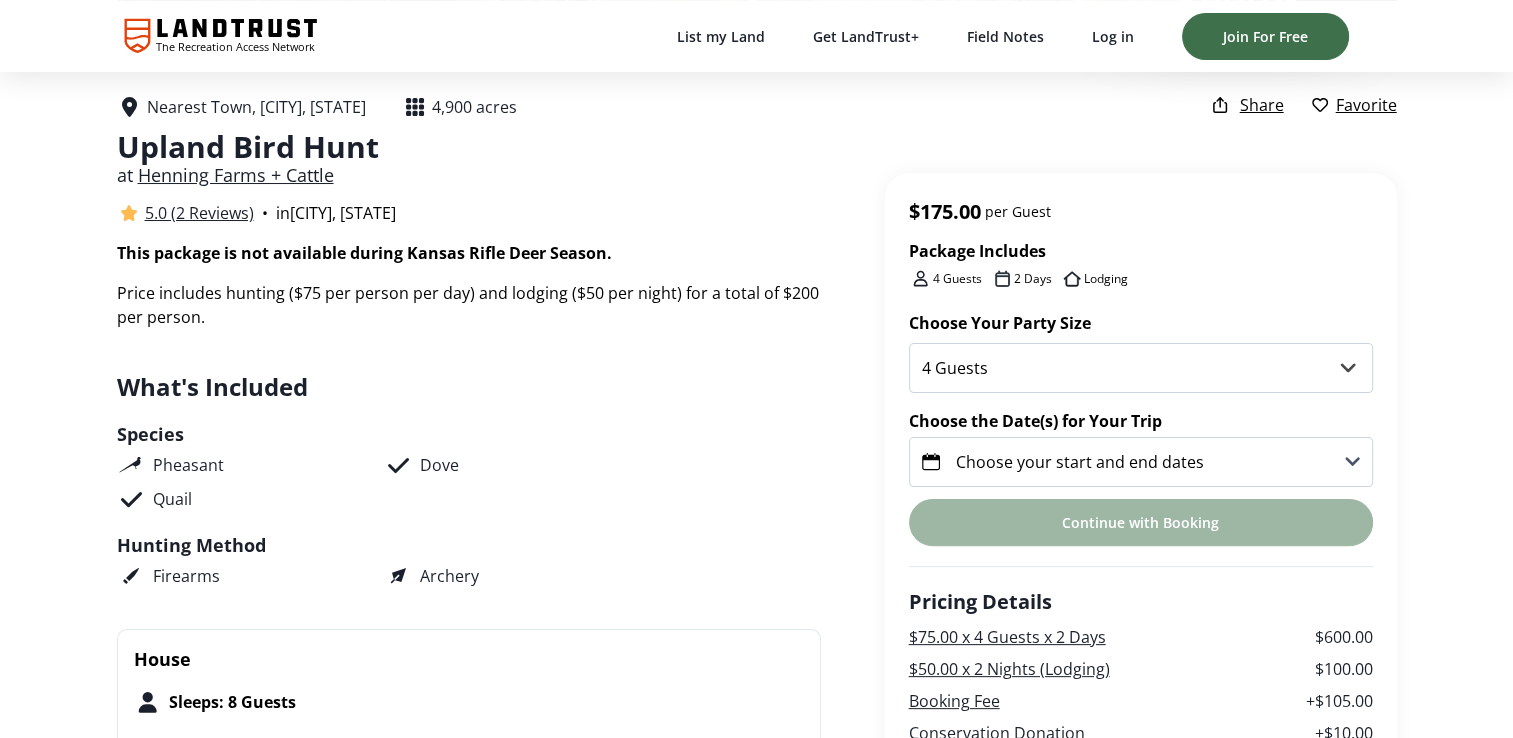 scroll, scrollTop: 400, scrollLeft: 0, axis: vertical 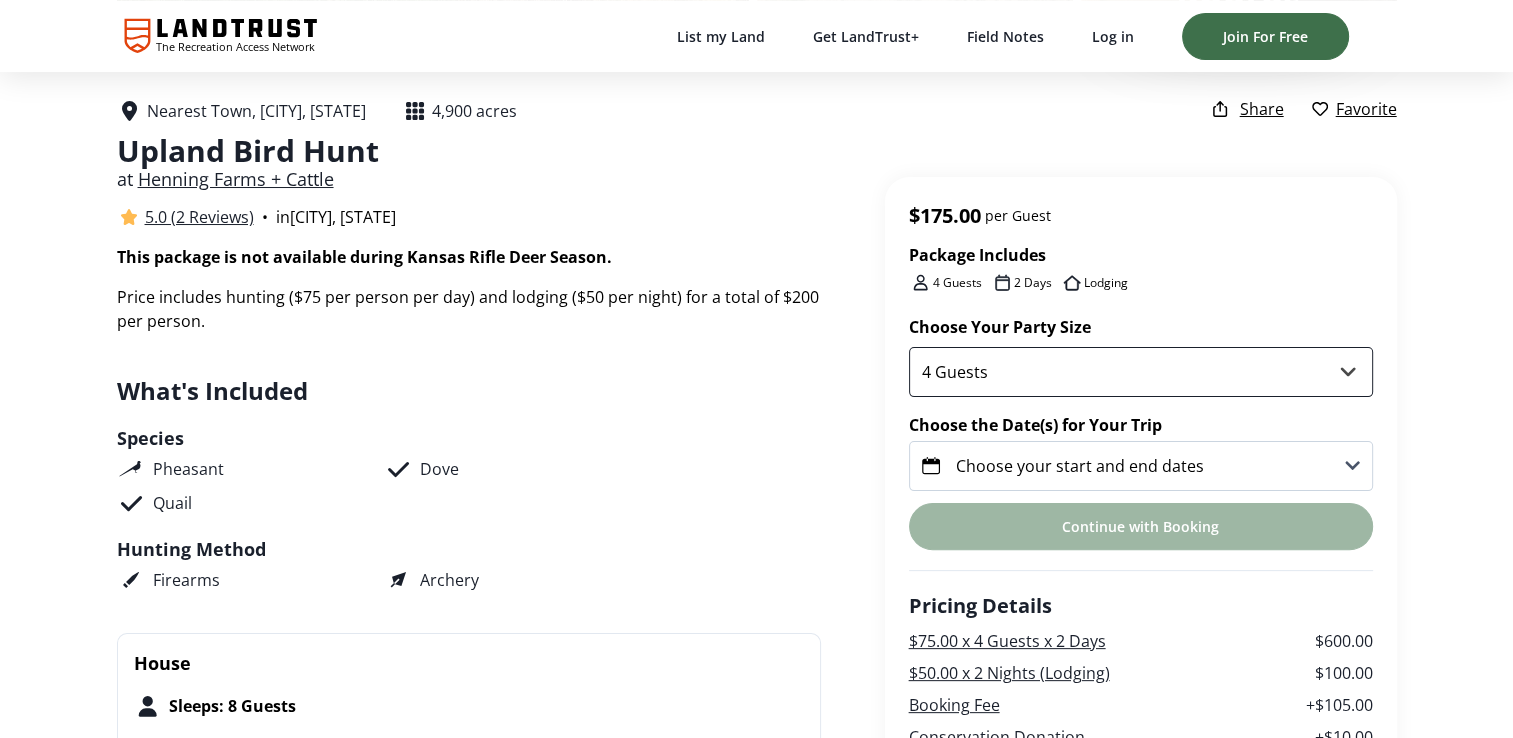 click on "4  Guests 5  Guests 6  Guests 7  Guests 8  Guests" at bounding box center [1141, 372] 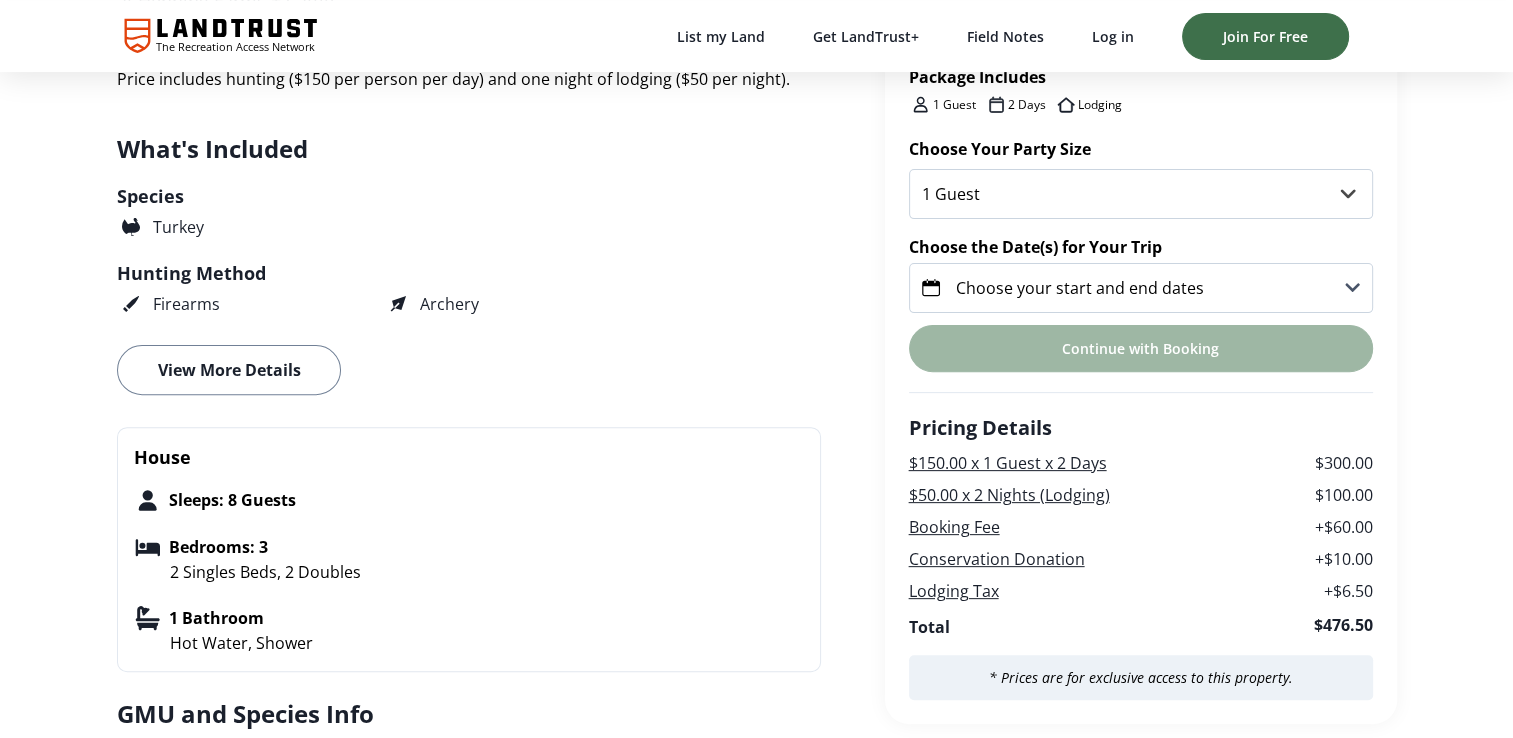 scroll, scrollTop: 600, scrollLeft: 0, axis: vertical 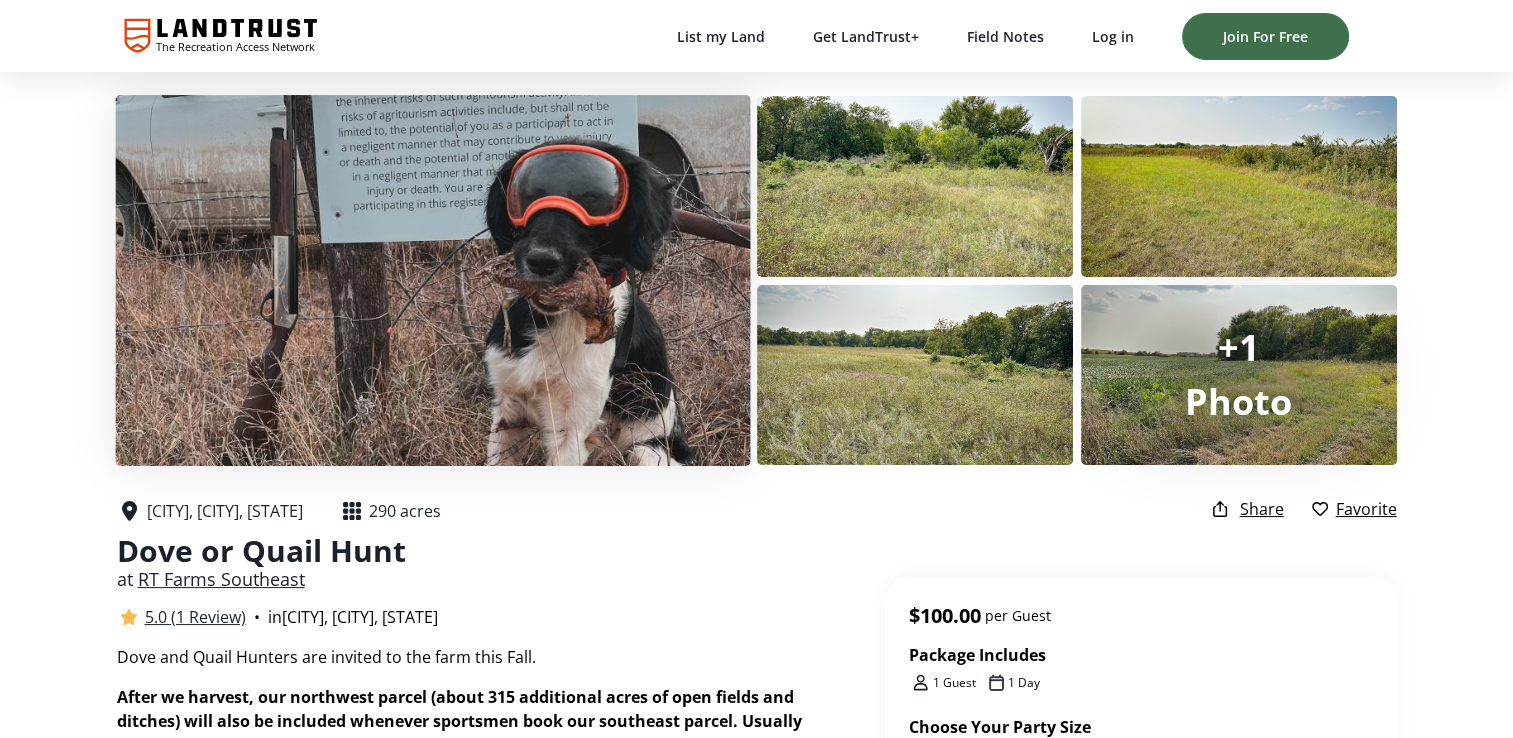 click at bounding box center [432, 280] 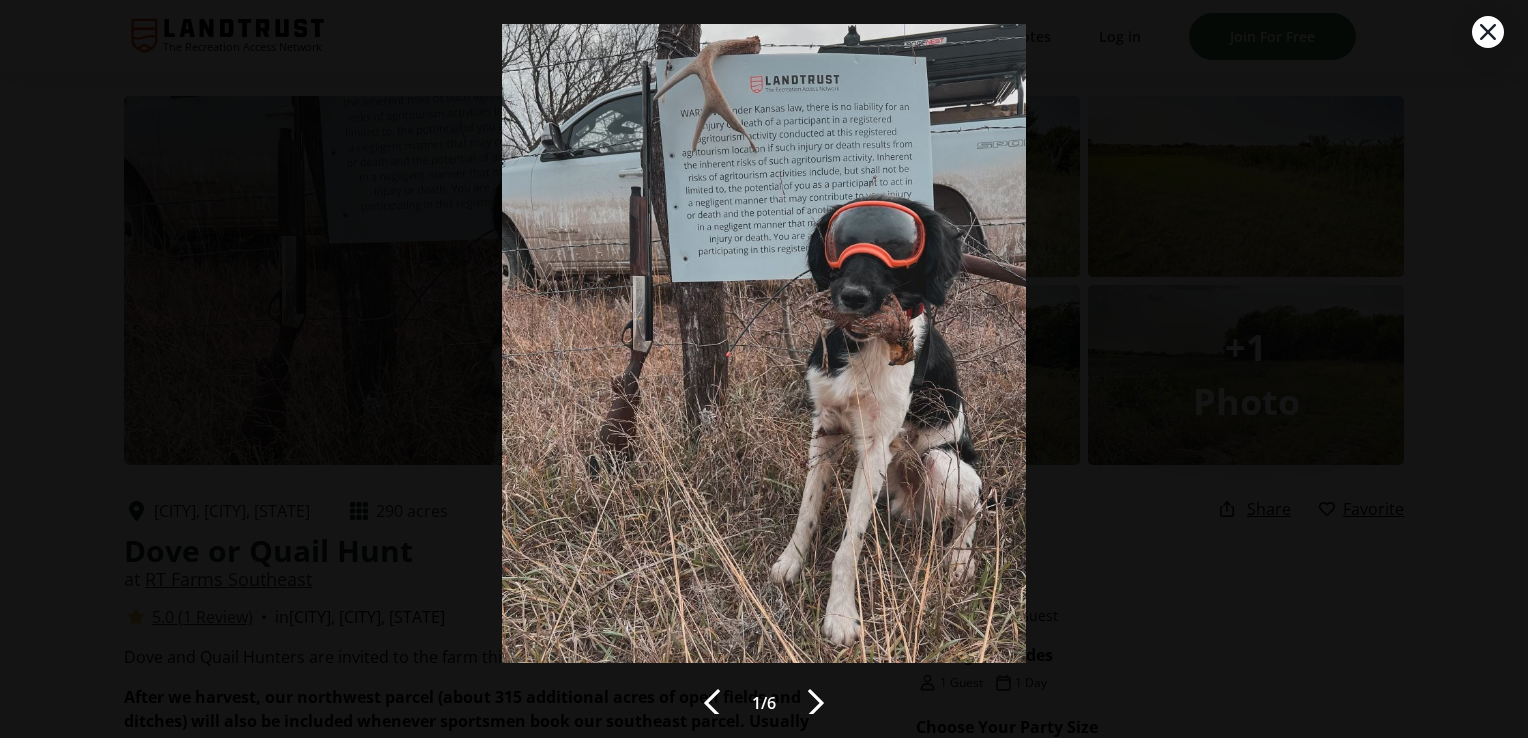 click at bounding box center (816, 703) 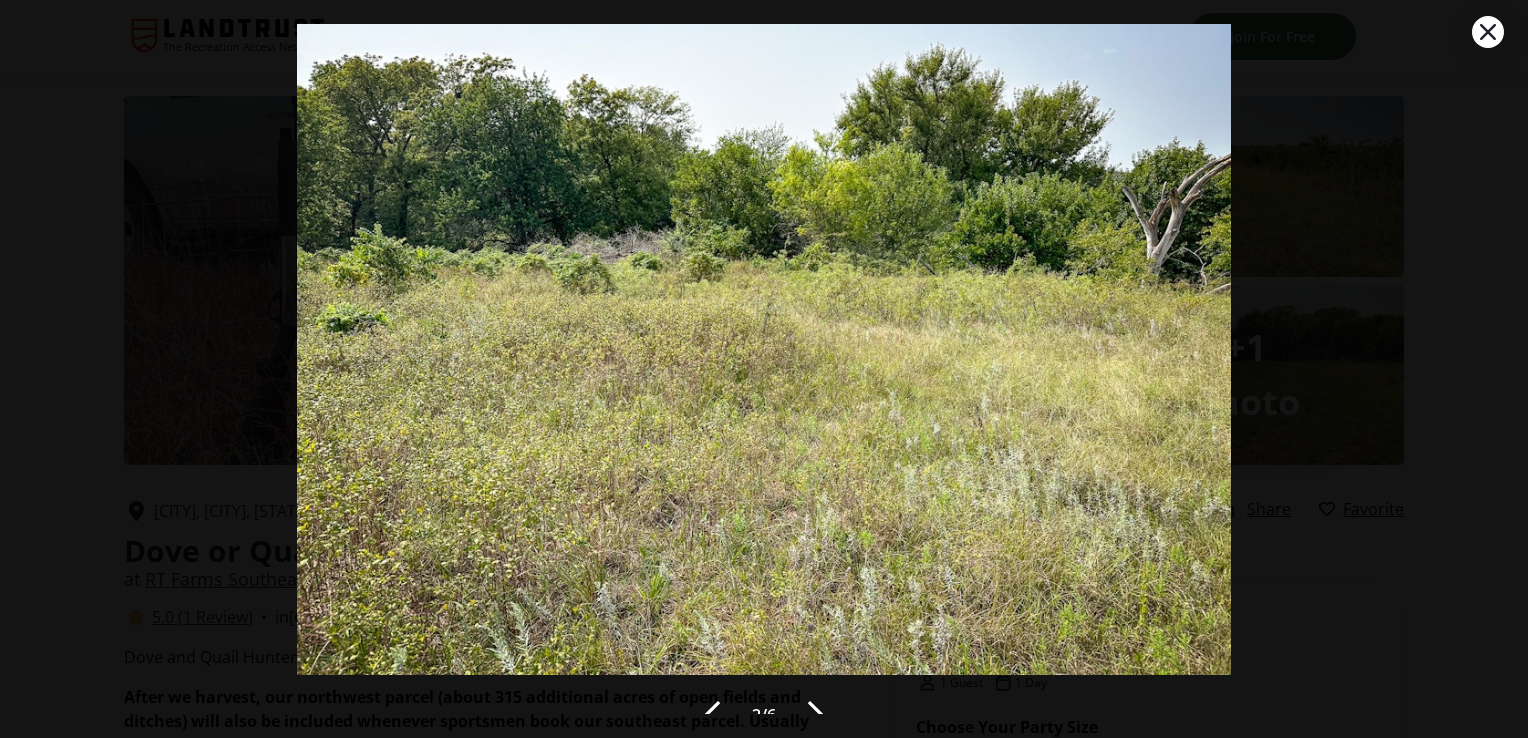 click at bounding box center [816, 715] 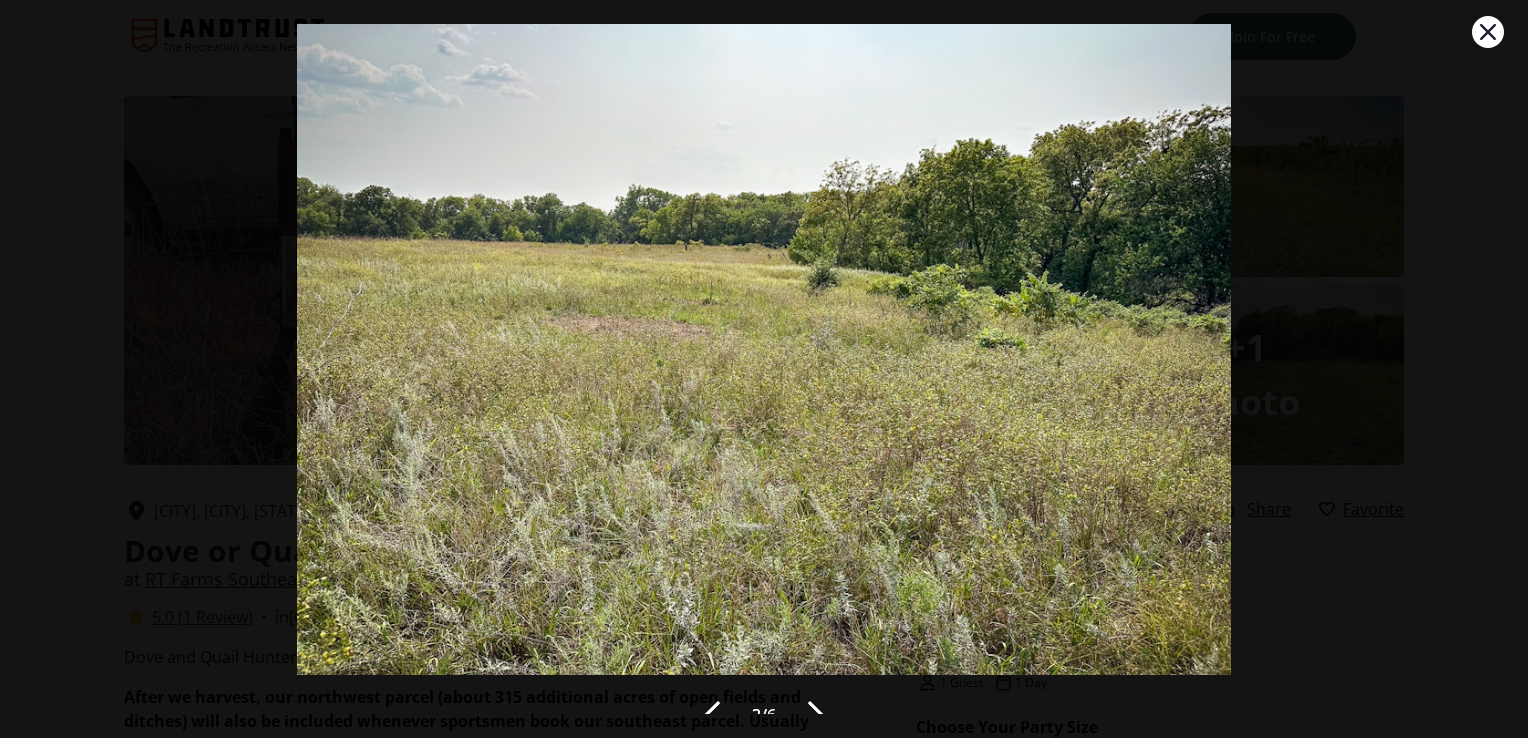 click at bounding box center [816, 715] 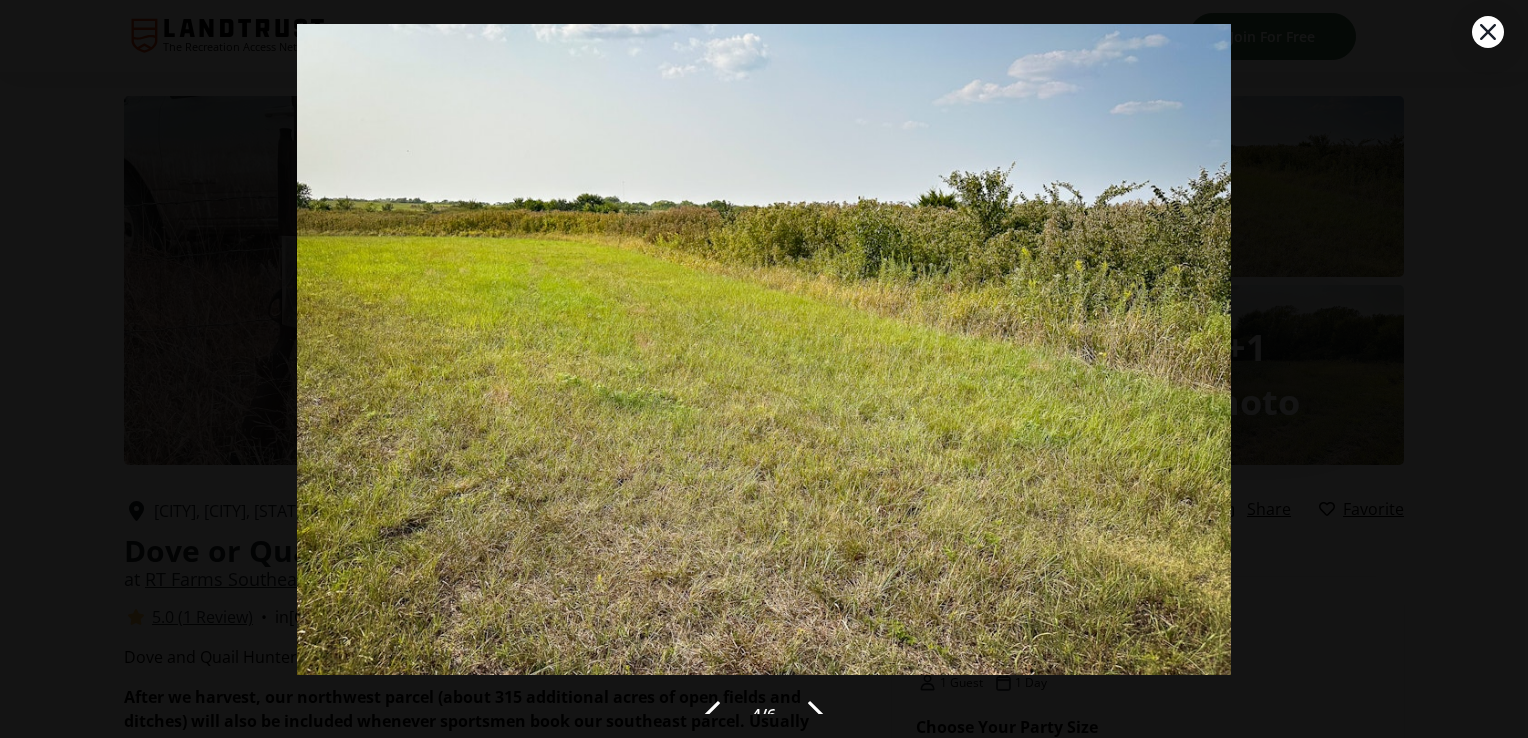 click at bounding box center [816, 715] 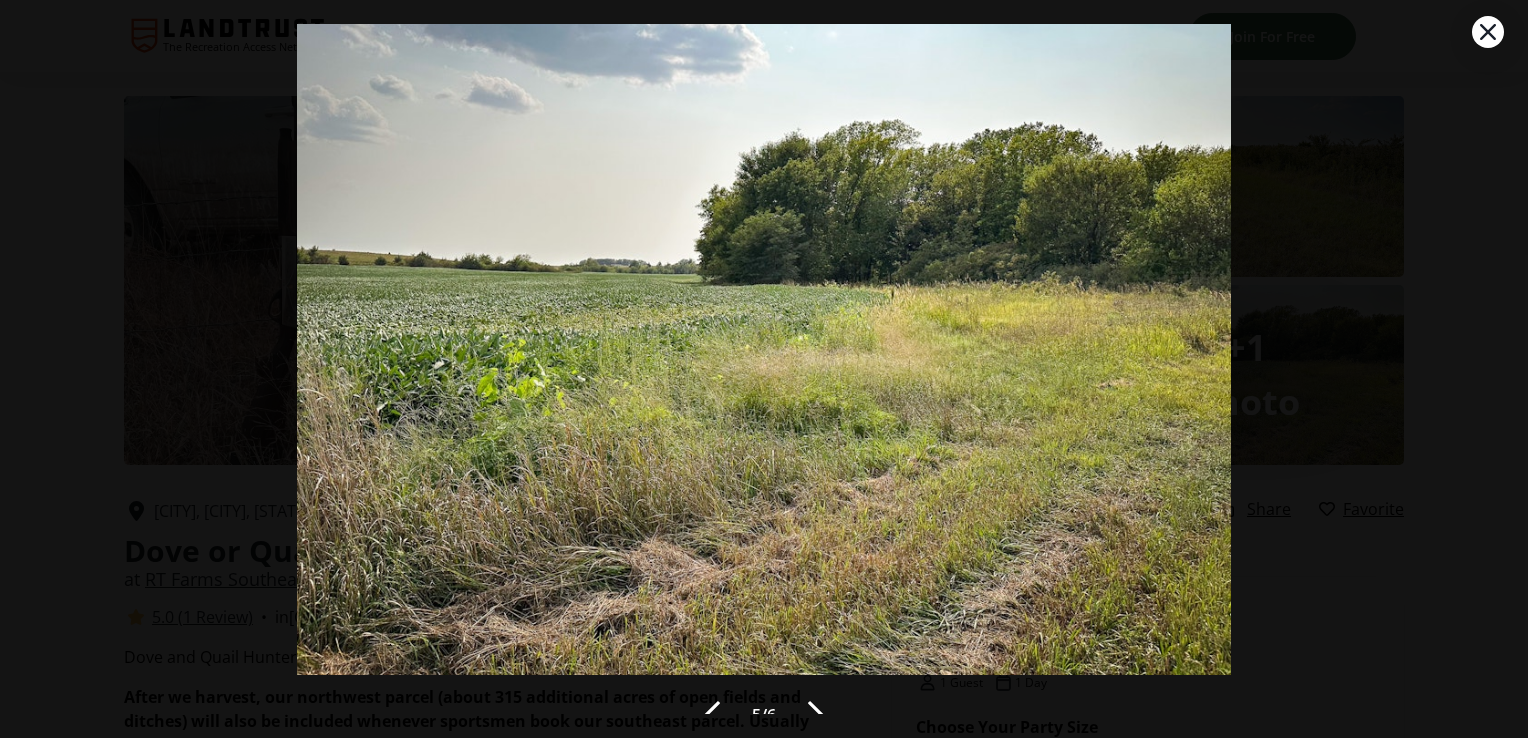 click at bounding box center [816, 715] 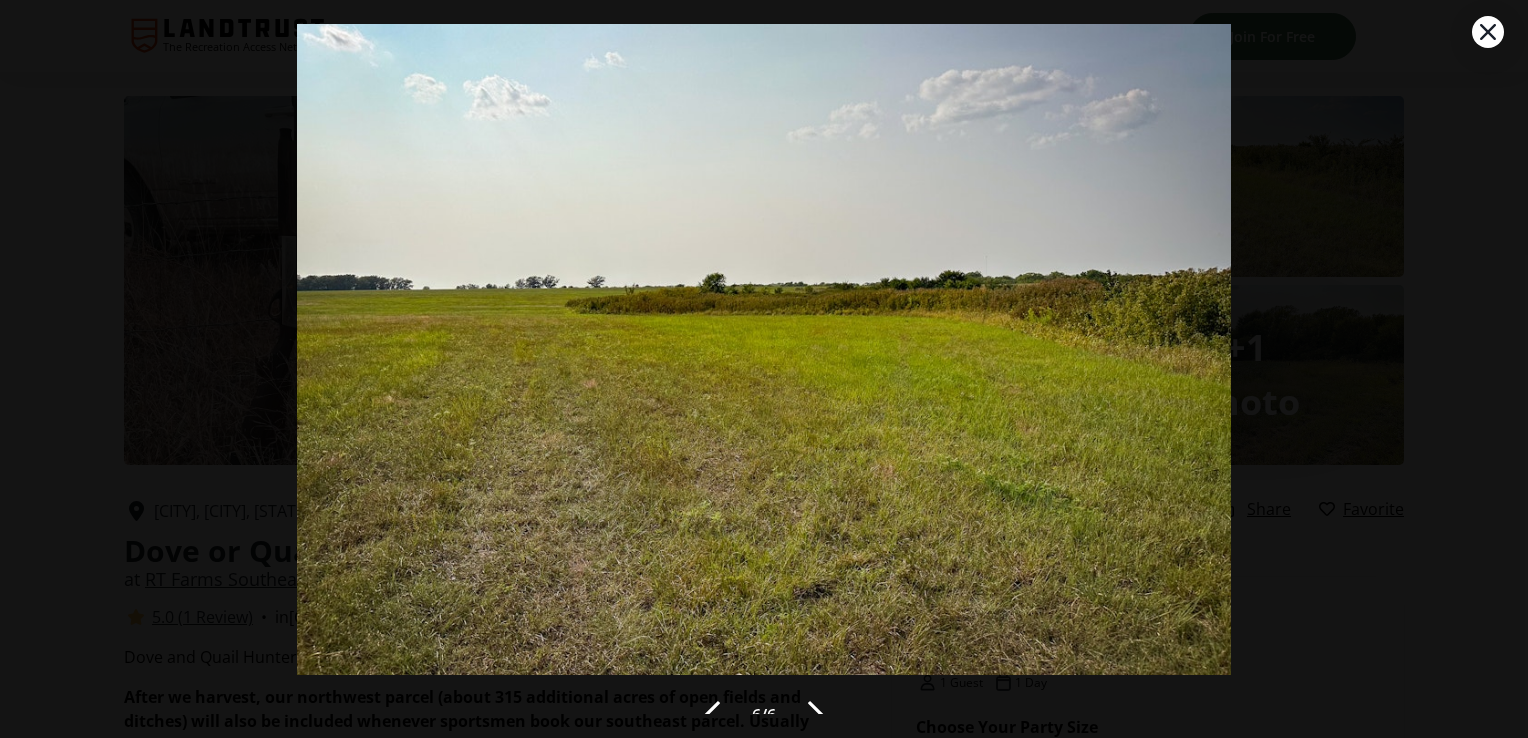 click at bounding box center (1488, 32) 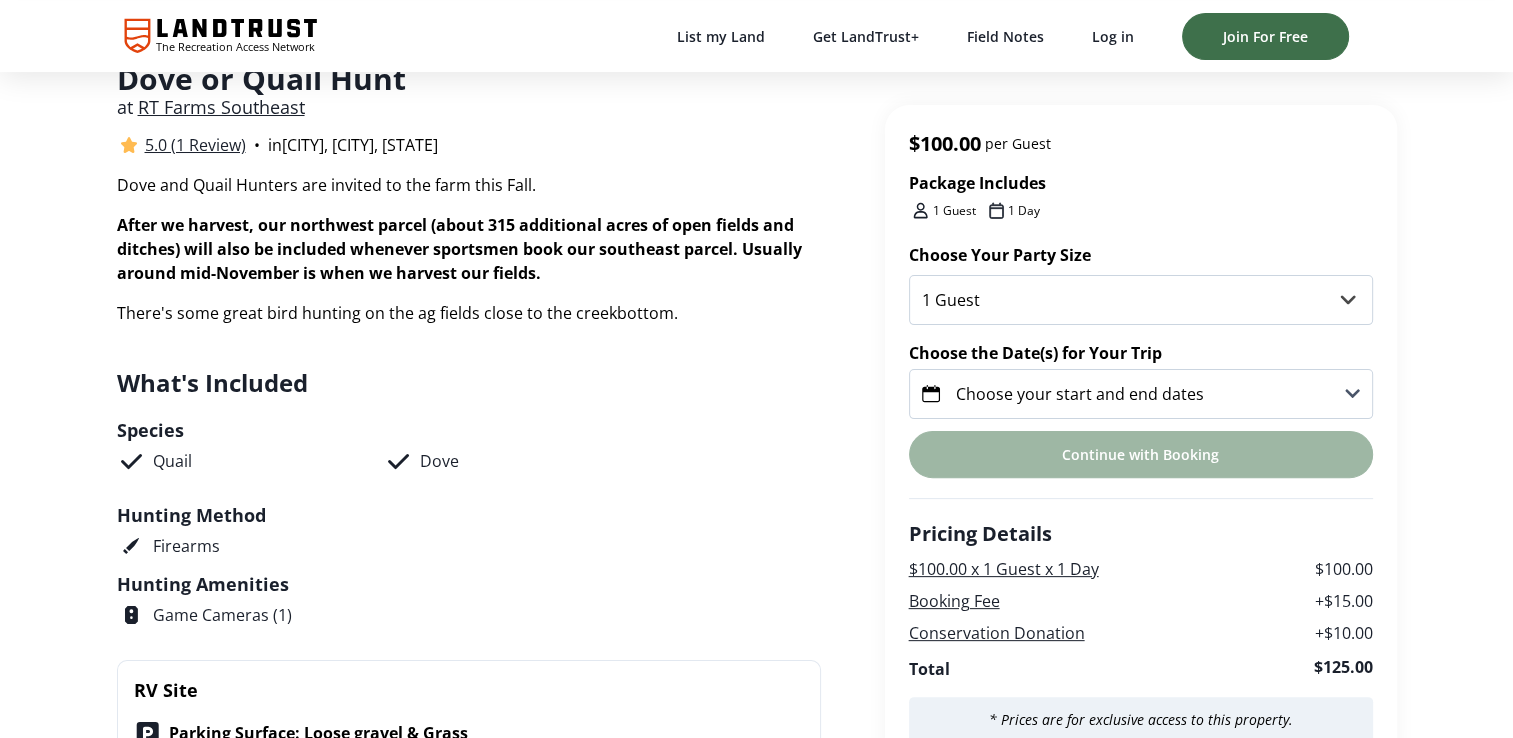 scroll, scrollTop: 400, scrollLeft: 0, axis: vertical 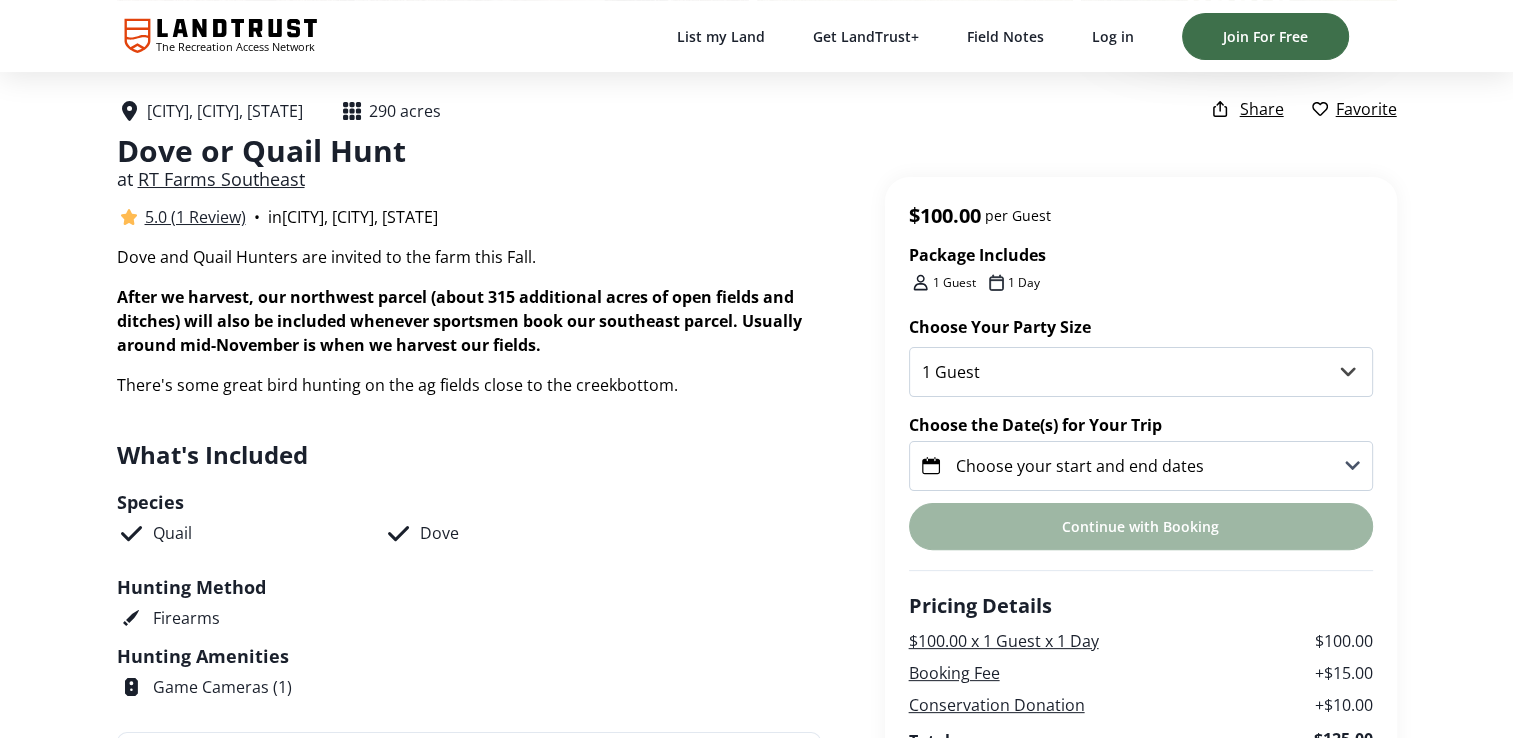 click 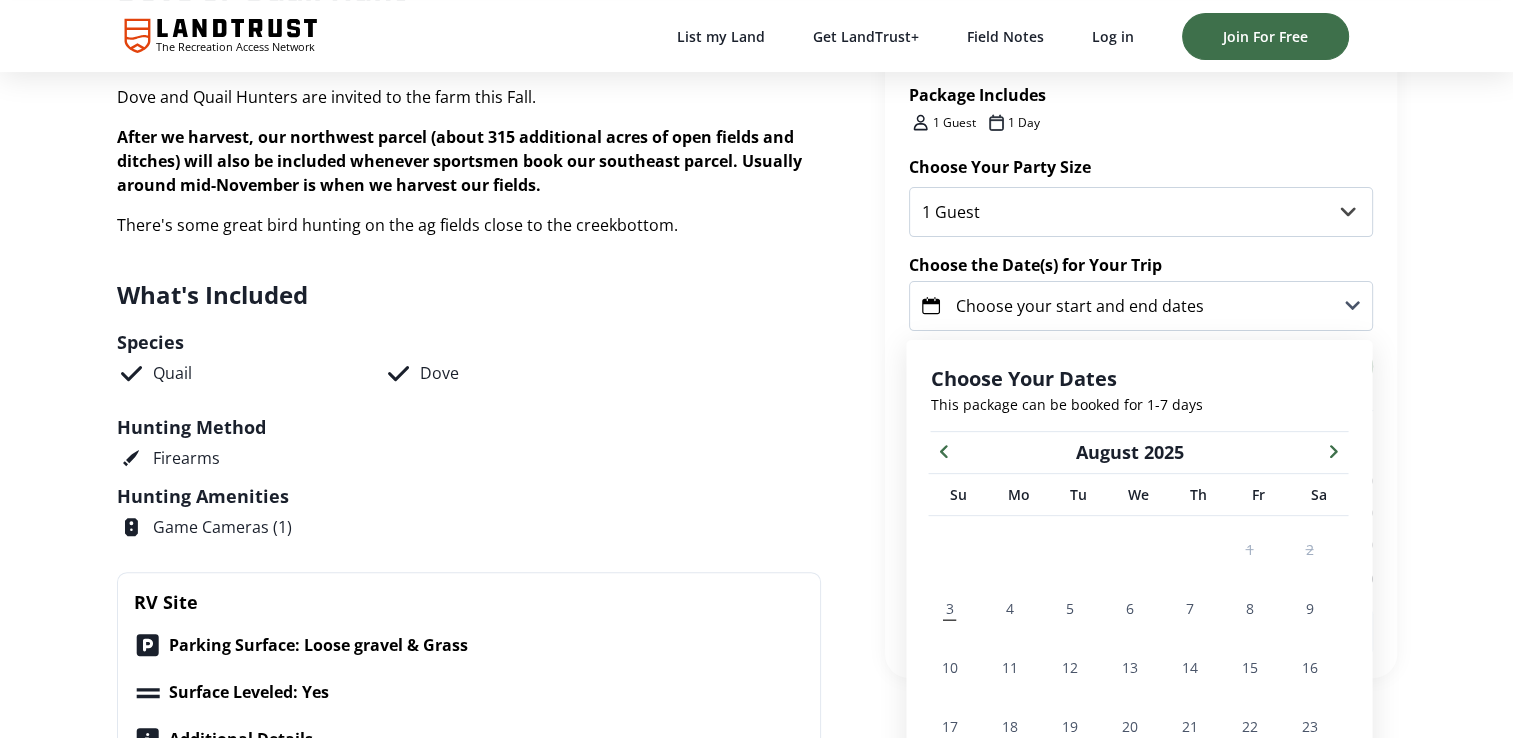 scroll, scrollTop: 736, scrollLeft: 0, axis: vertical 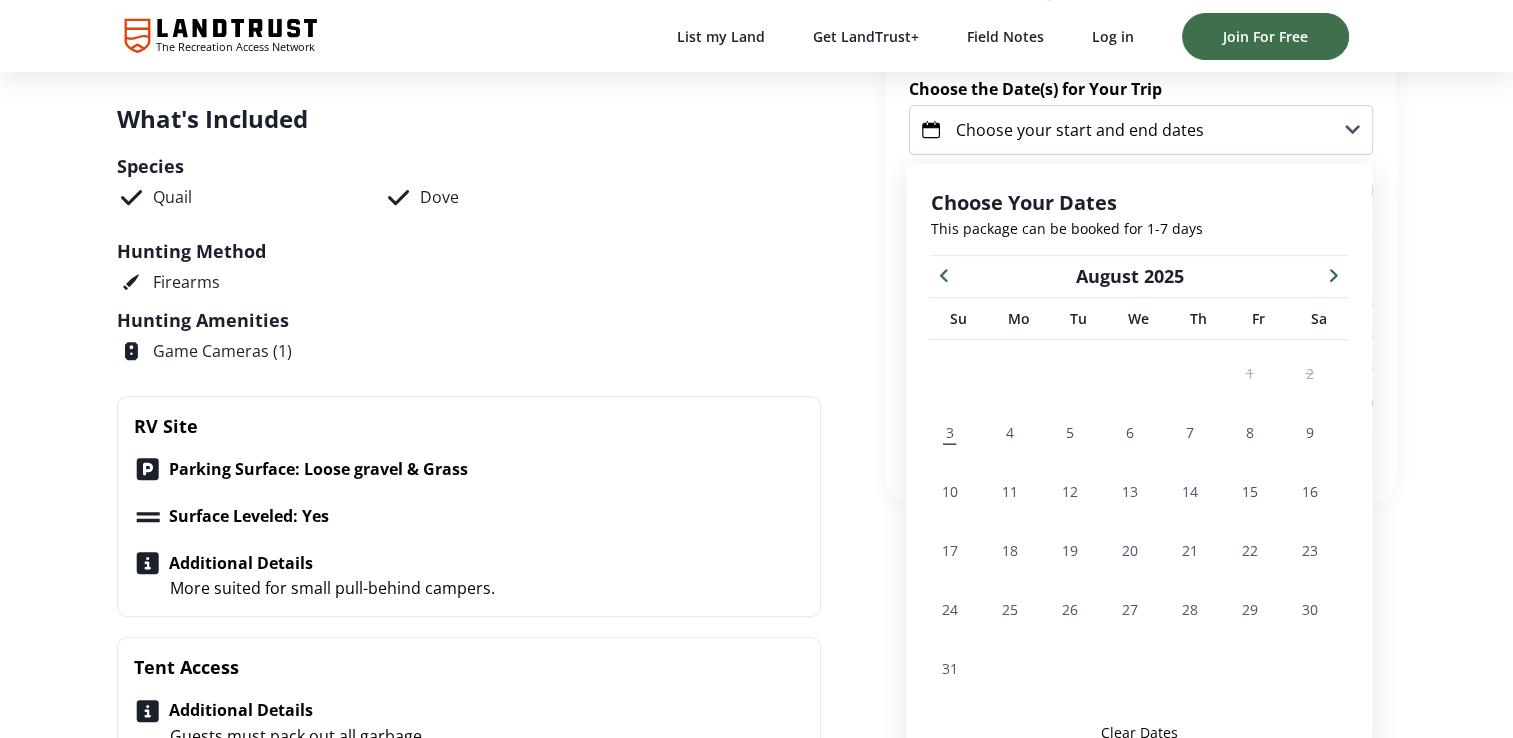 click 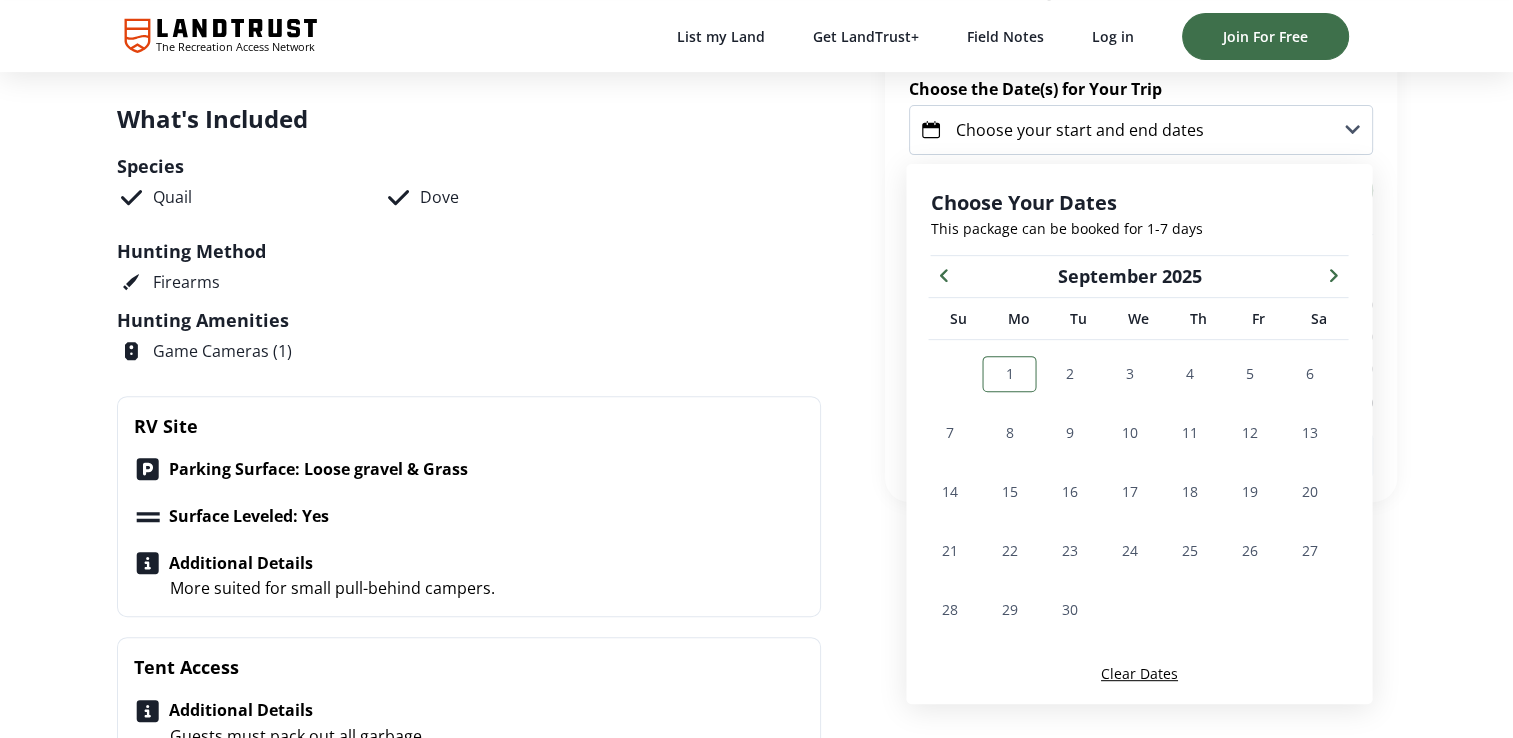 click on "1" at bounding box center (1009, 374) 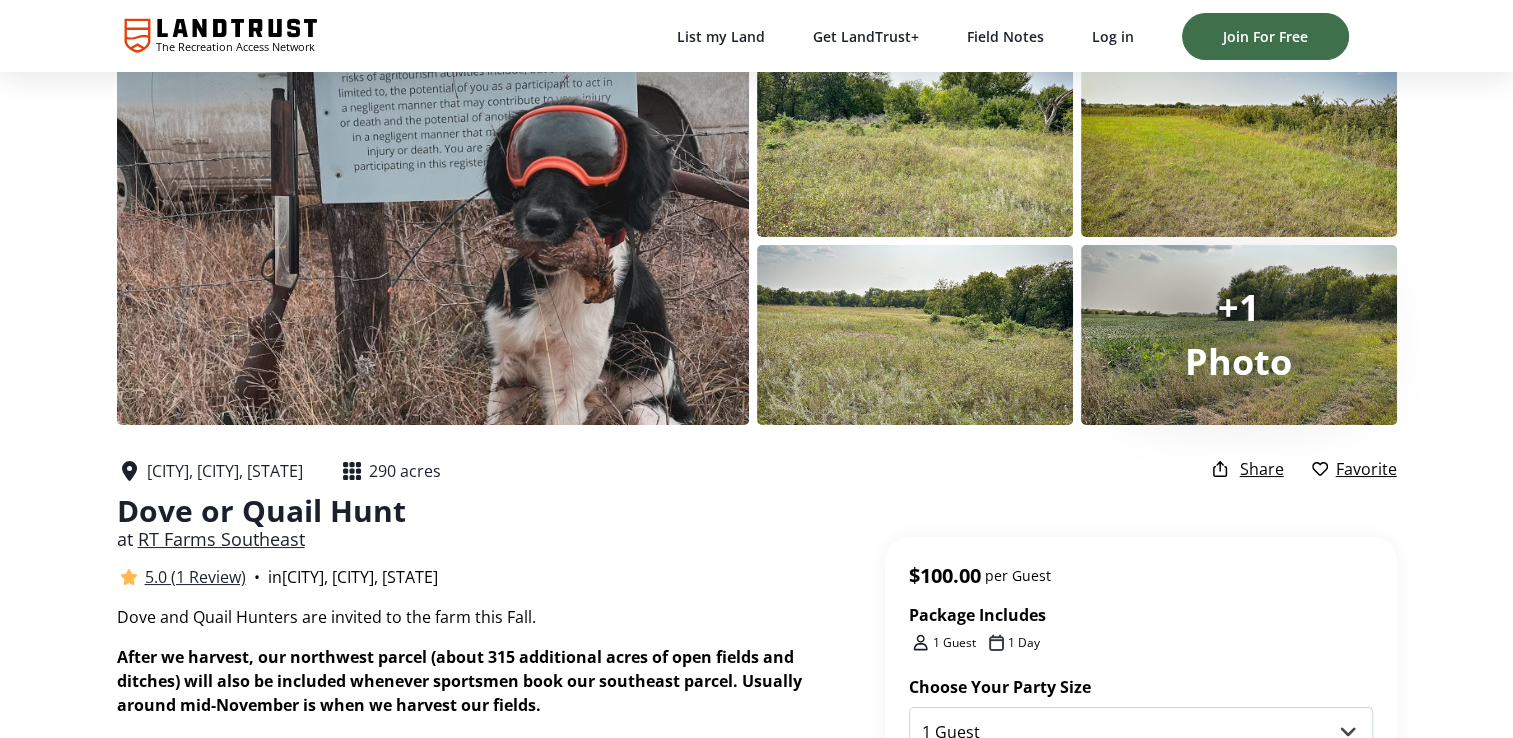 scroll, scrollTop: 0, scrollLeft: 0, axis: both 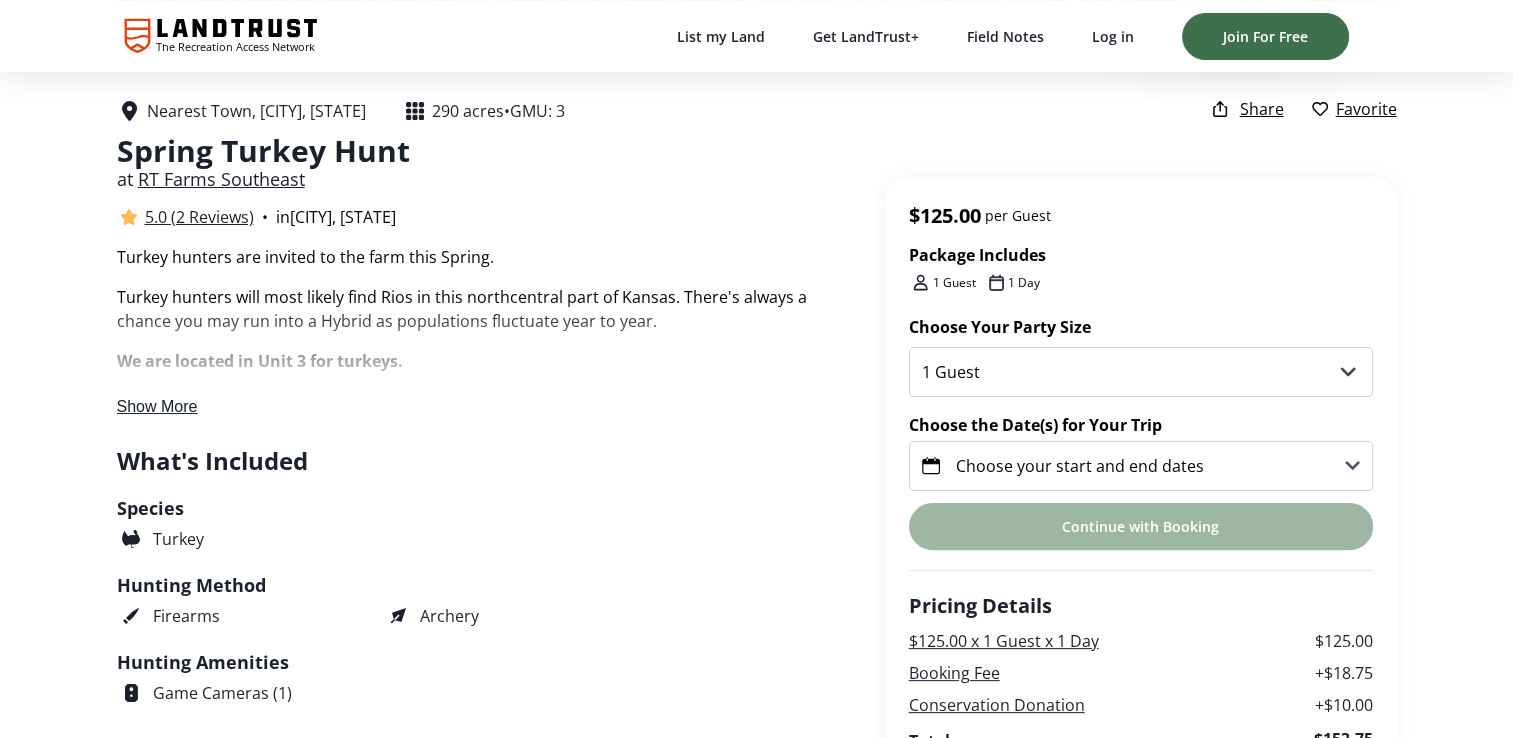 click 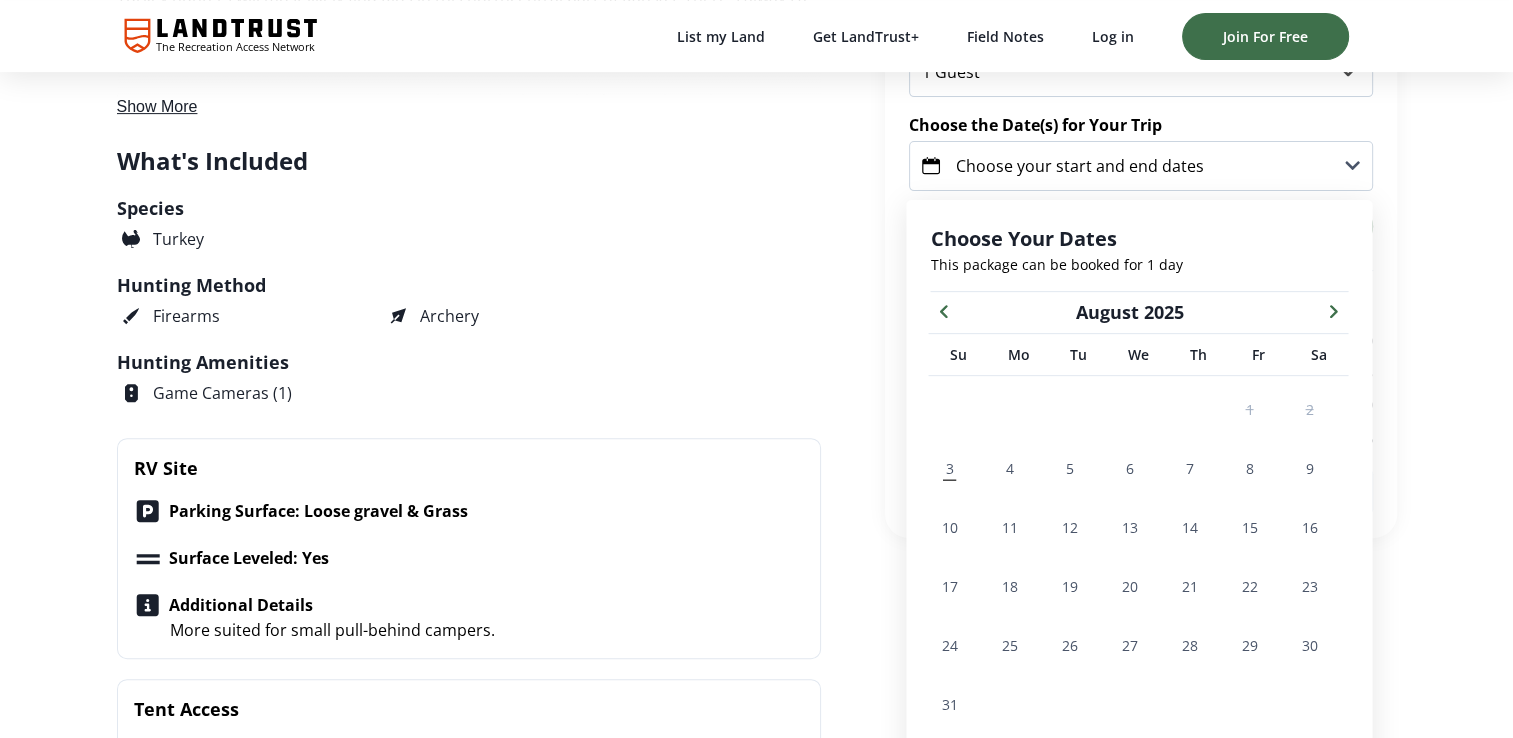 scroll, scrollTop: 704, scrollLeft: 0, axis: vertical 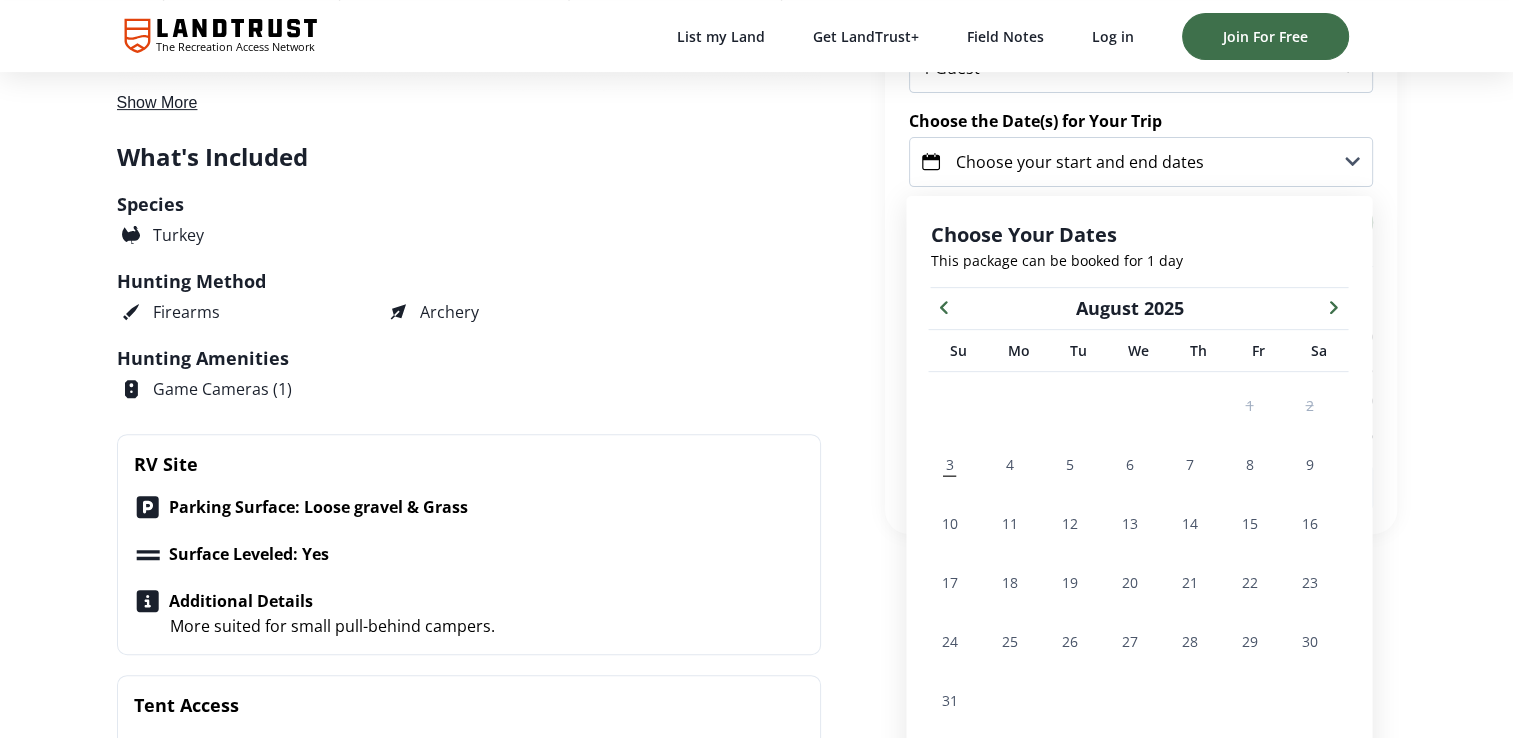 click 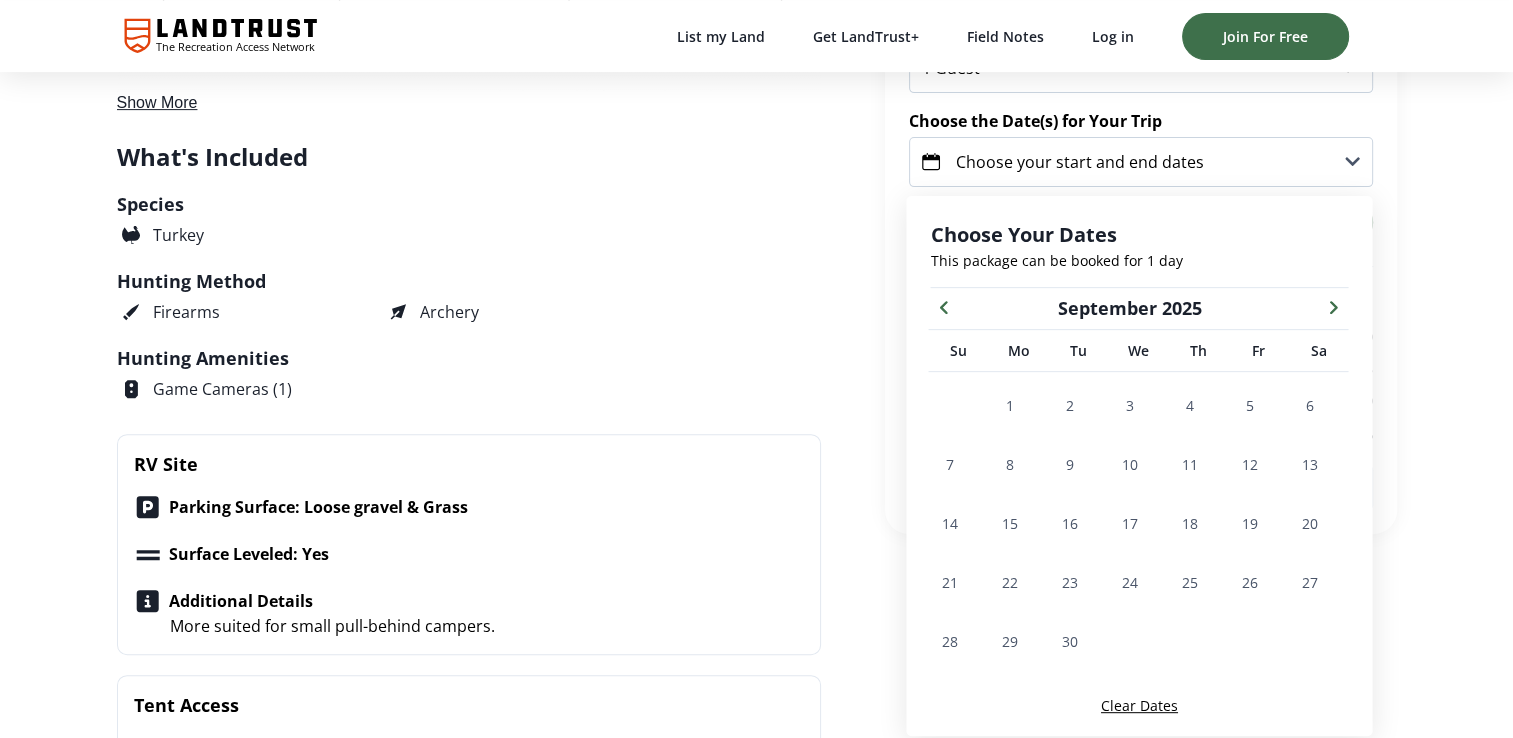 click 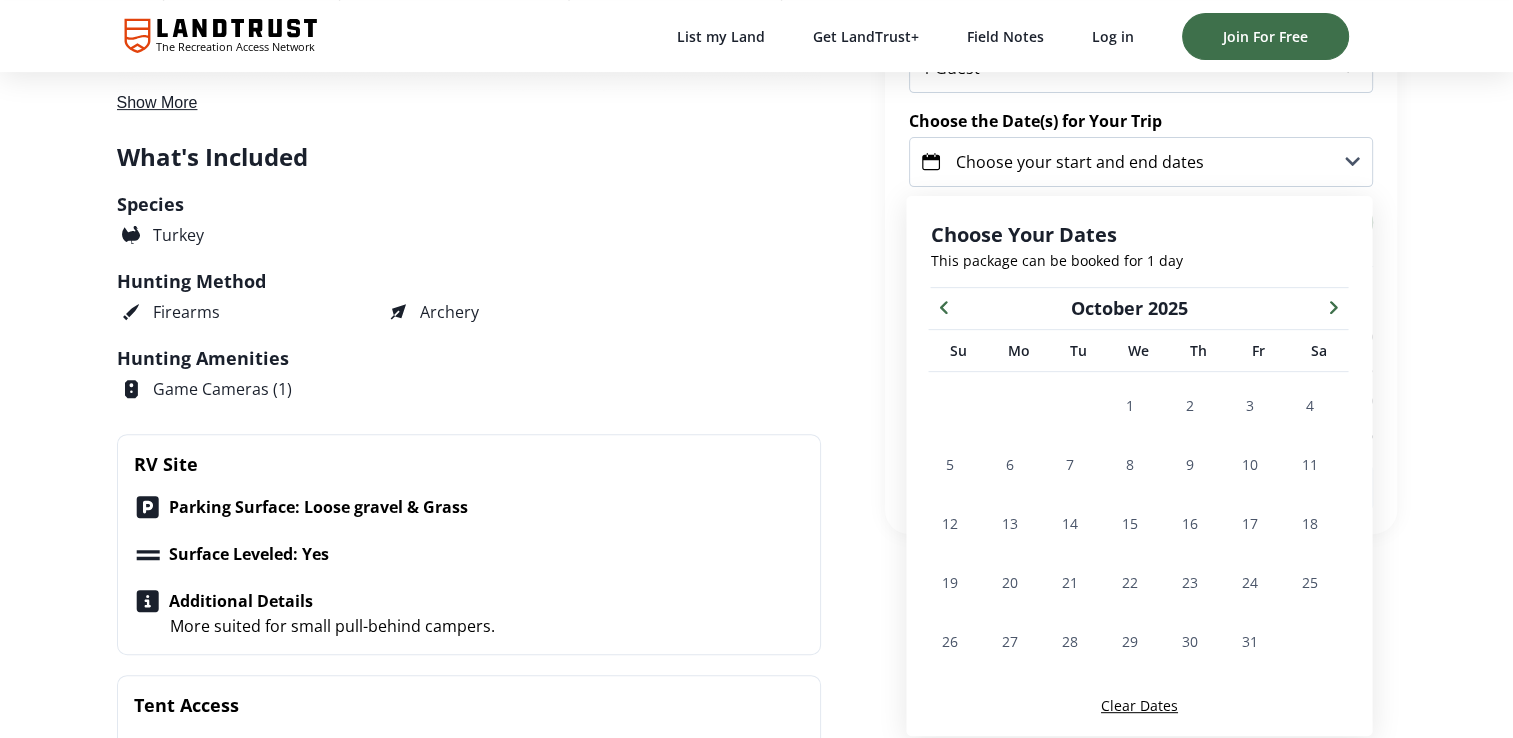 click 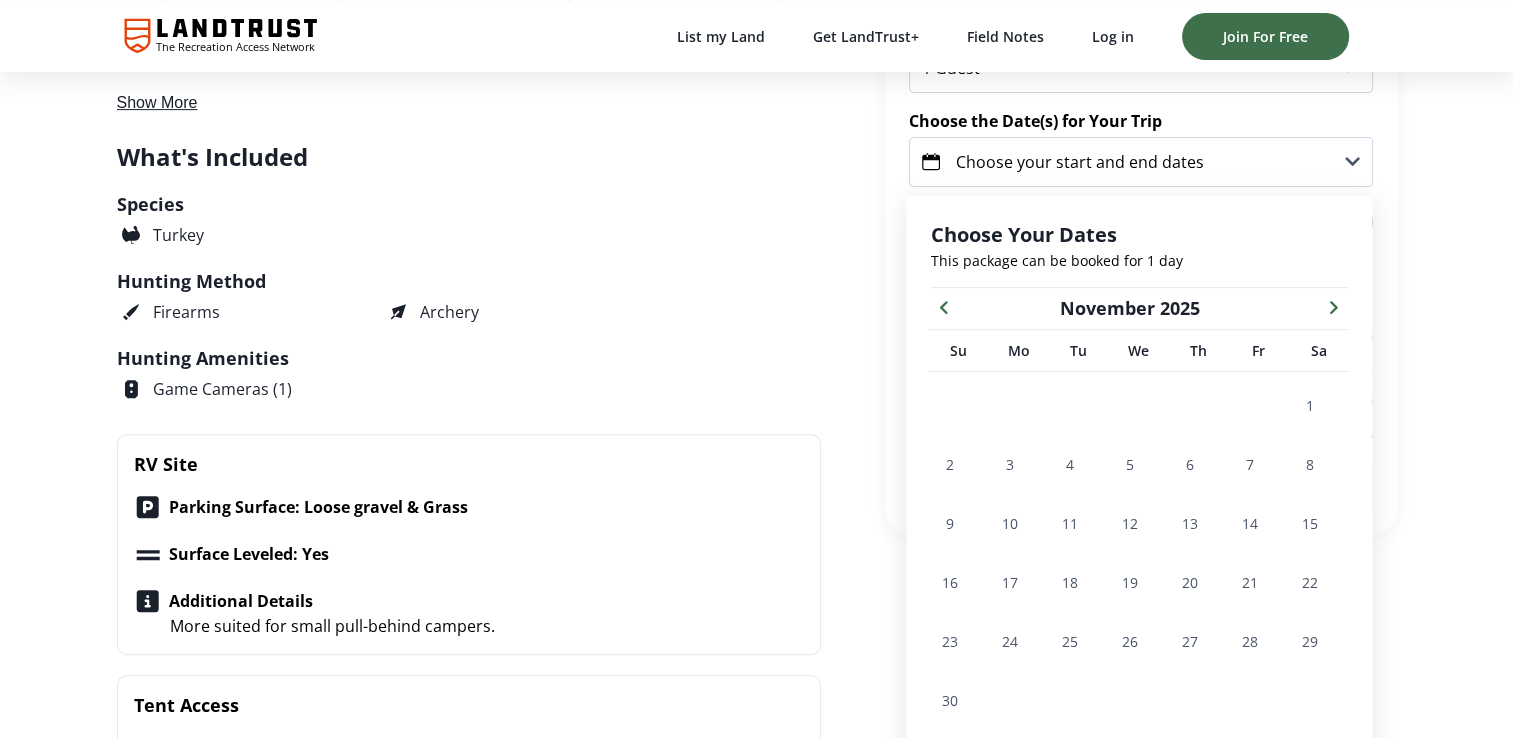 click 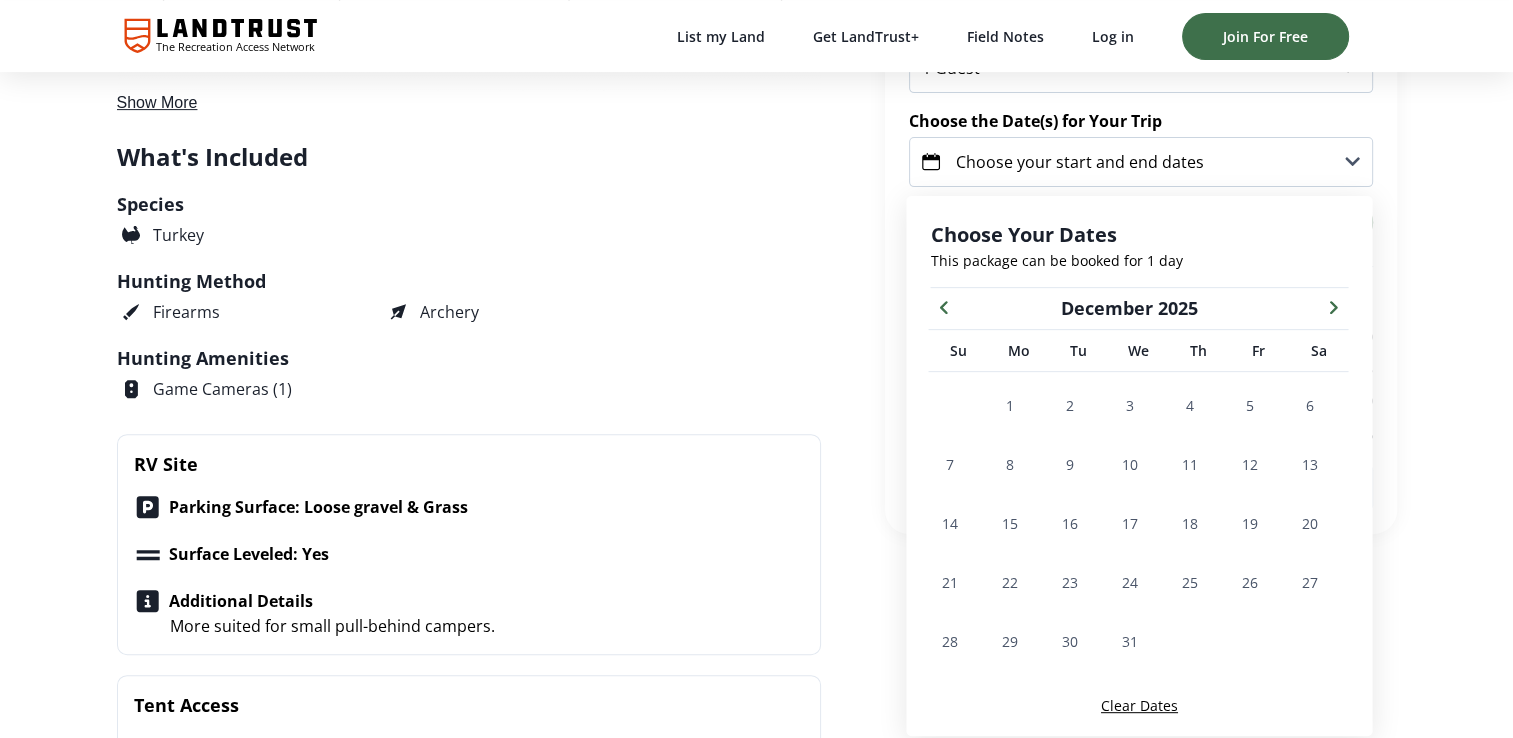 click 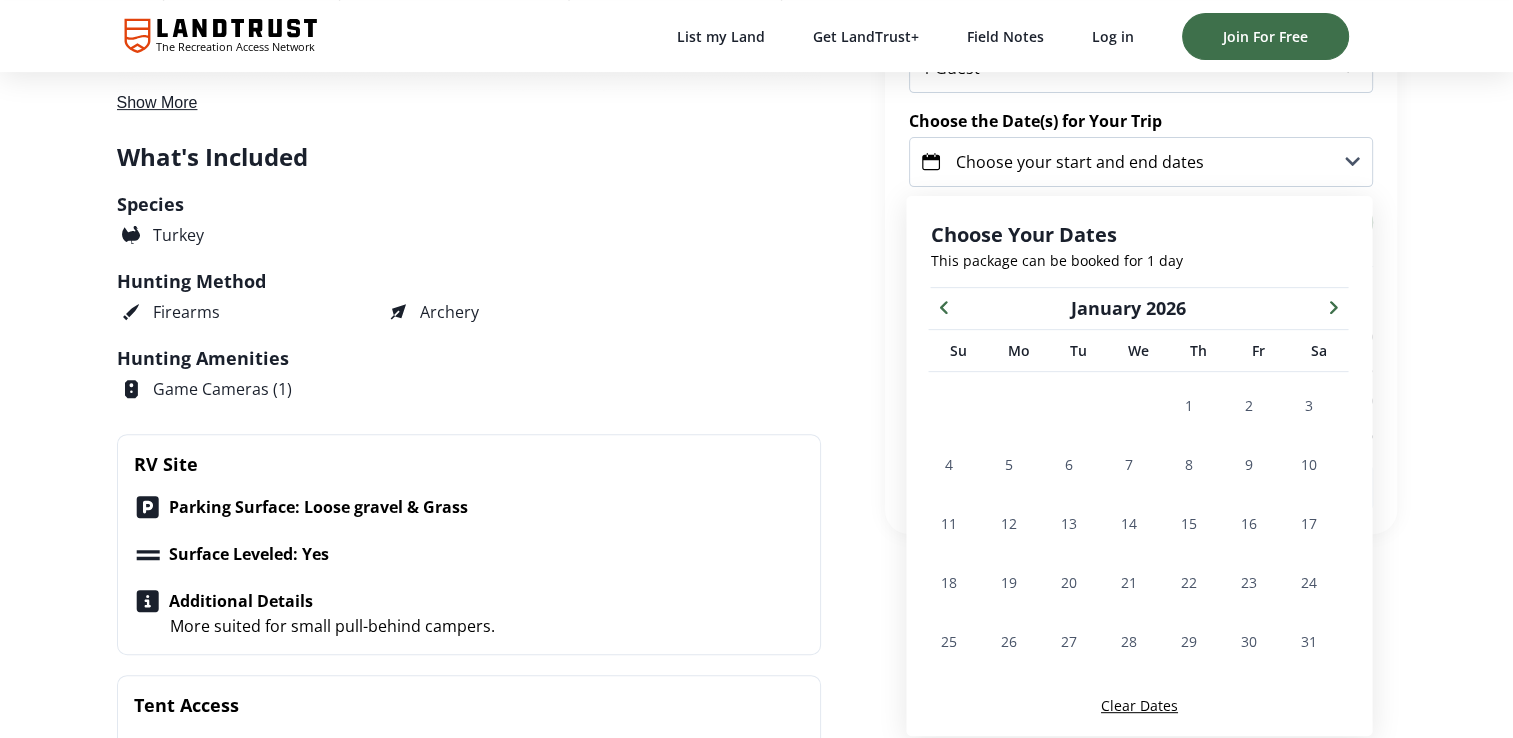 click 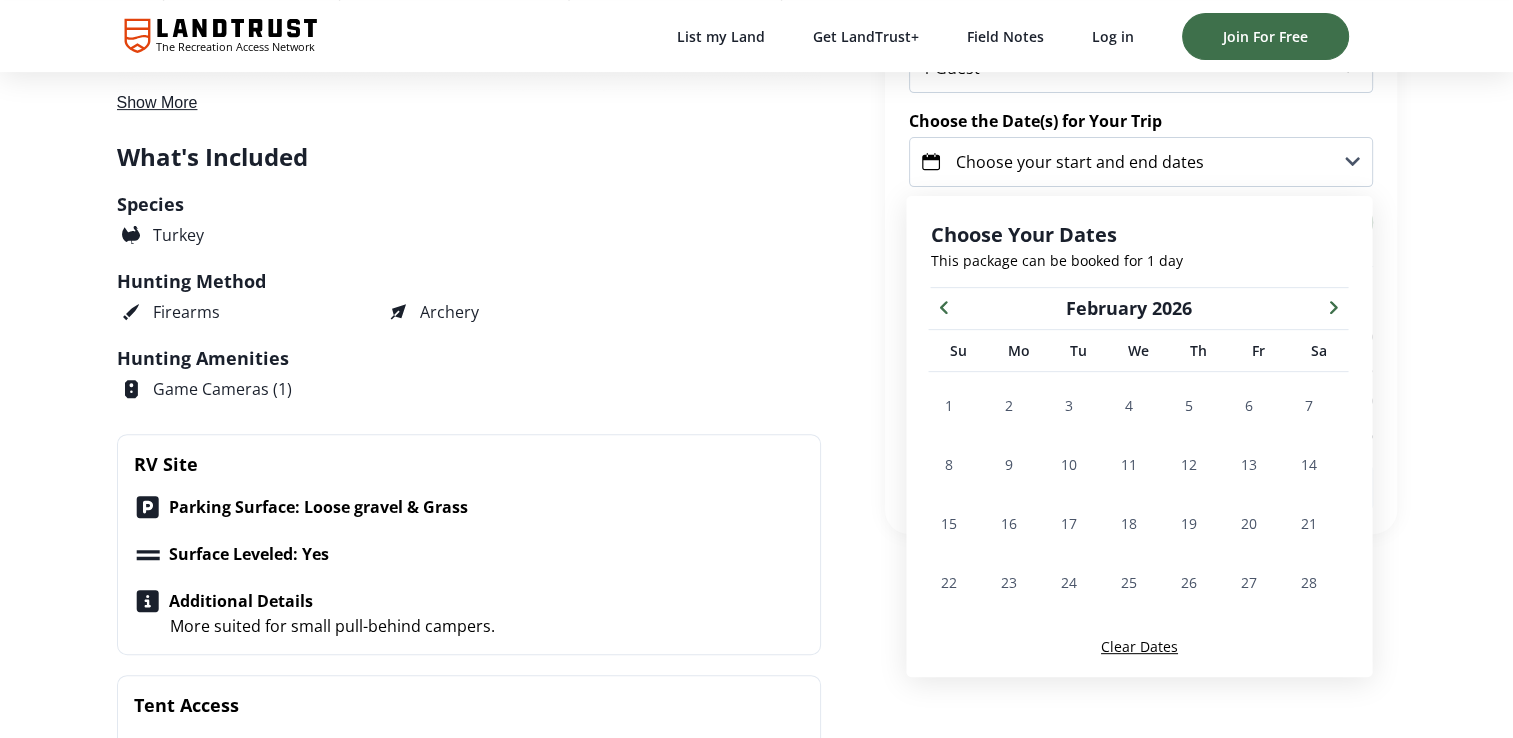 click 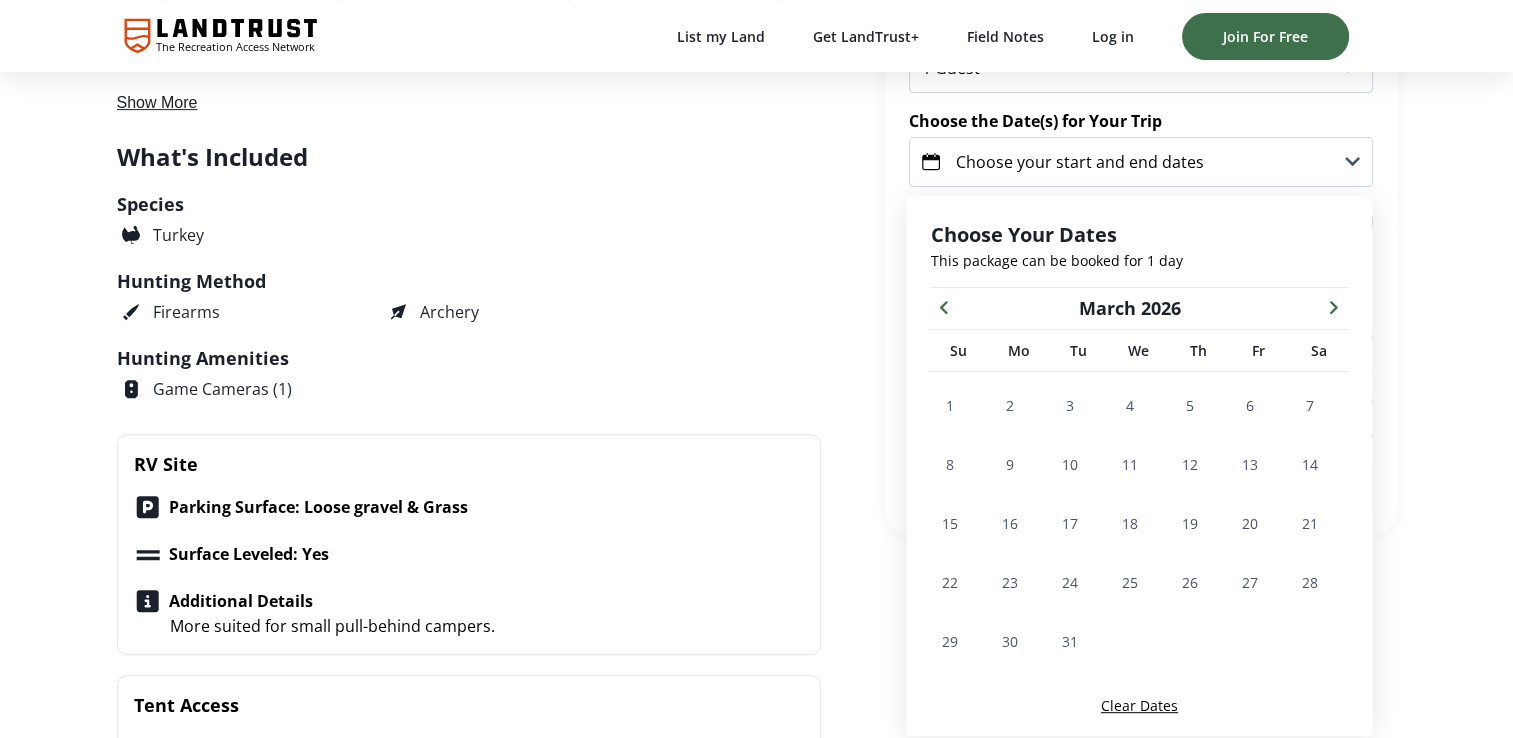 click 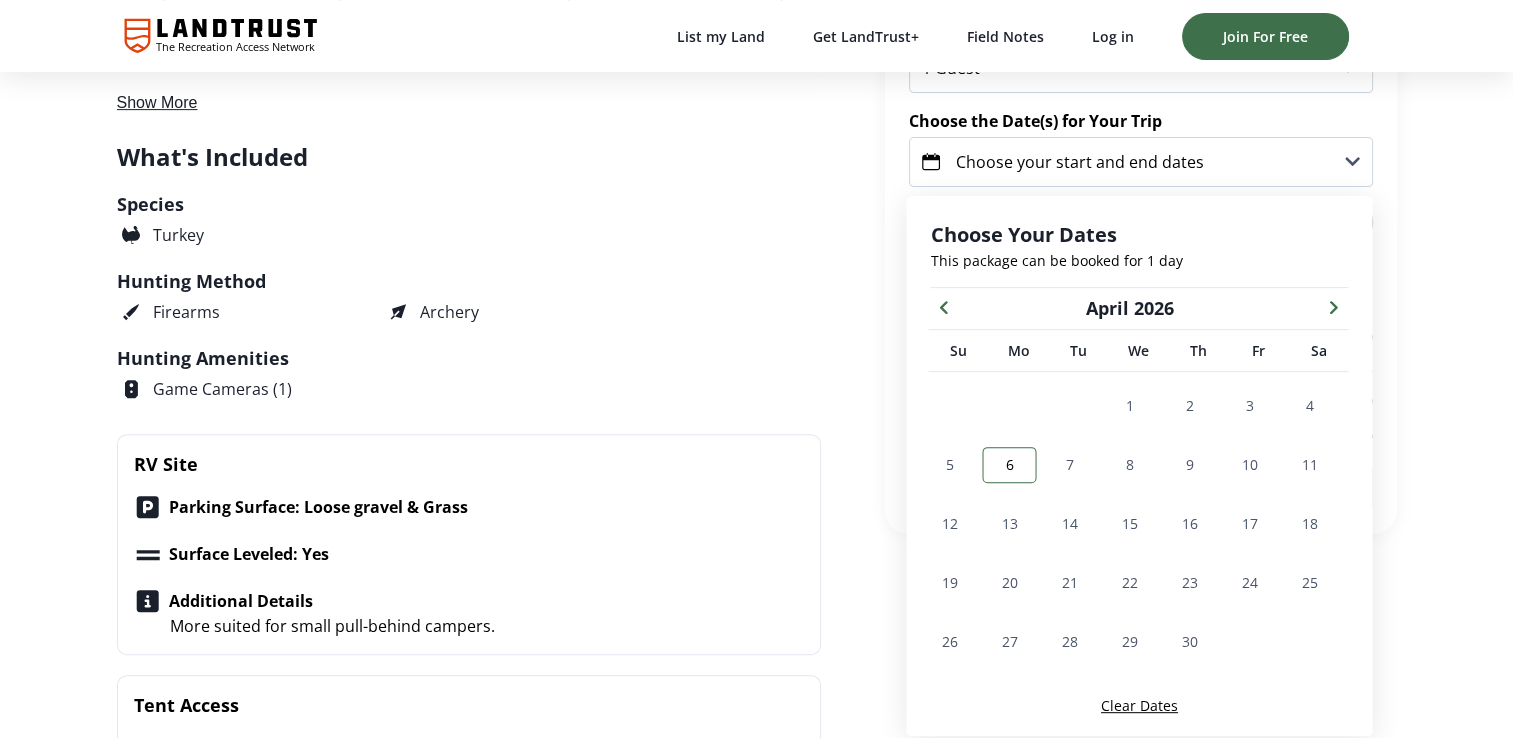 click on "6" at bounding box center [1009, 464] 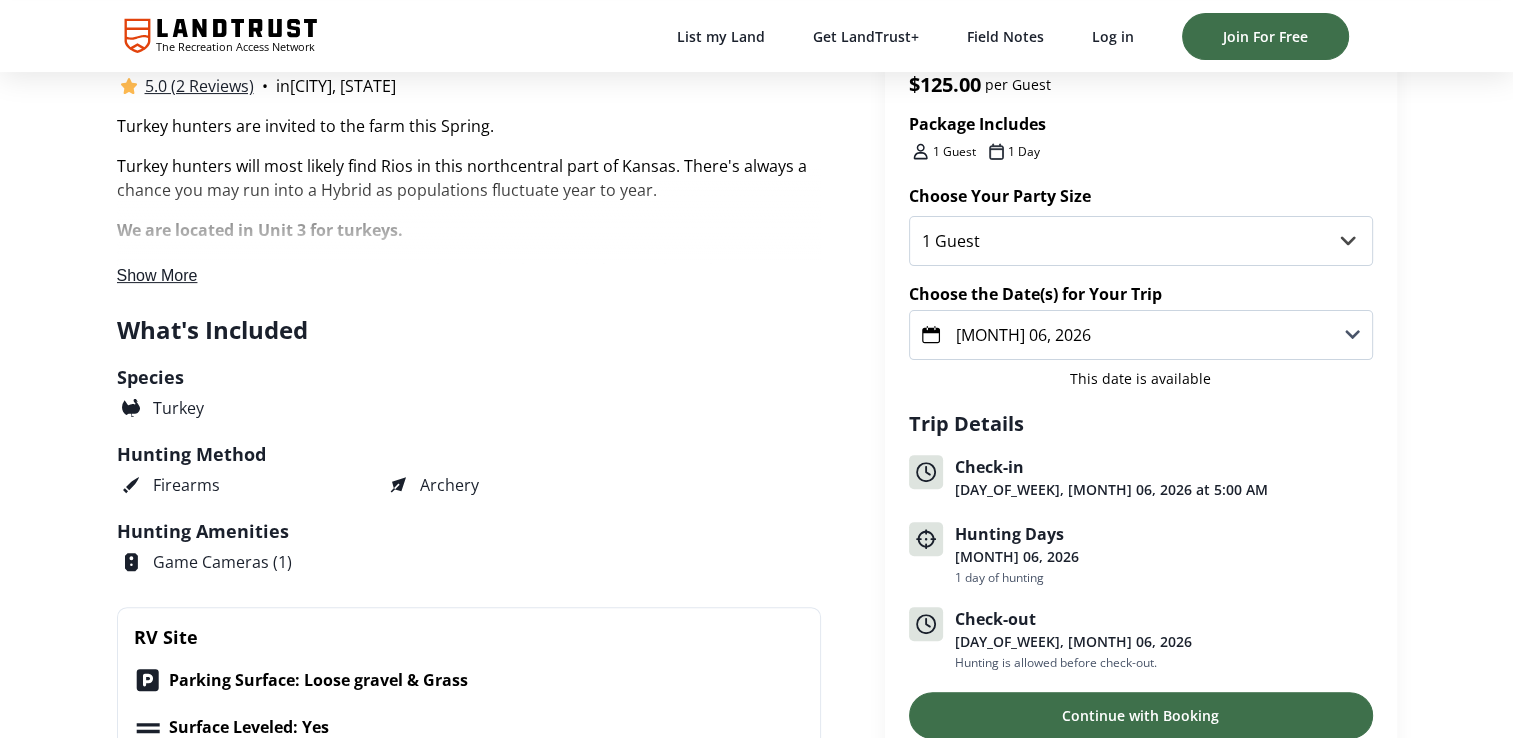 scroll, scrollTop: 504, scrollLeft: 0, axis: vertical 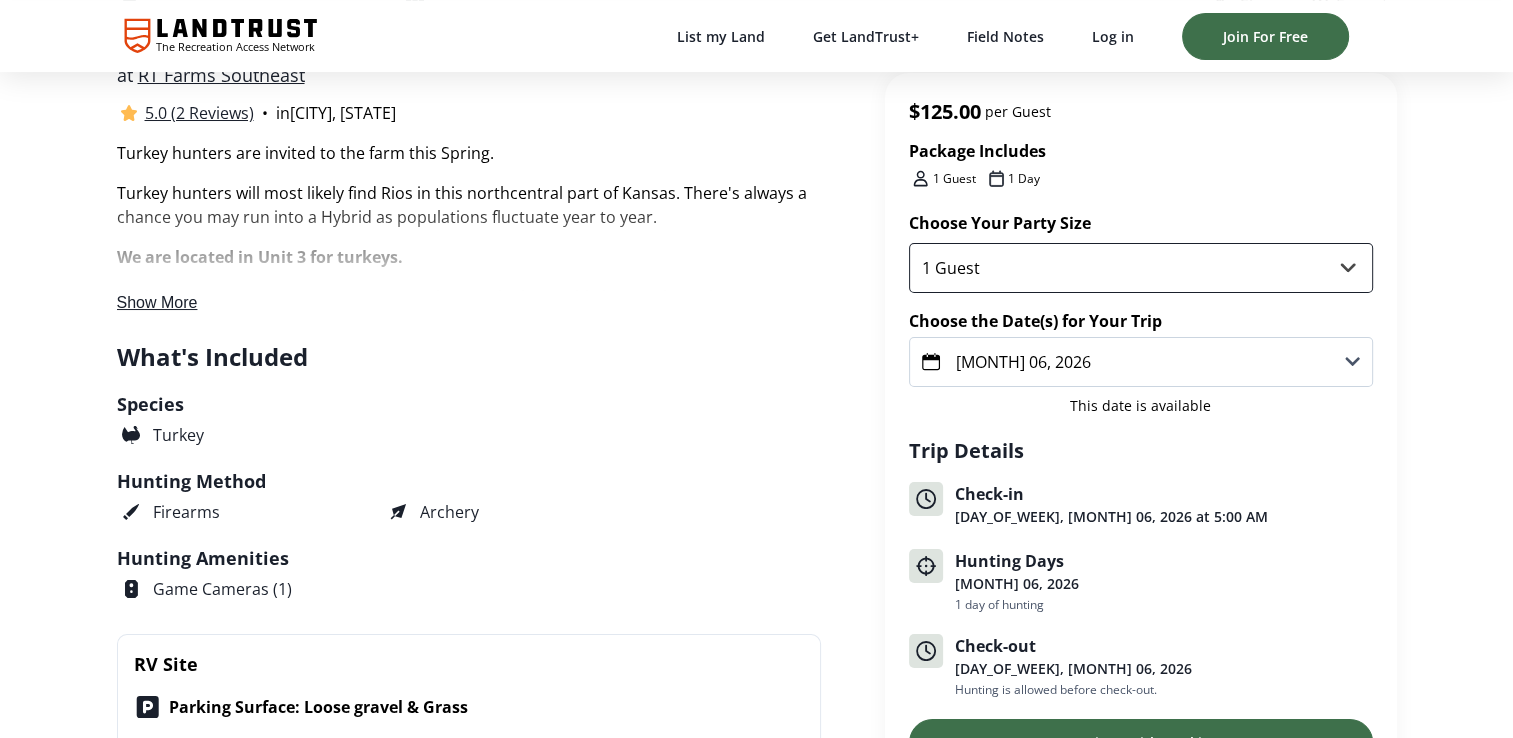 click on "1  Guest 2  Guests 3  Guests 4  Guests 5  Guests" at bounding box center [1141, 268] 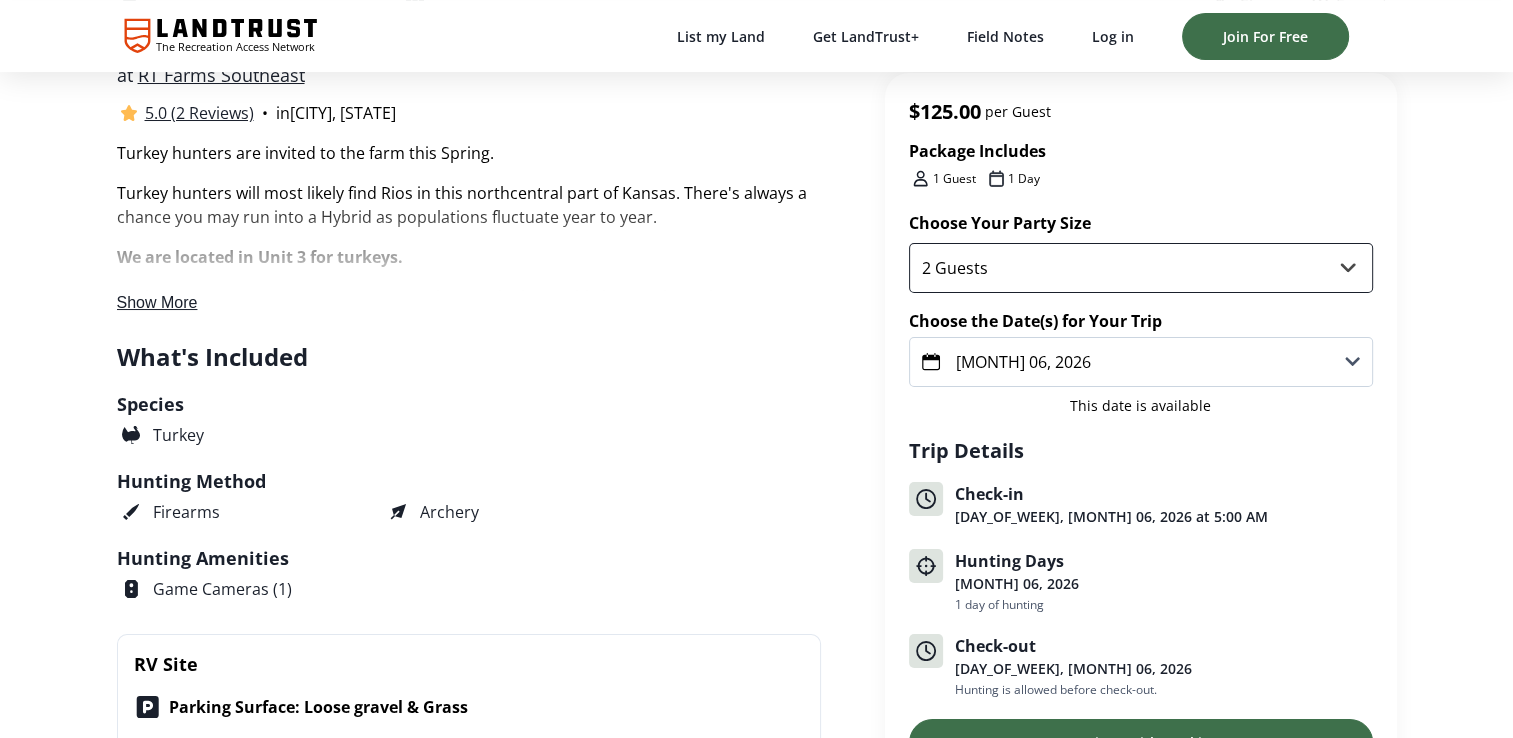 click on "1  Guest 2  Guests 3  Guests 4  Guests 5  Guests" at bounding box center (1141, 268) 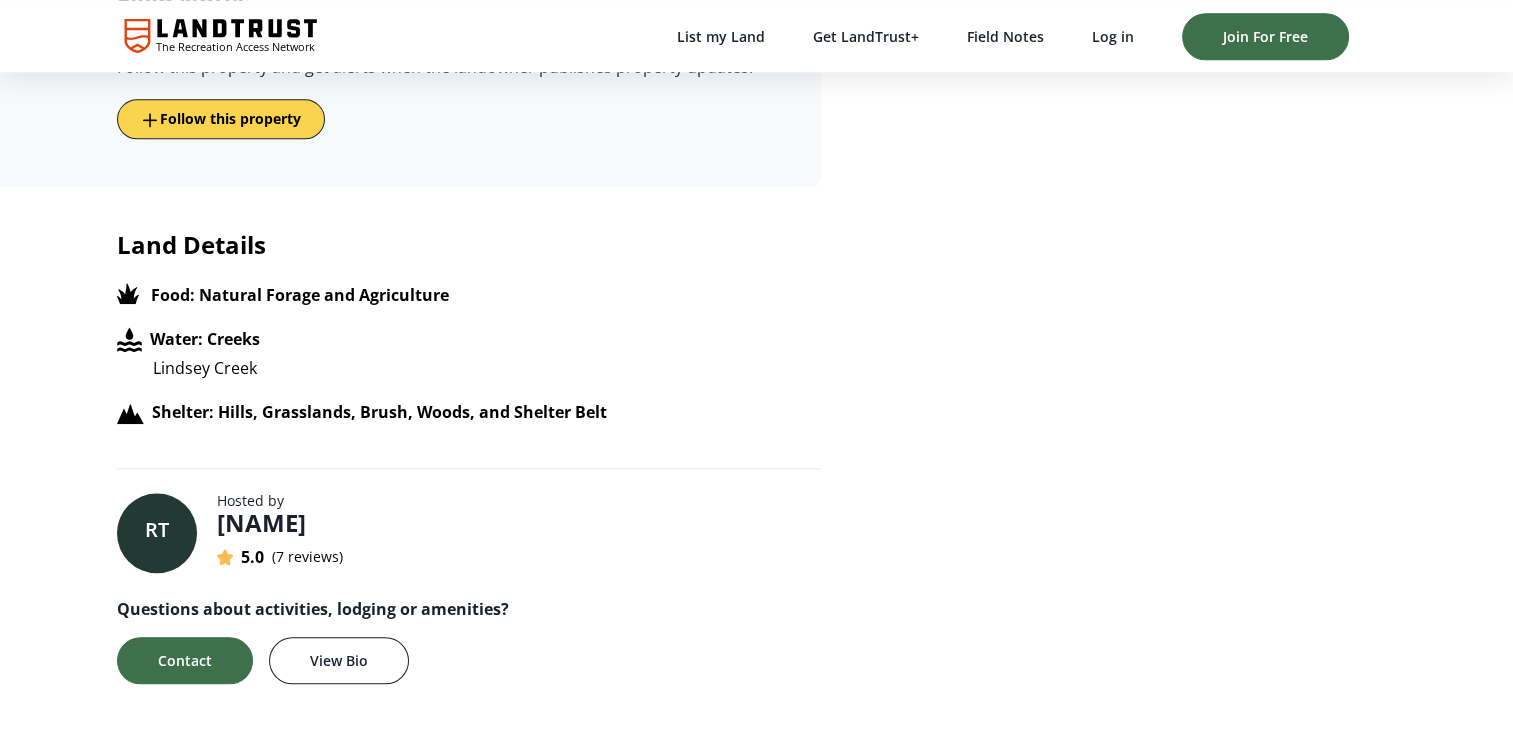 scroll, scrollTop: 2104, scrollLeft: 0, axis: vertical 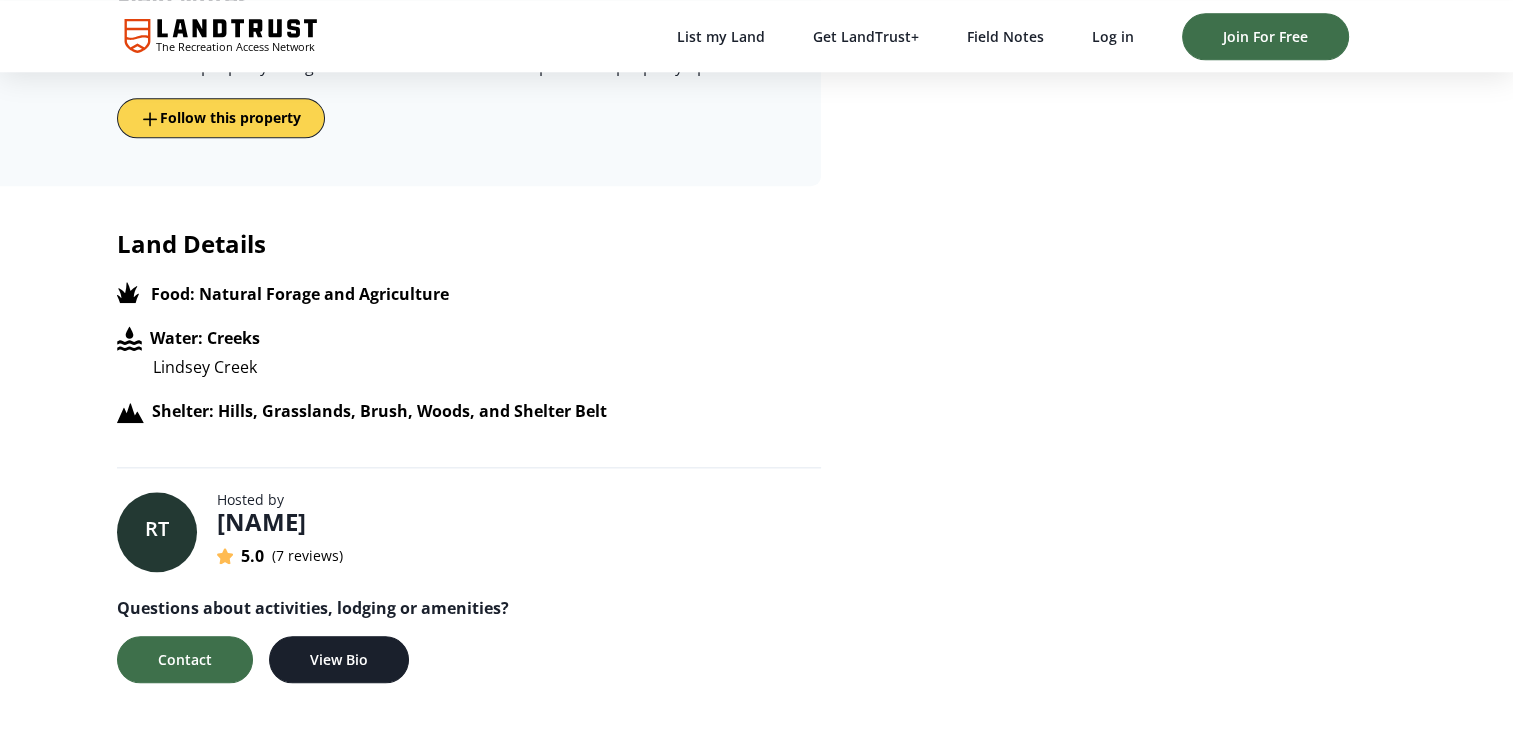 click on "View Bio" at bounding box center [339, 659] 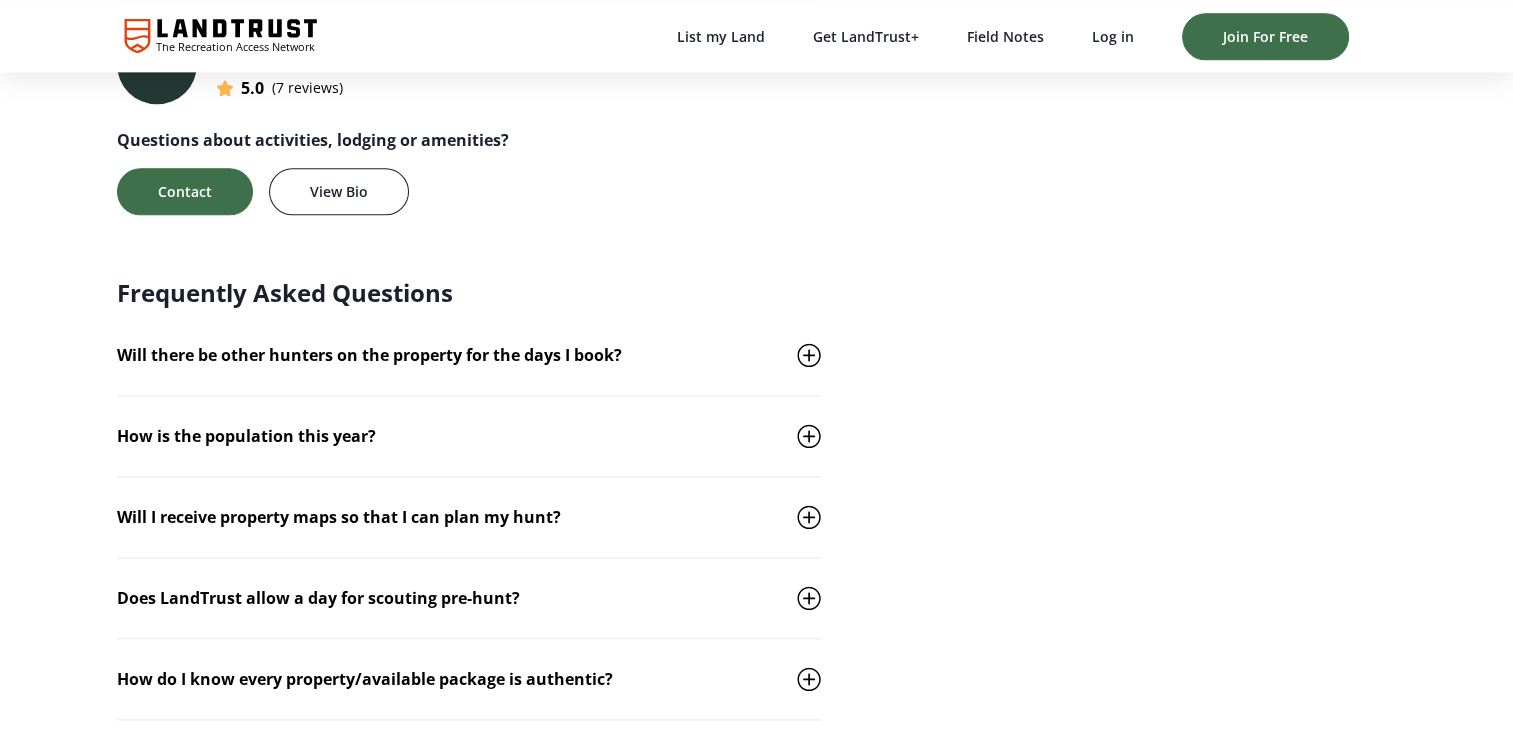 scroll, scrollTop: 2513, scrollLeft: 0, axis: vertical 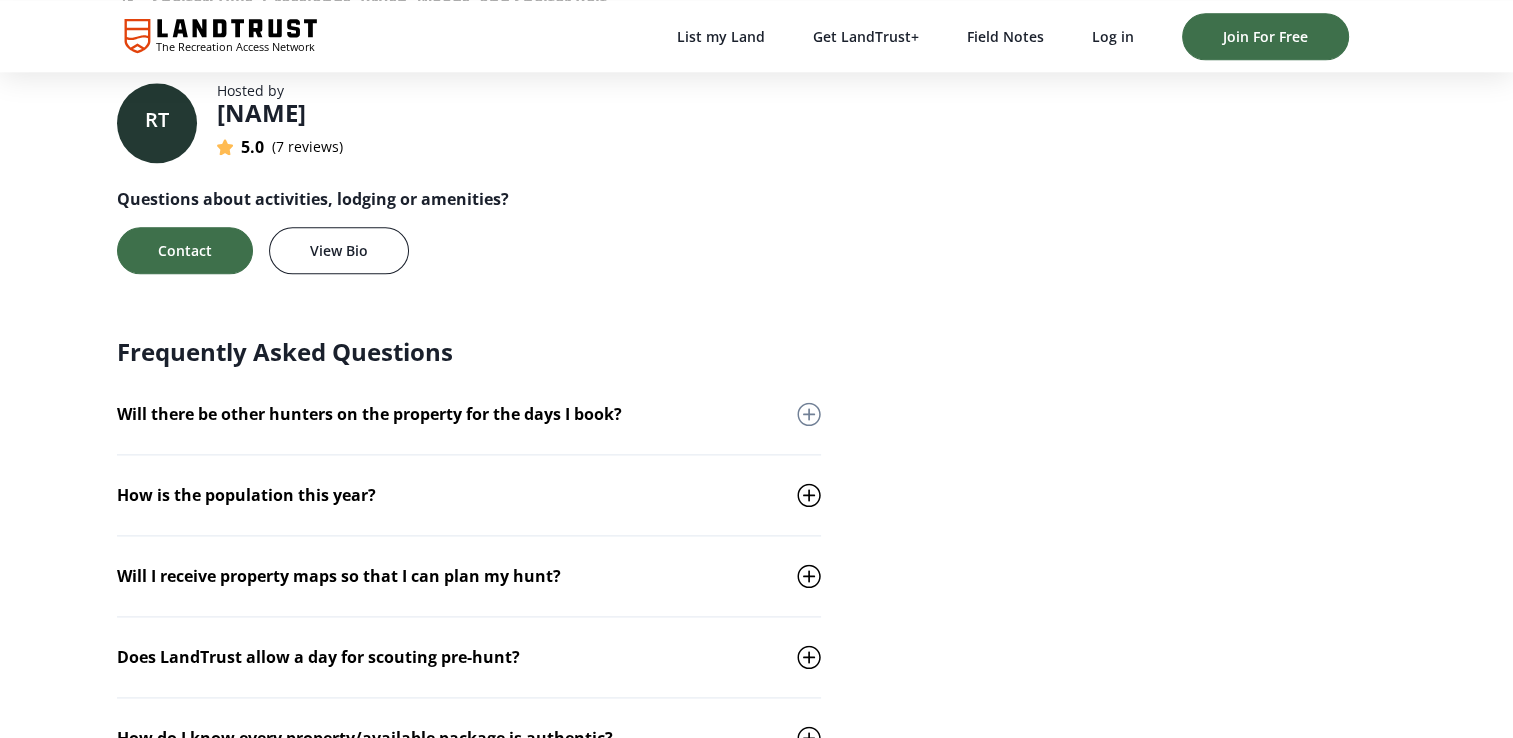 click 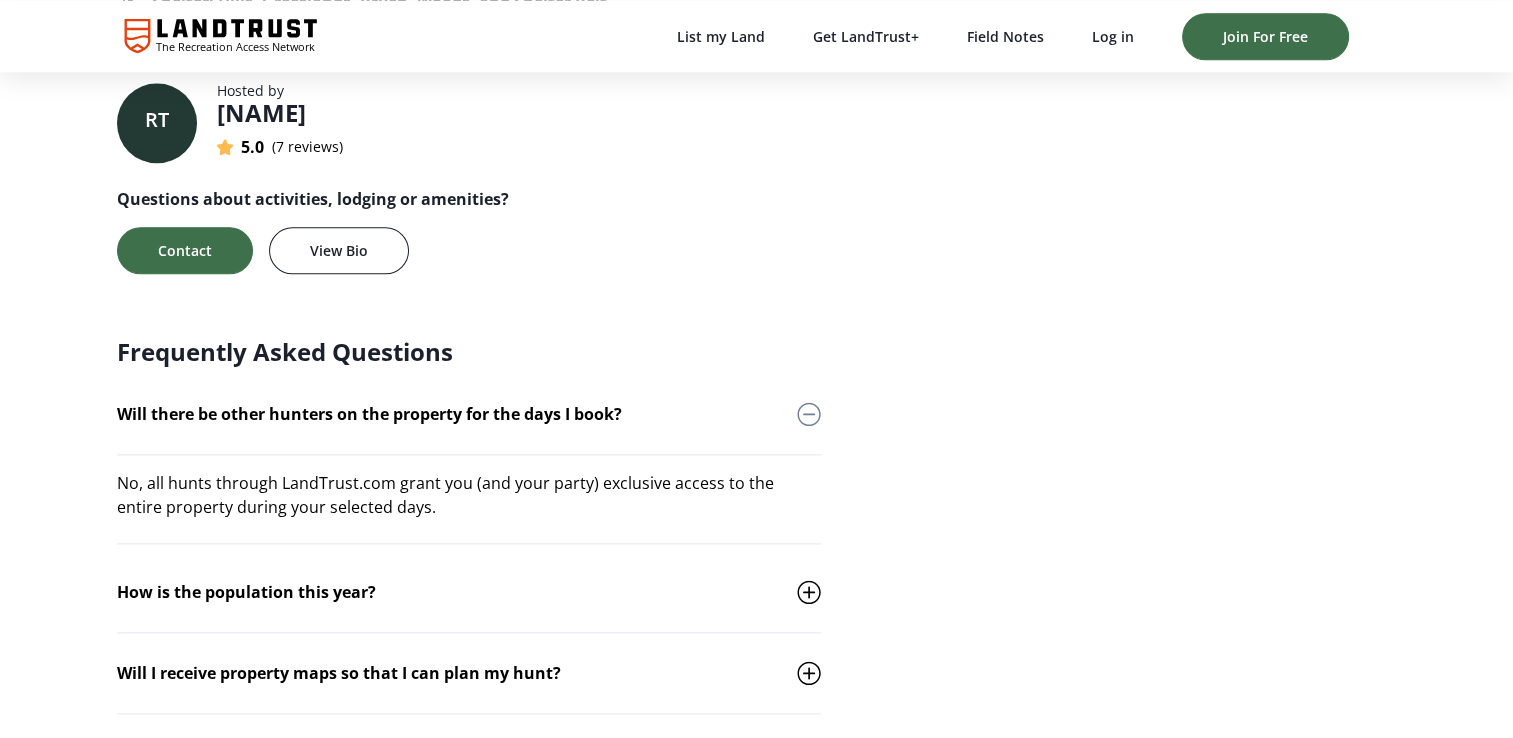 click 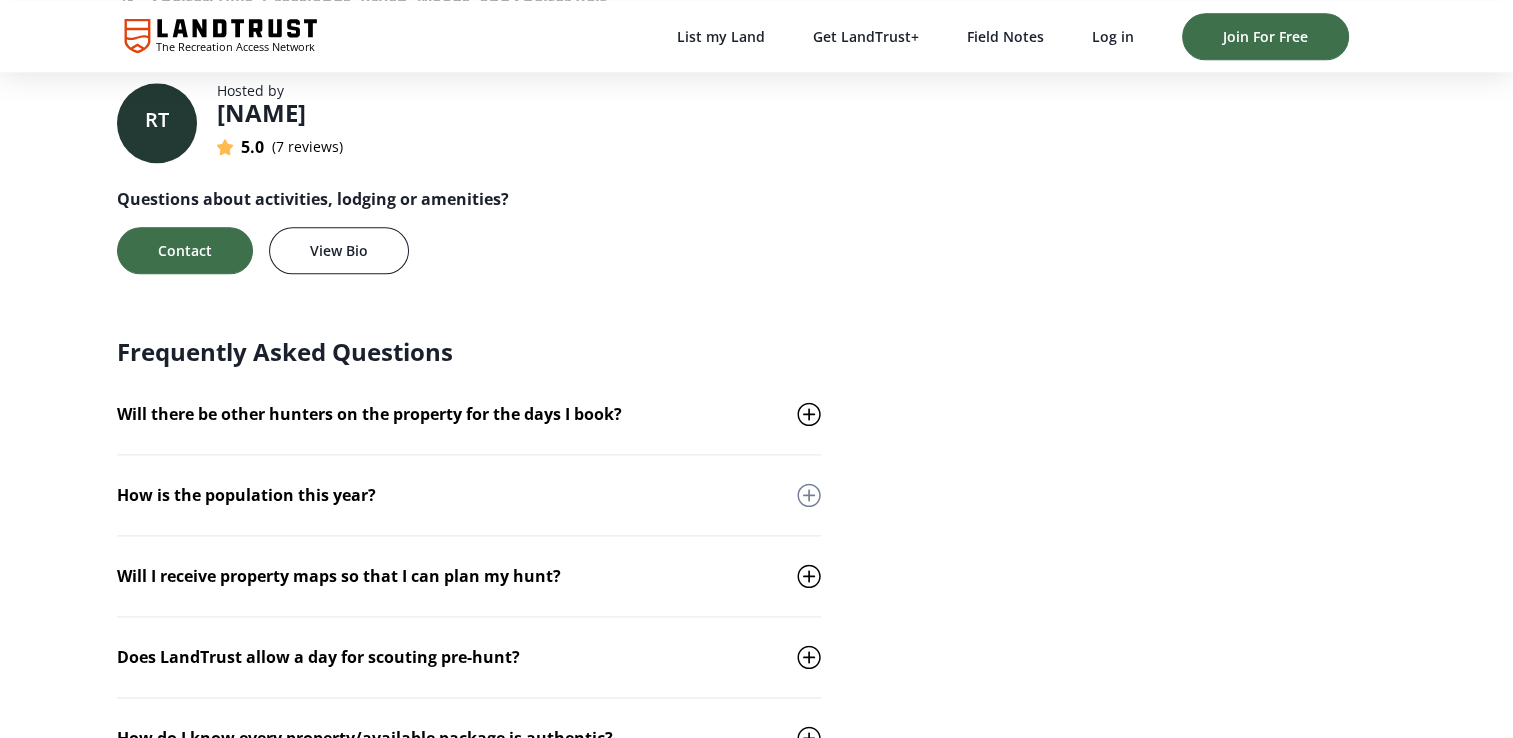 click 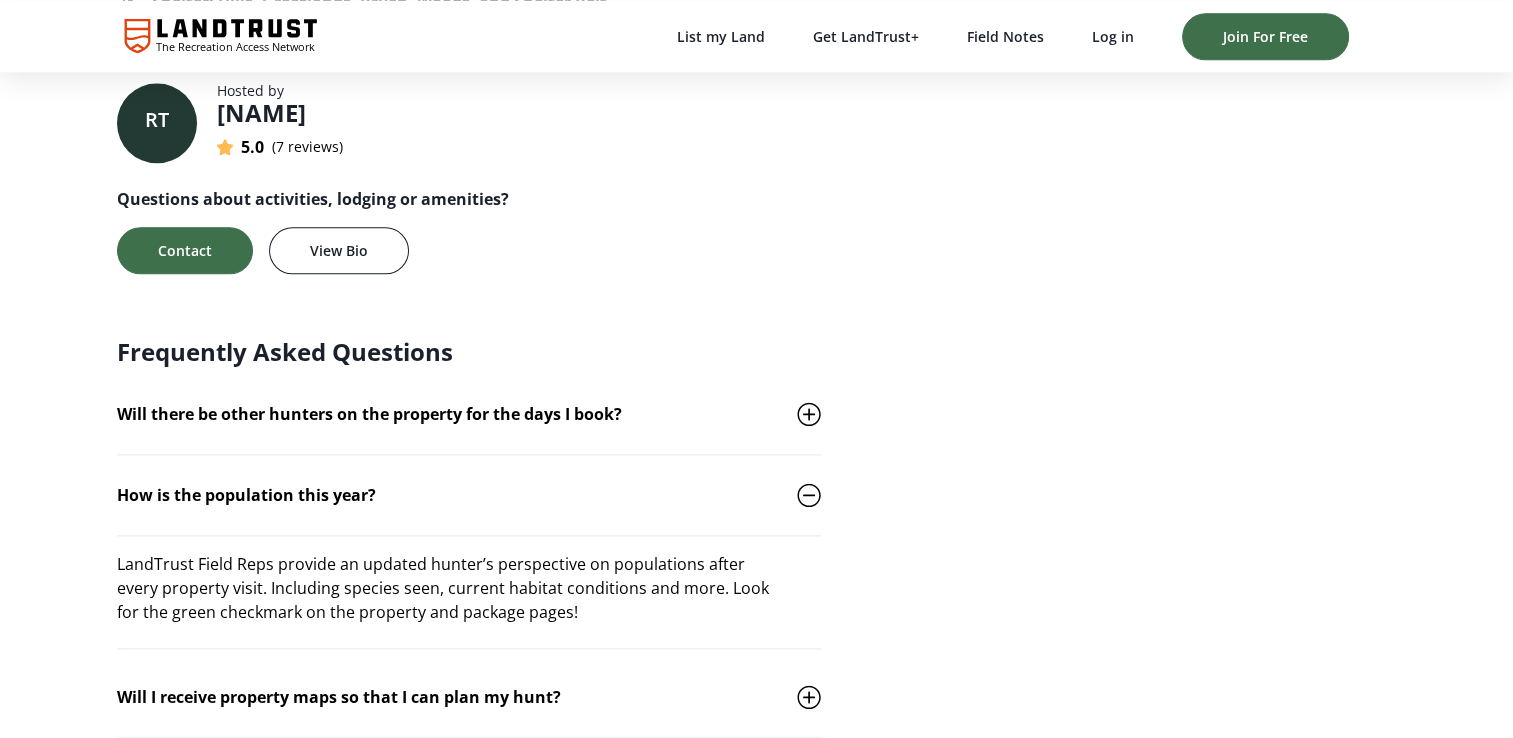 click 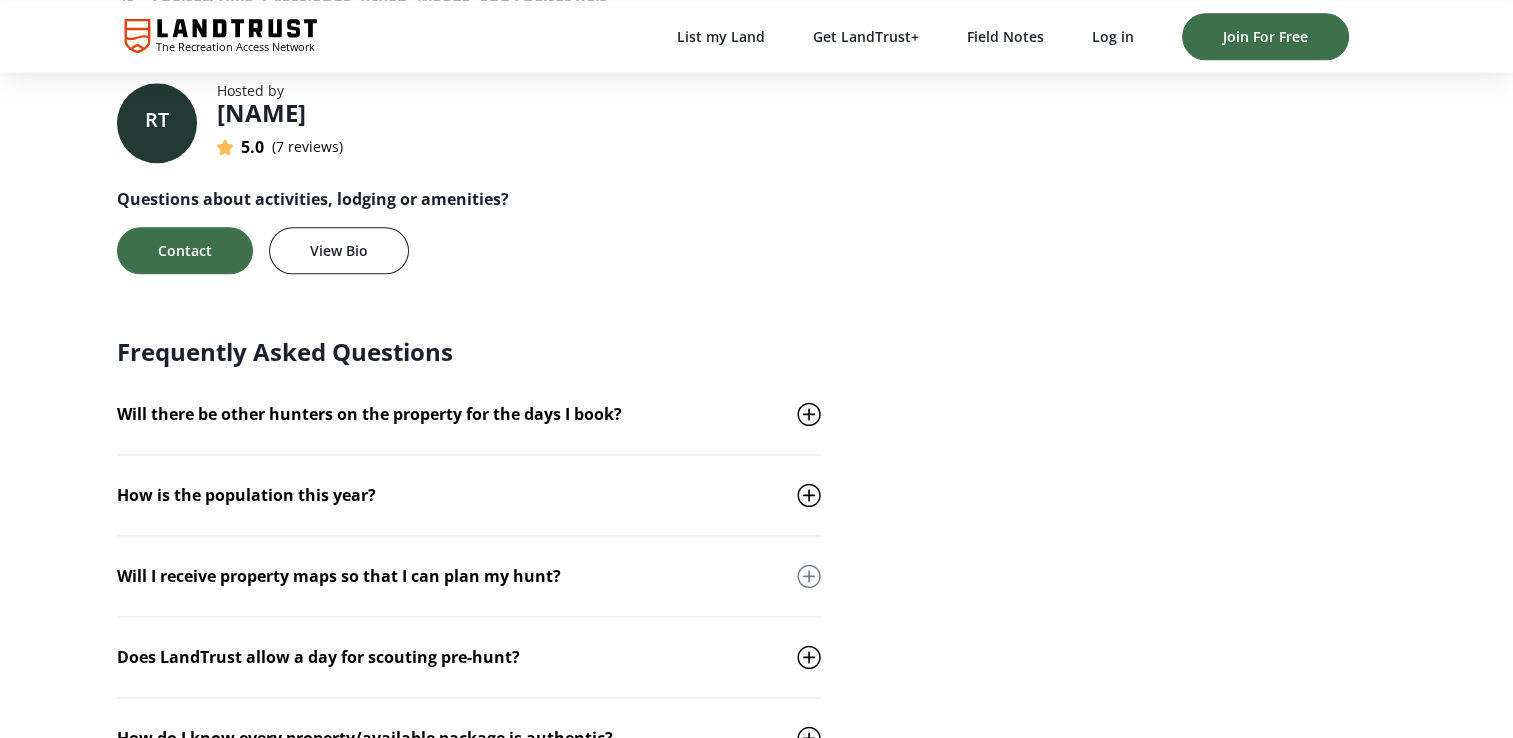 click 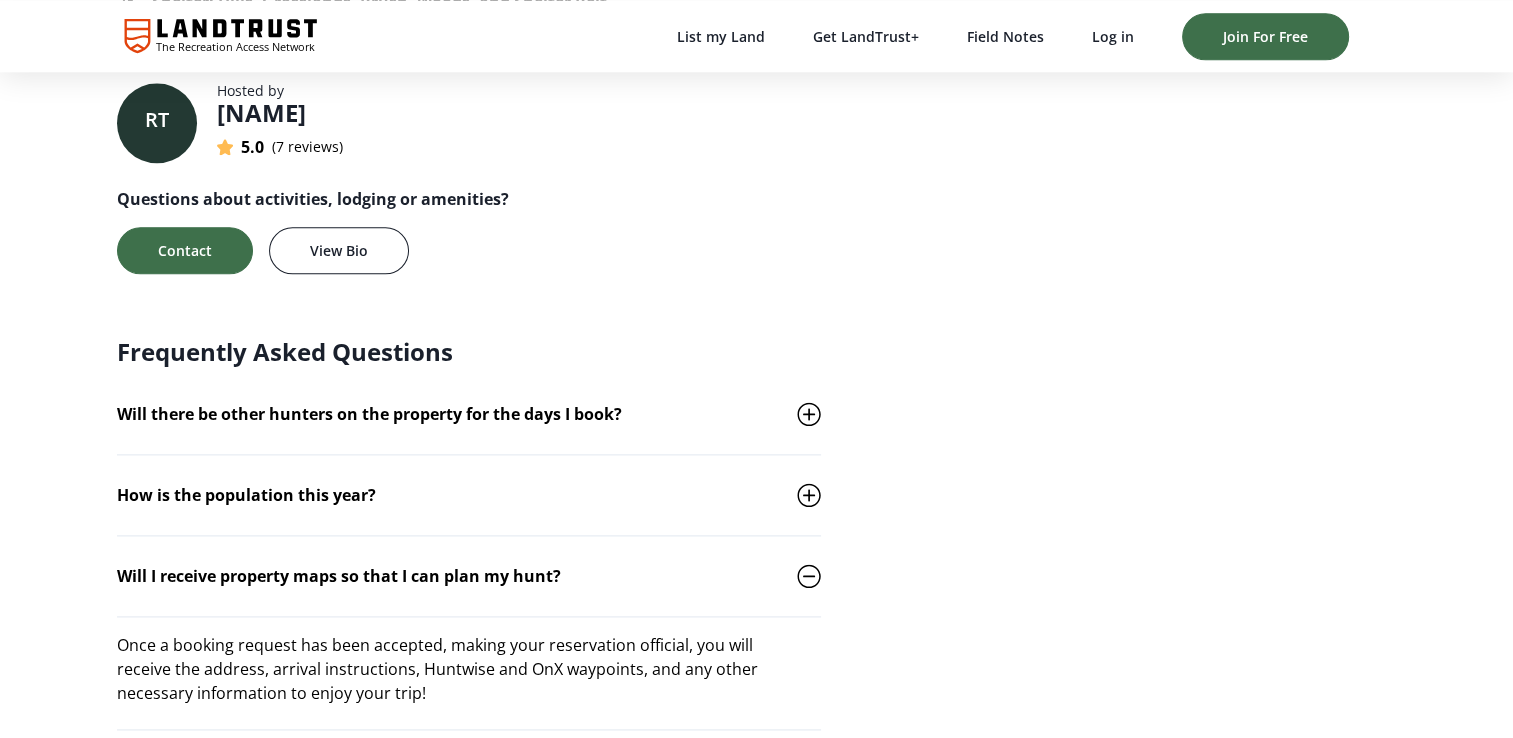 click 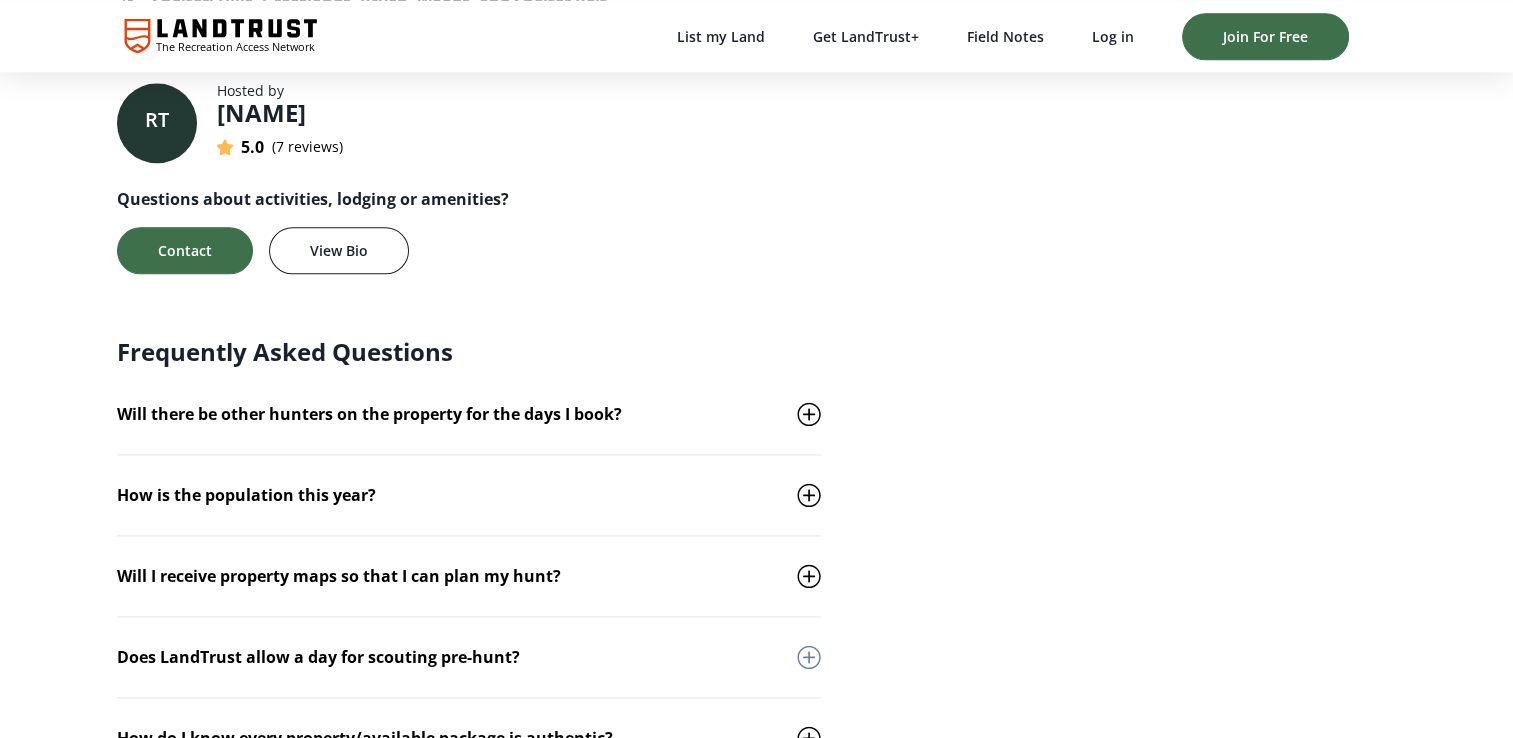 click 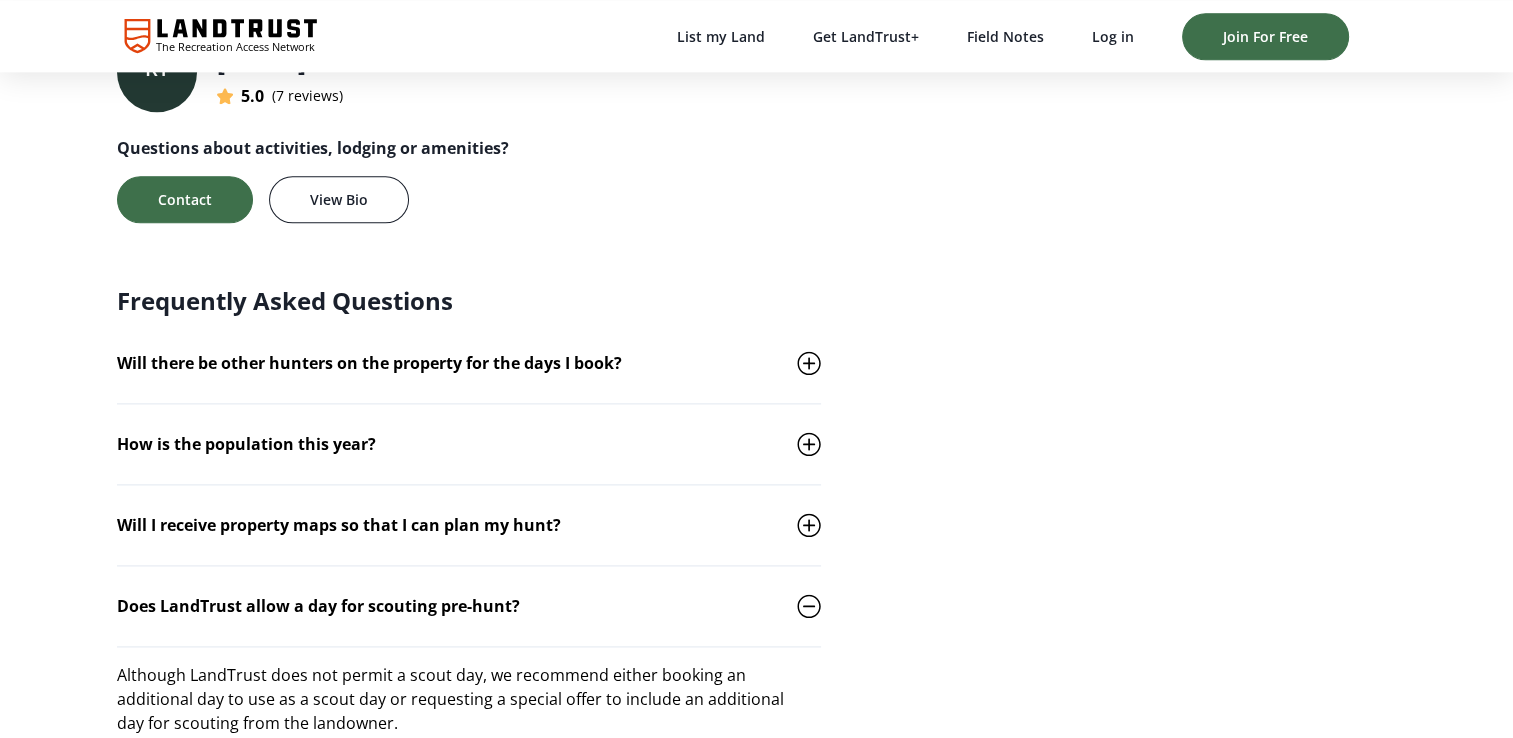 scroll, scrollTop: 2613, scrollLeft: 0, axis: vertical 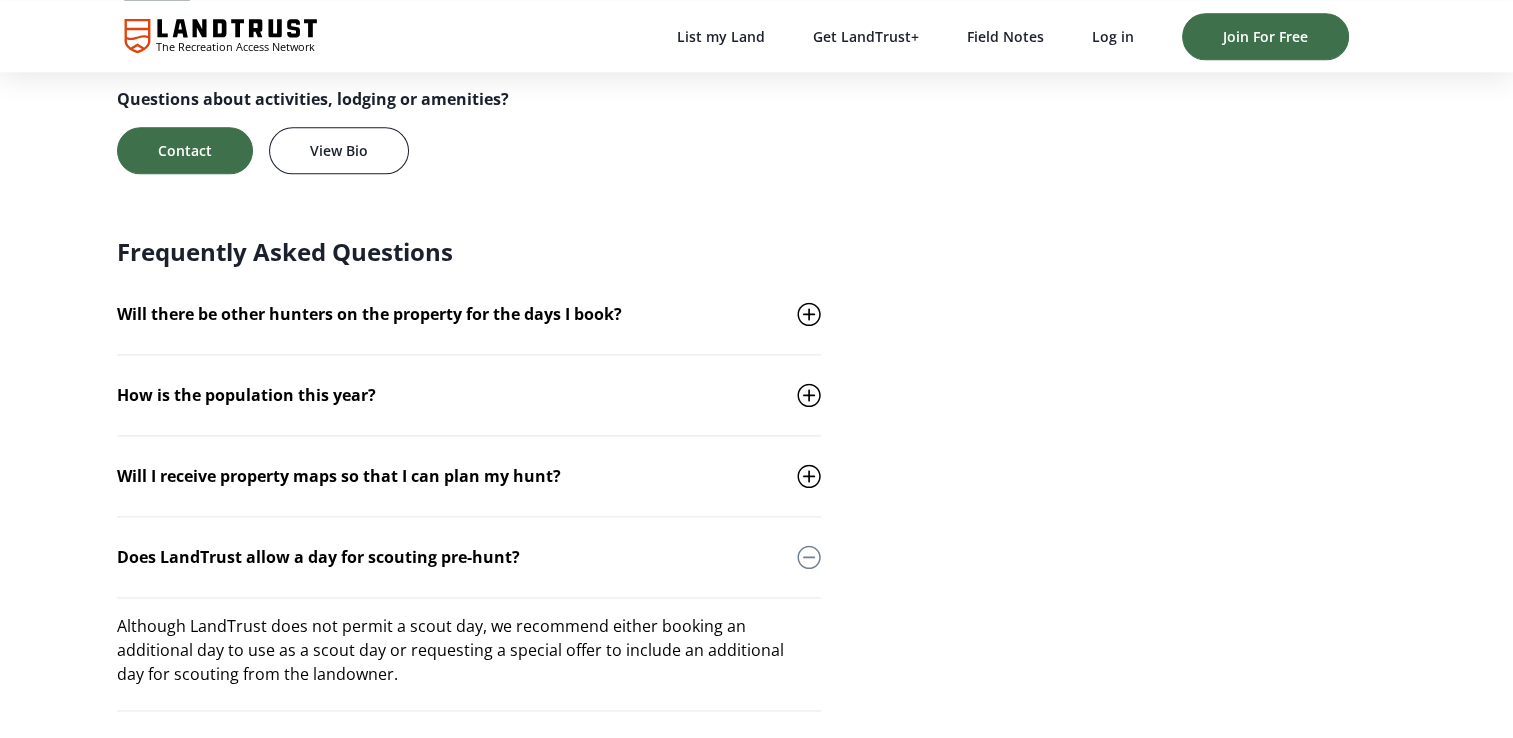 click 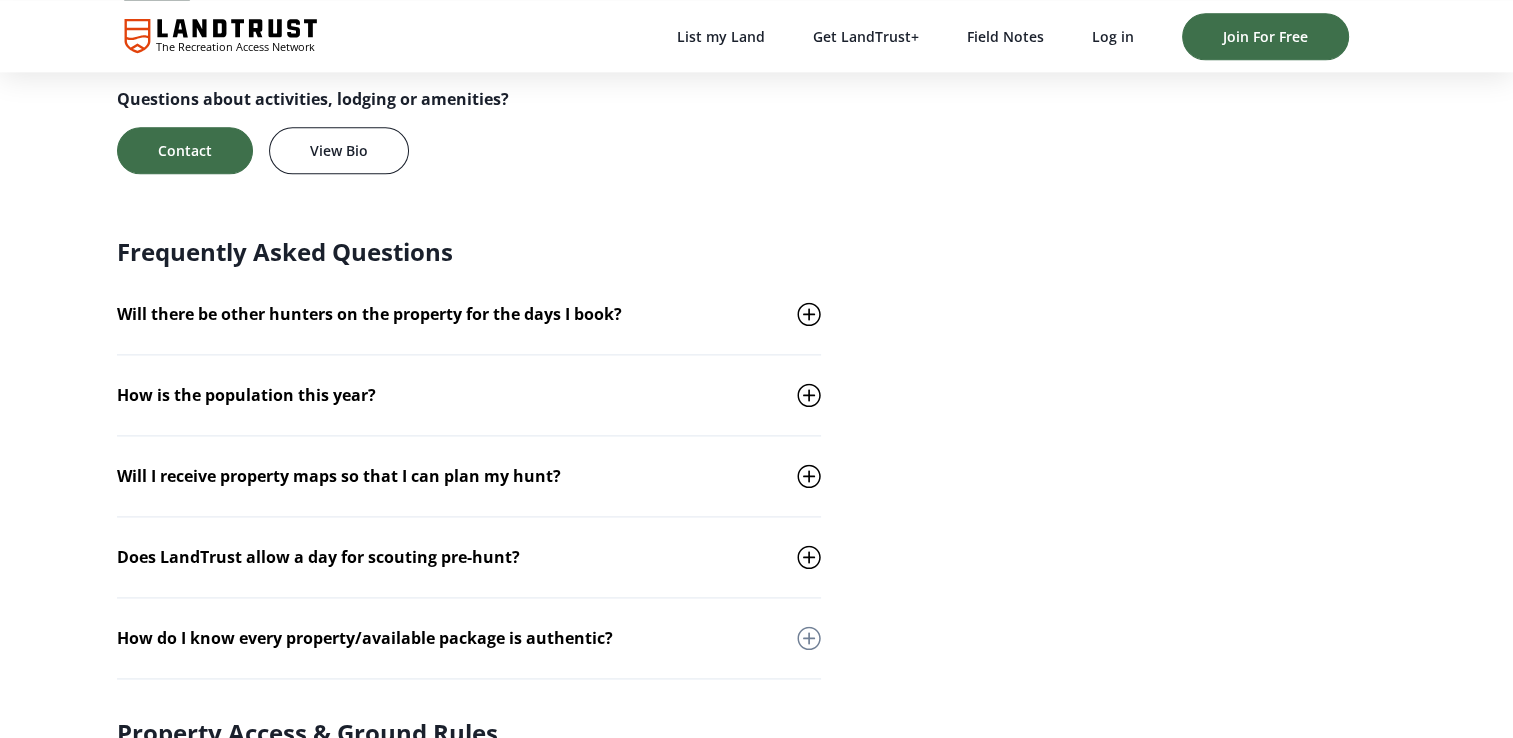 click 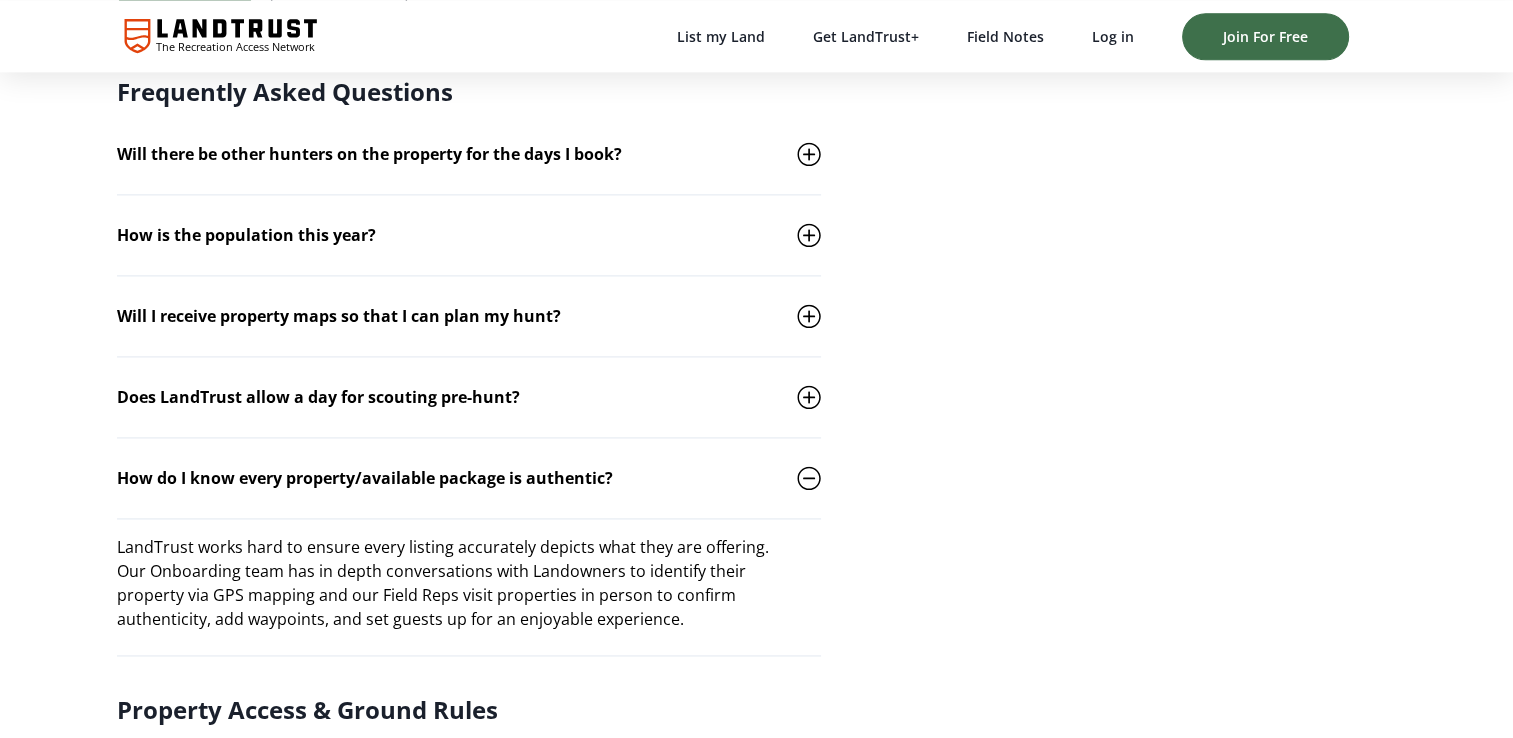 scroll, scrollTop: 2813, scrollLeft: 0, axis: vertical 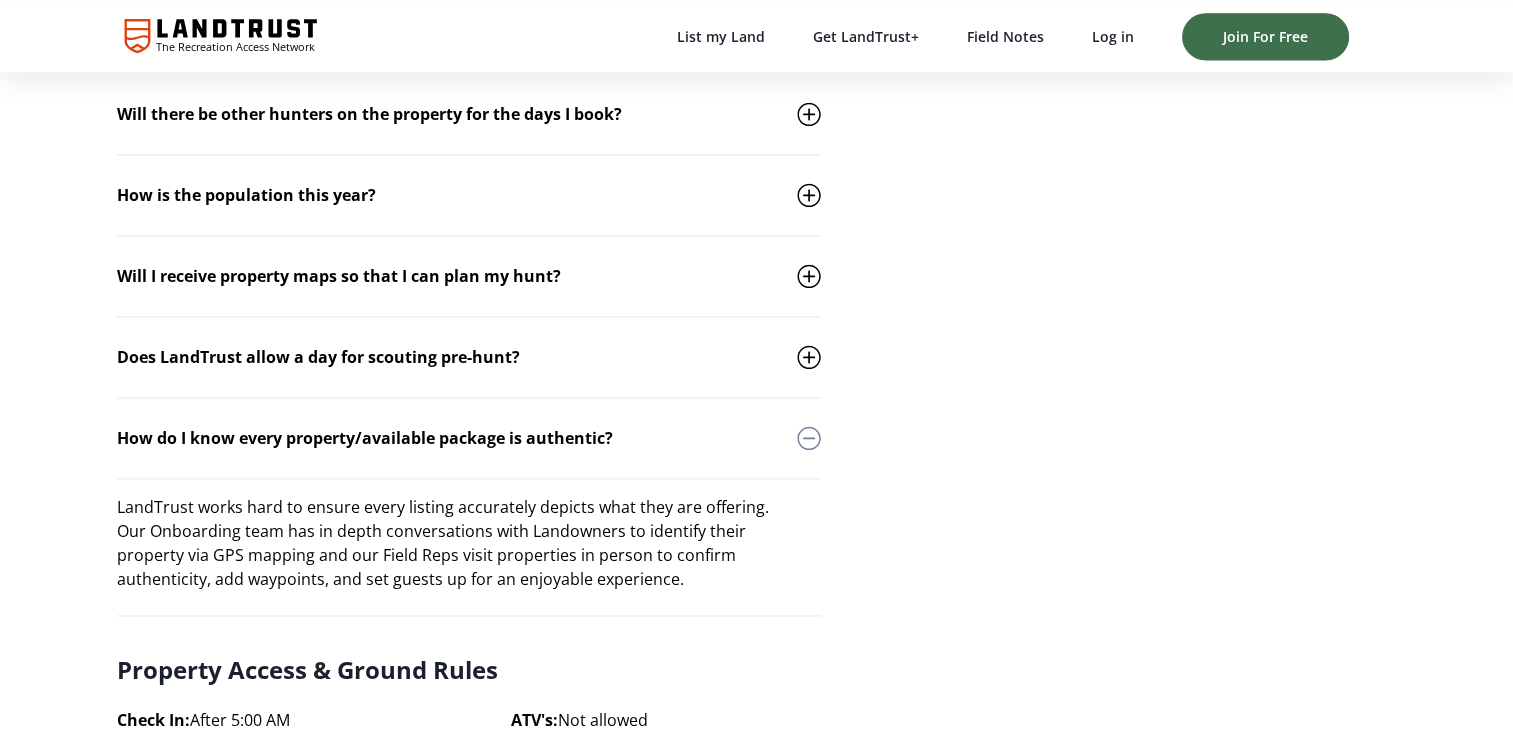 click 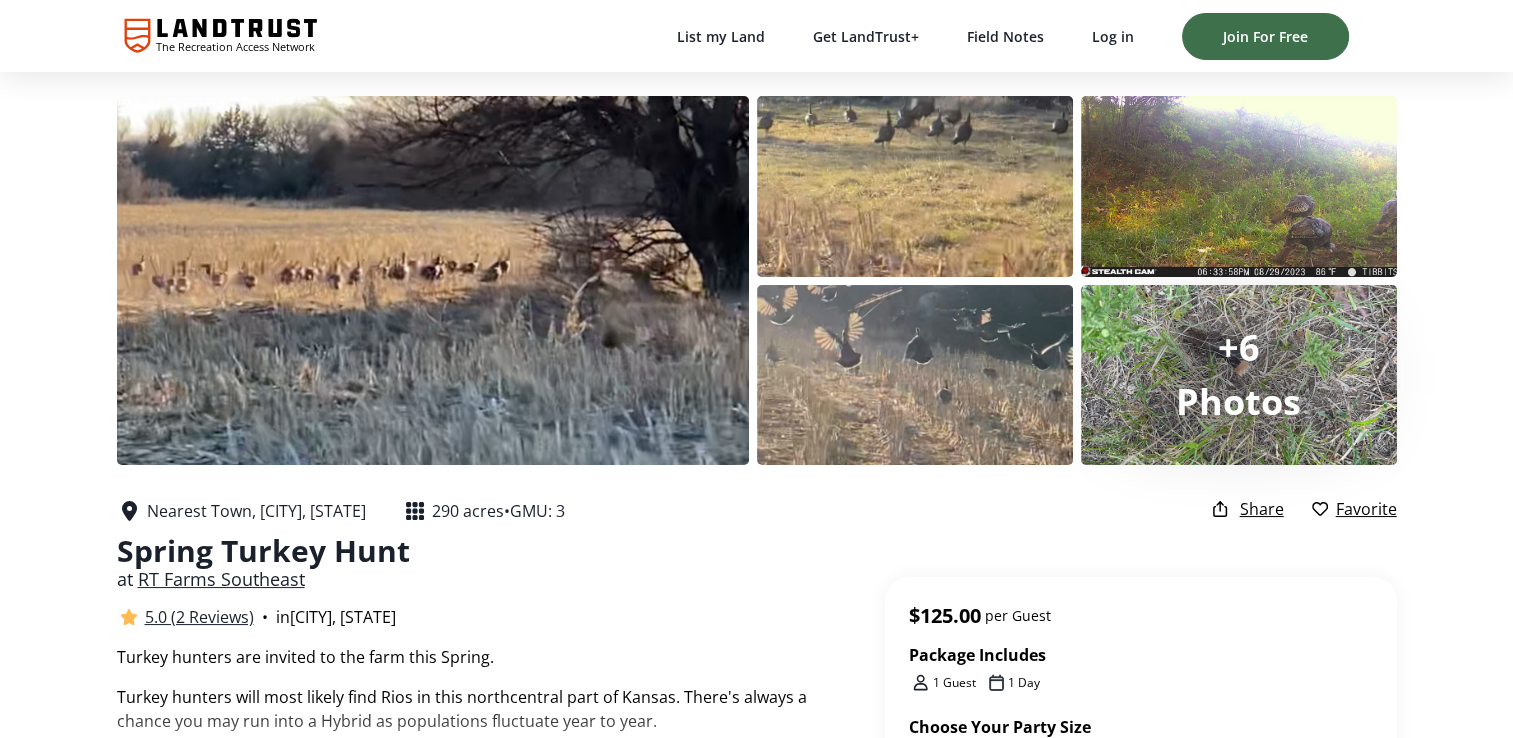 scroll, scrollTop: 0, scrollLeft: 0, axis: both 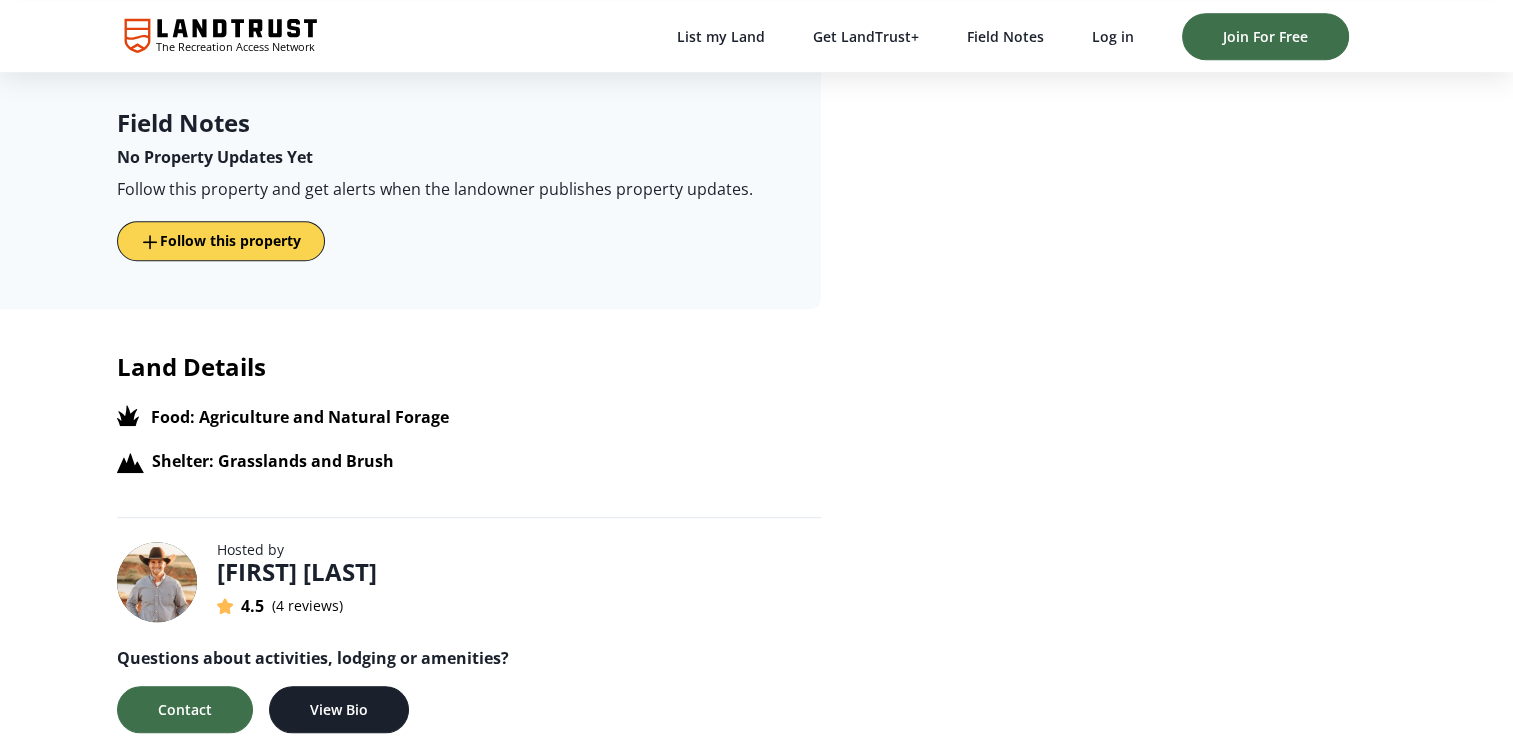 click on "View Bio" at bounding box center [339, 709] 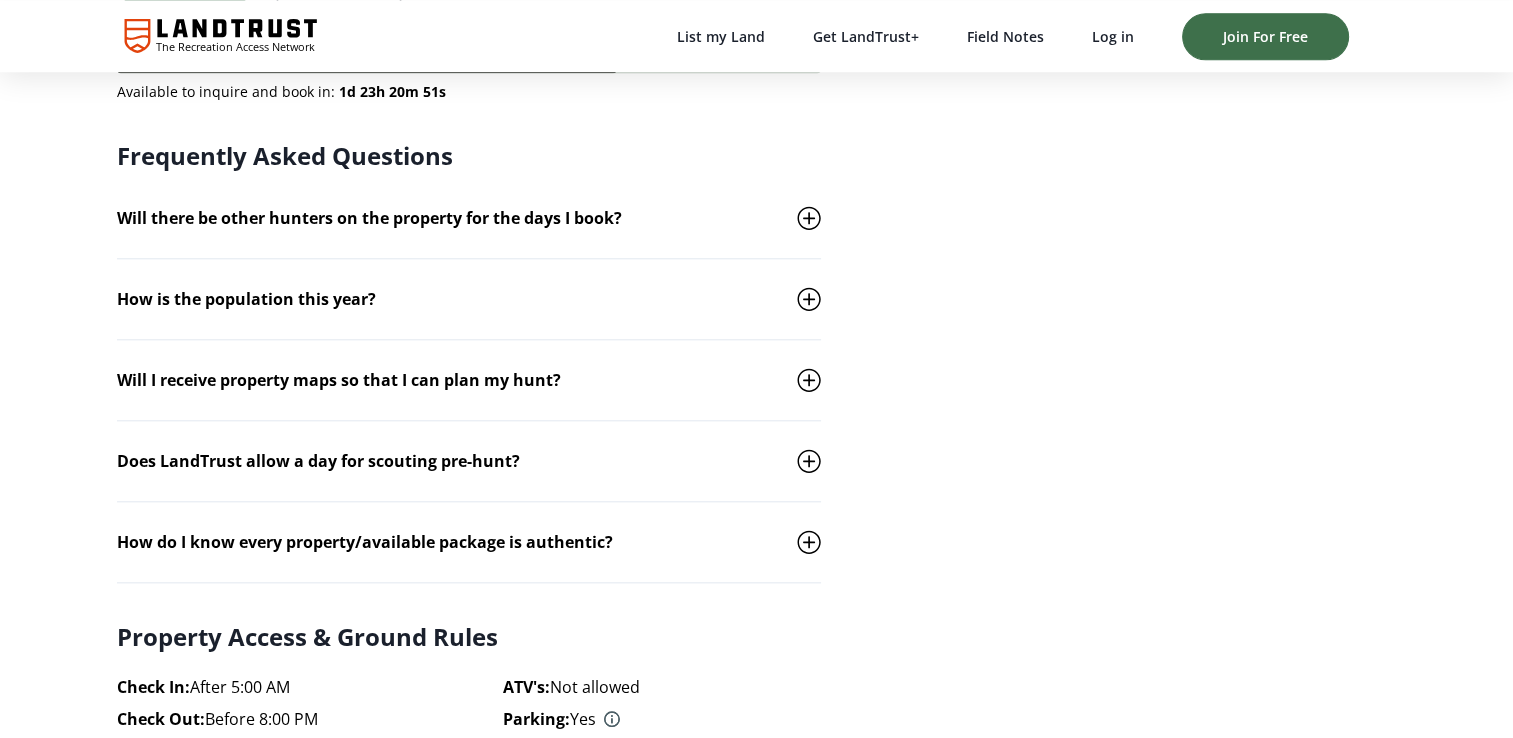 scroll, scrollTop: 1920, scrollLeft: 0, axis: vertical 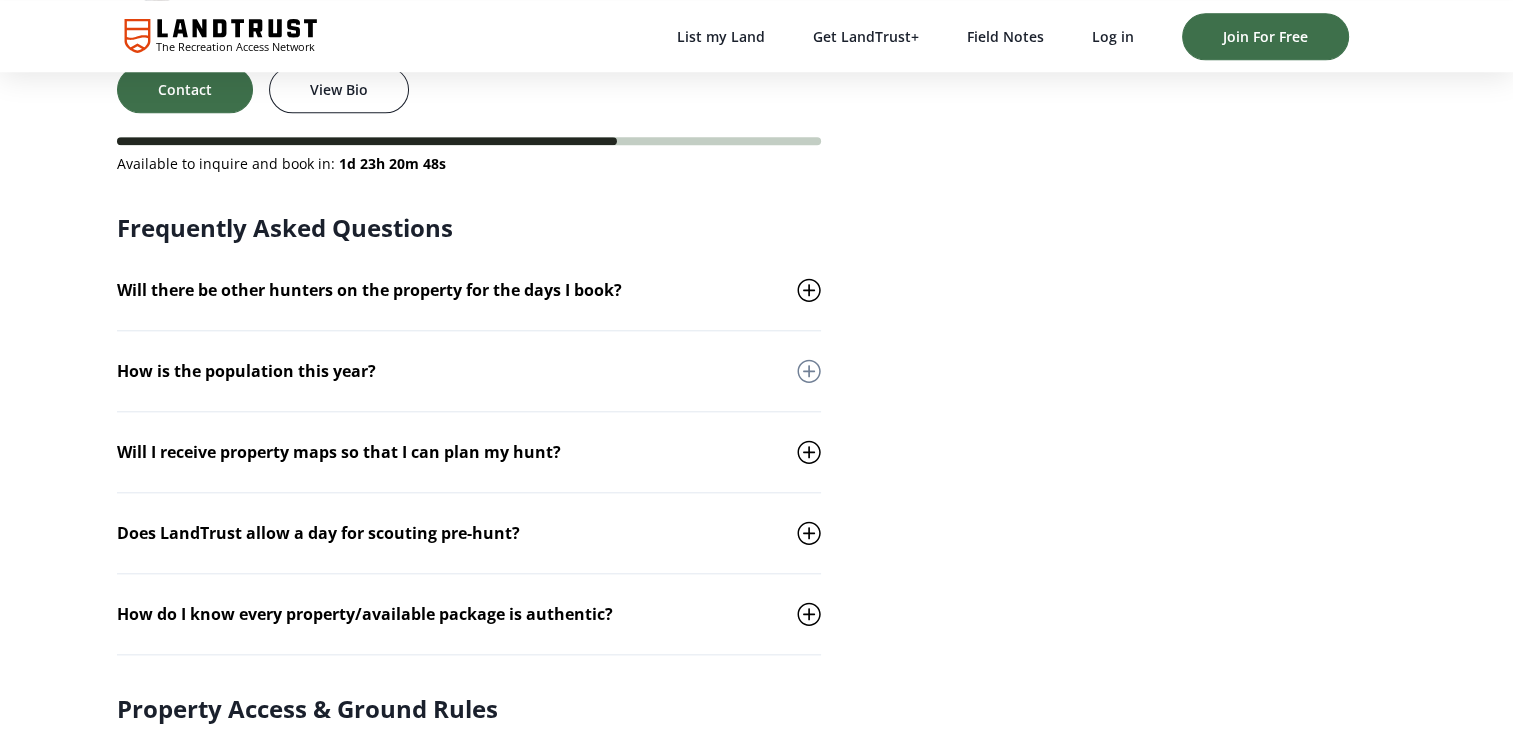 click 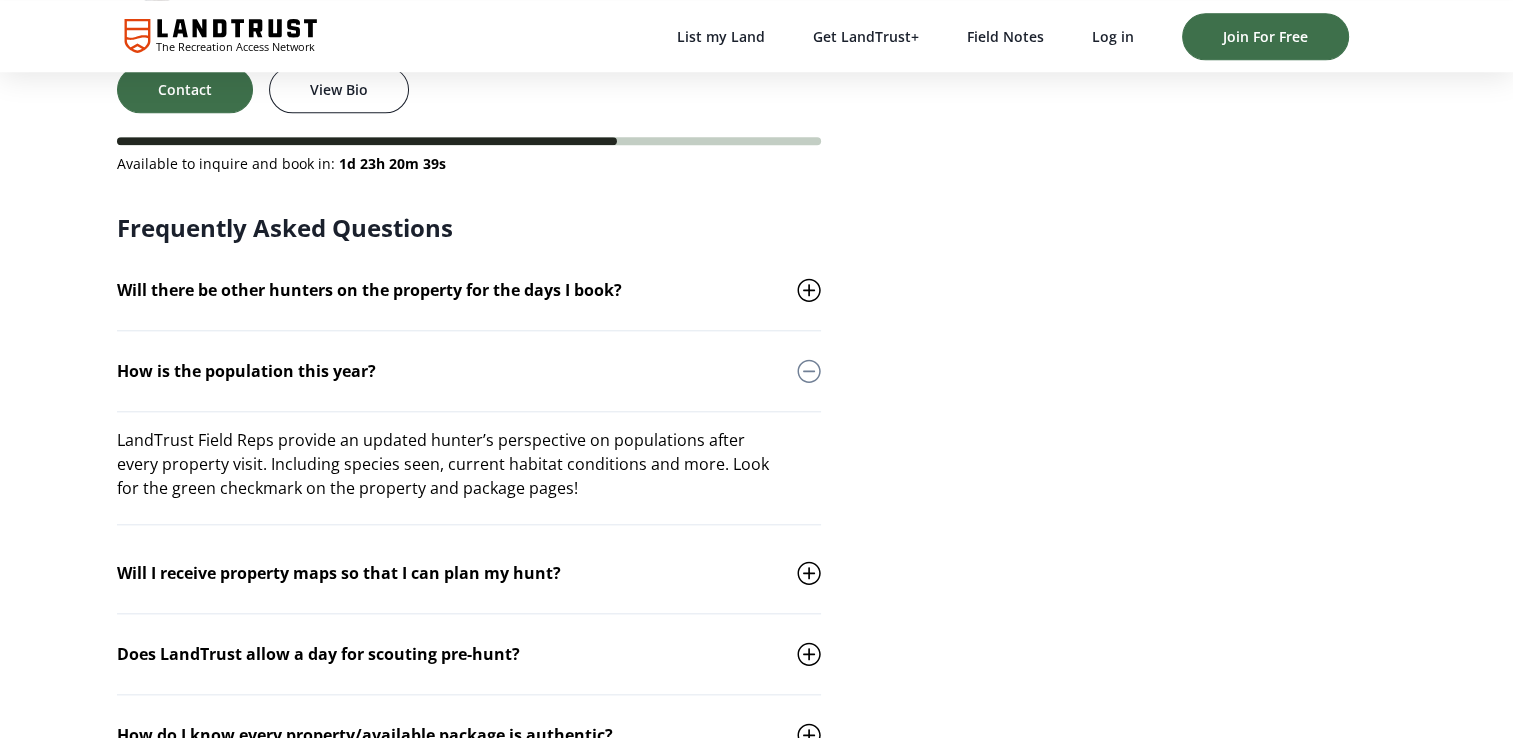 click 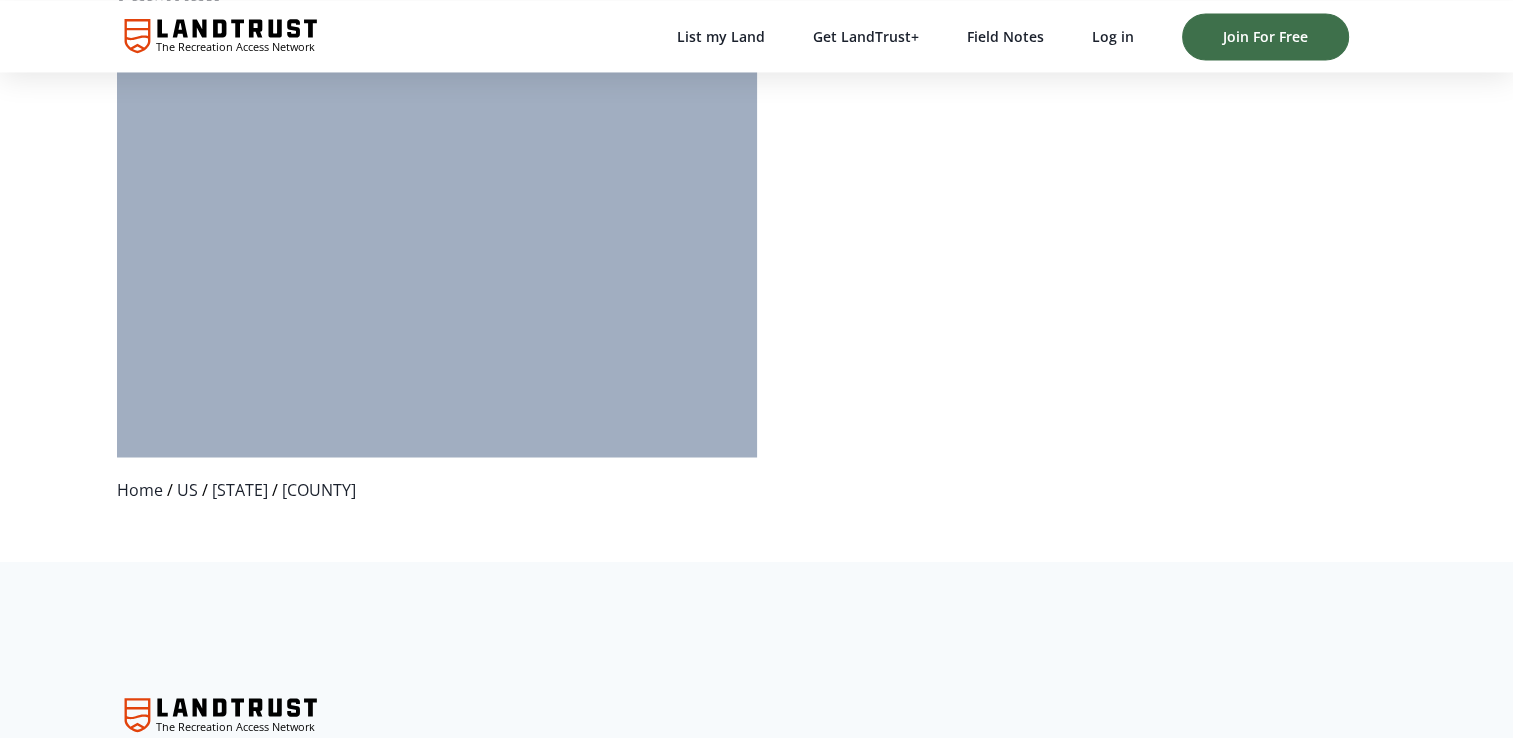 scroll, scrollTop: 3420, scrollLeft: 0, axis: vertical 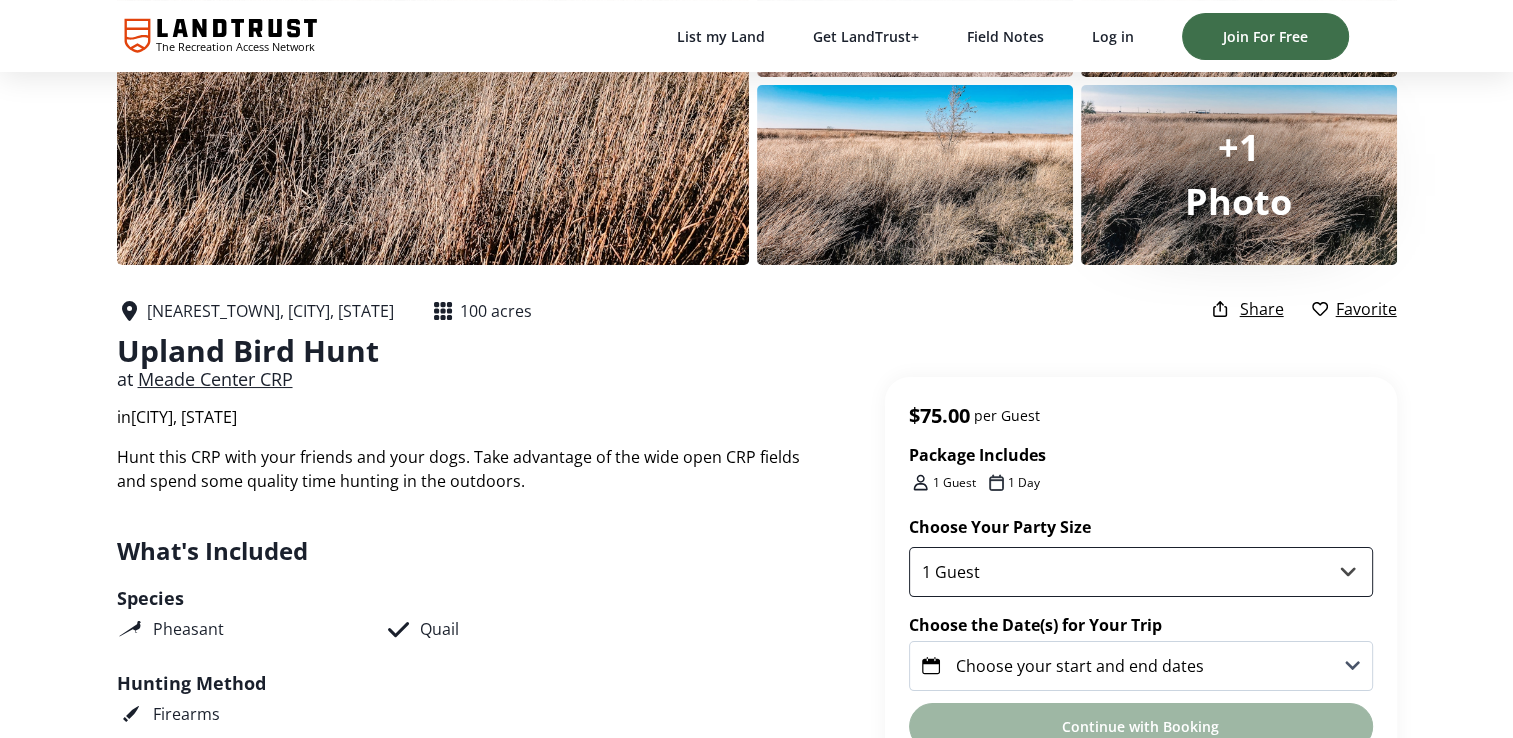 click on "1  Guest 2  Guests 3  Guests 4  Guests 5  Guests 6  Guests 7  Guests 8  Guests 9  Guests 10  Guests" at bounding box center (1141, 572) 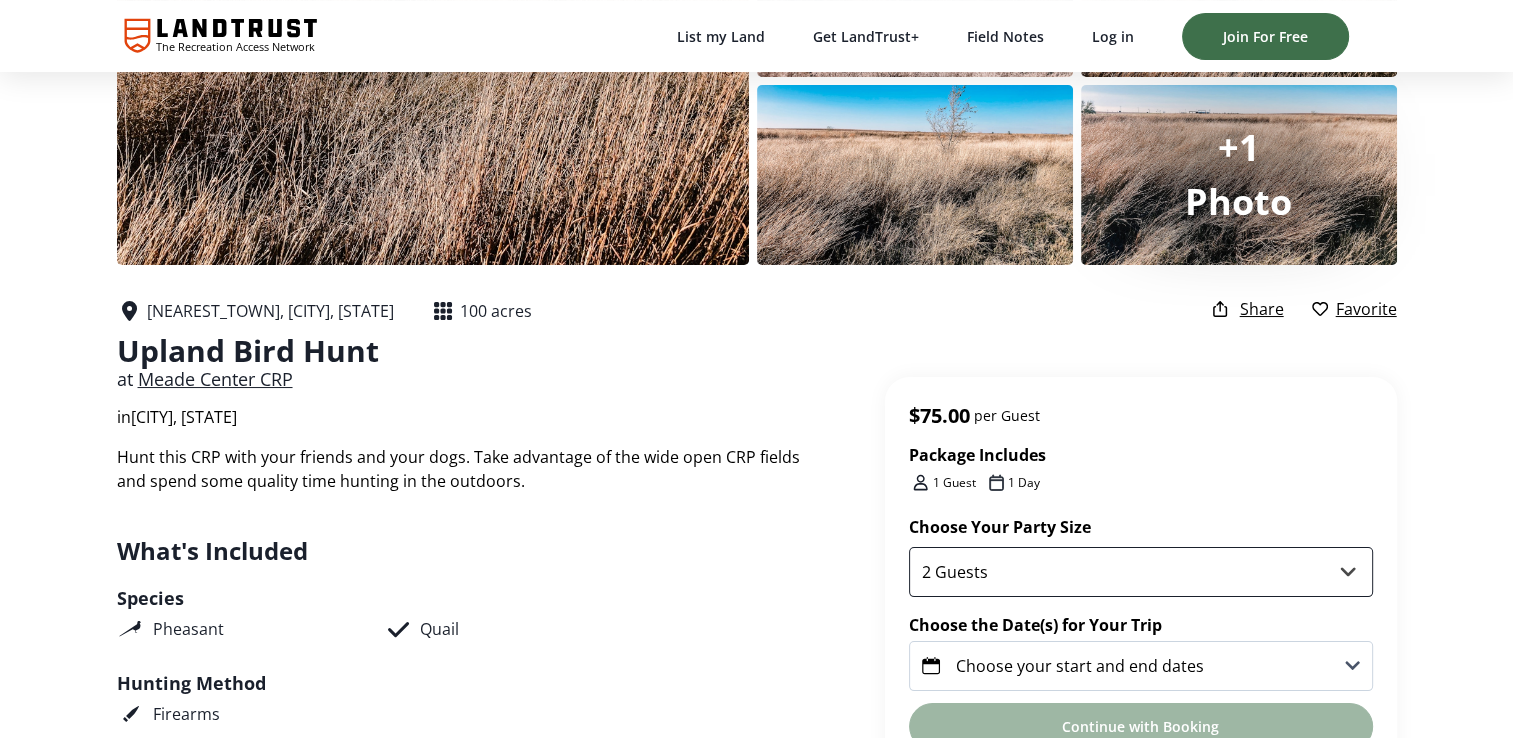 click on "1  Guest 2  Guests 3  Guests 4  Guests 5  Guests 6  Guests 7  Guests 8  Guests 9  Guests 10  Guests" at bounding box center (1141, 572) 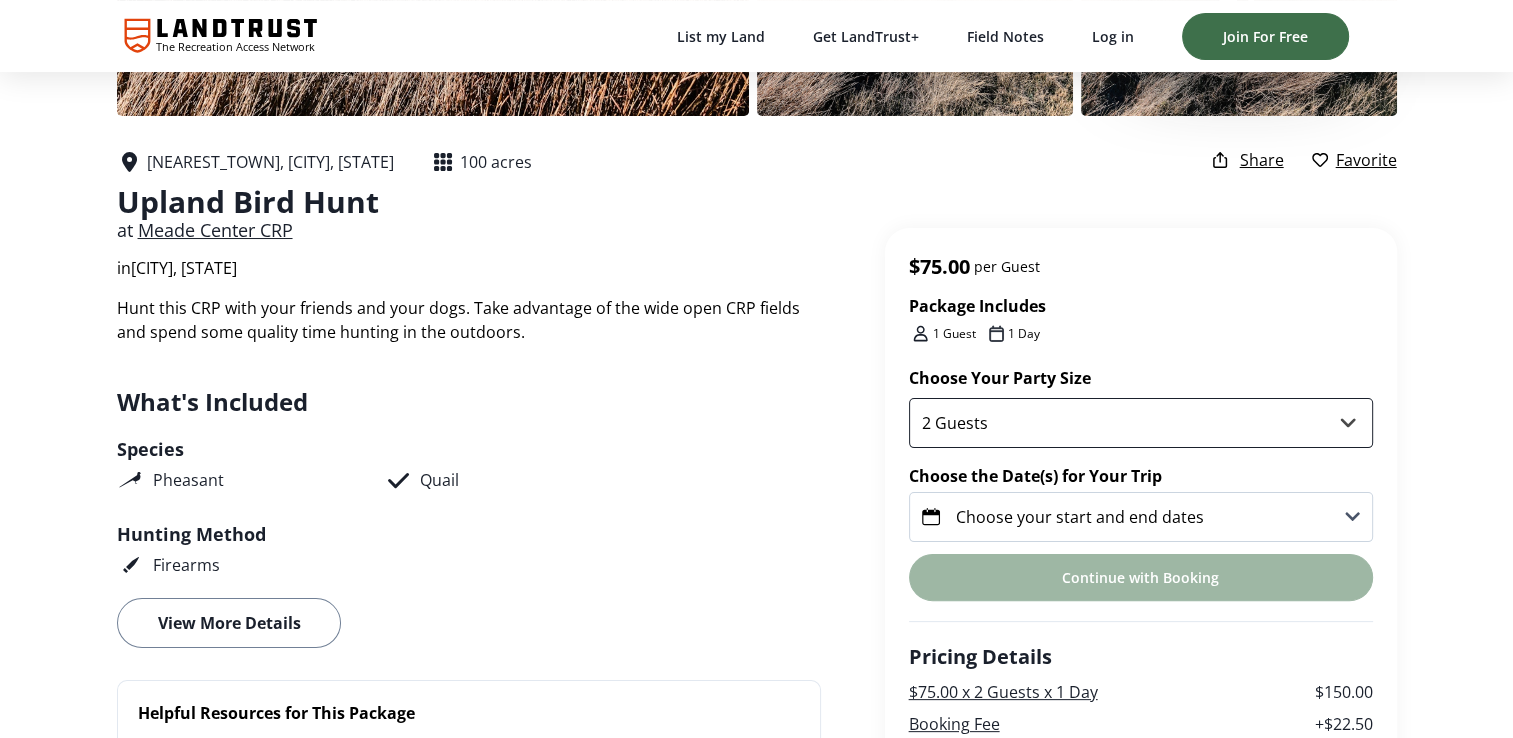 scroll, scrollTop: 200, scrollLeft: 0, axis: vertical 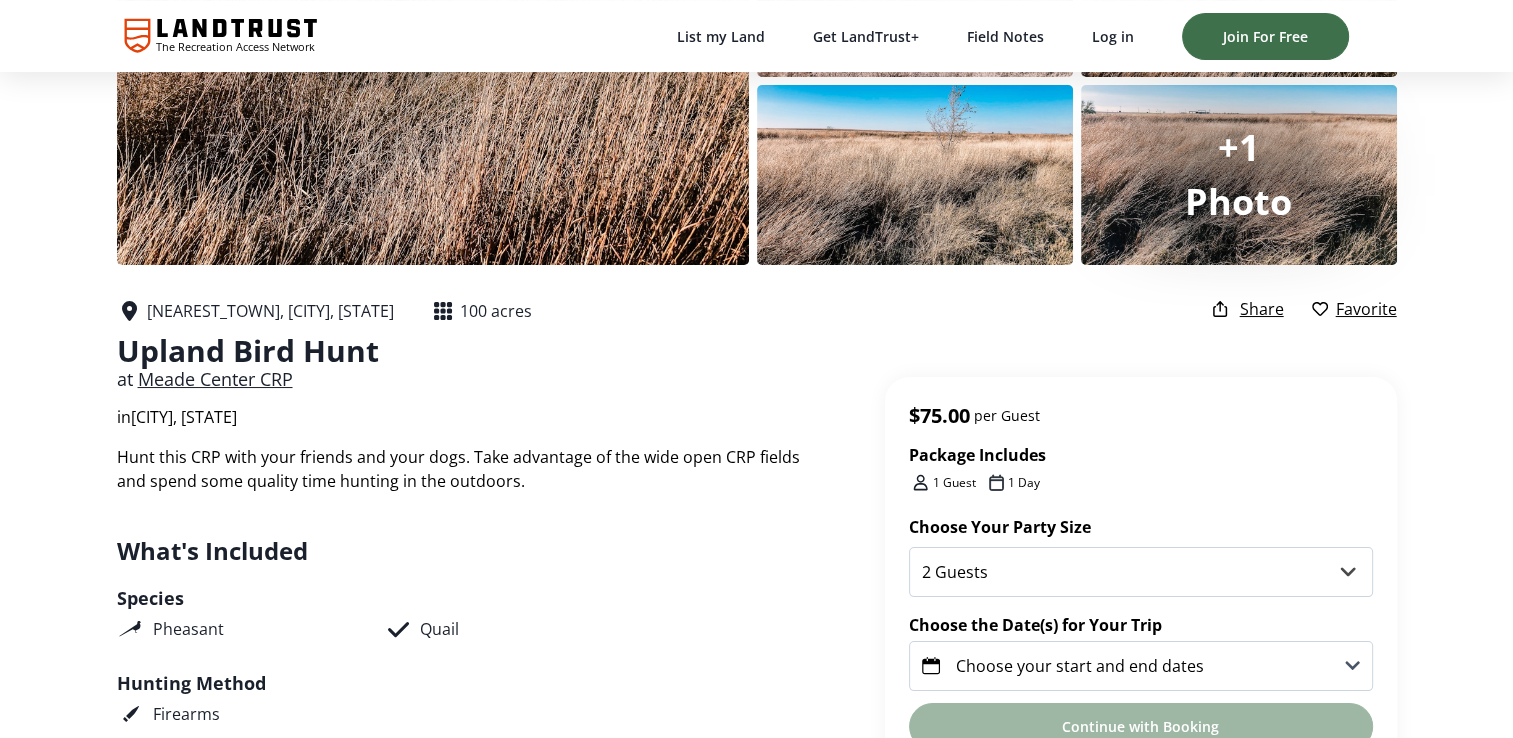 click 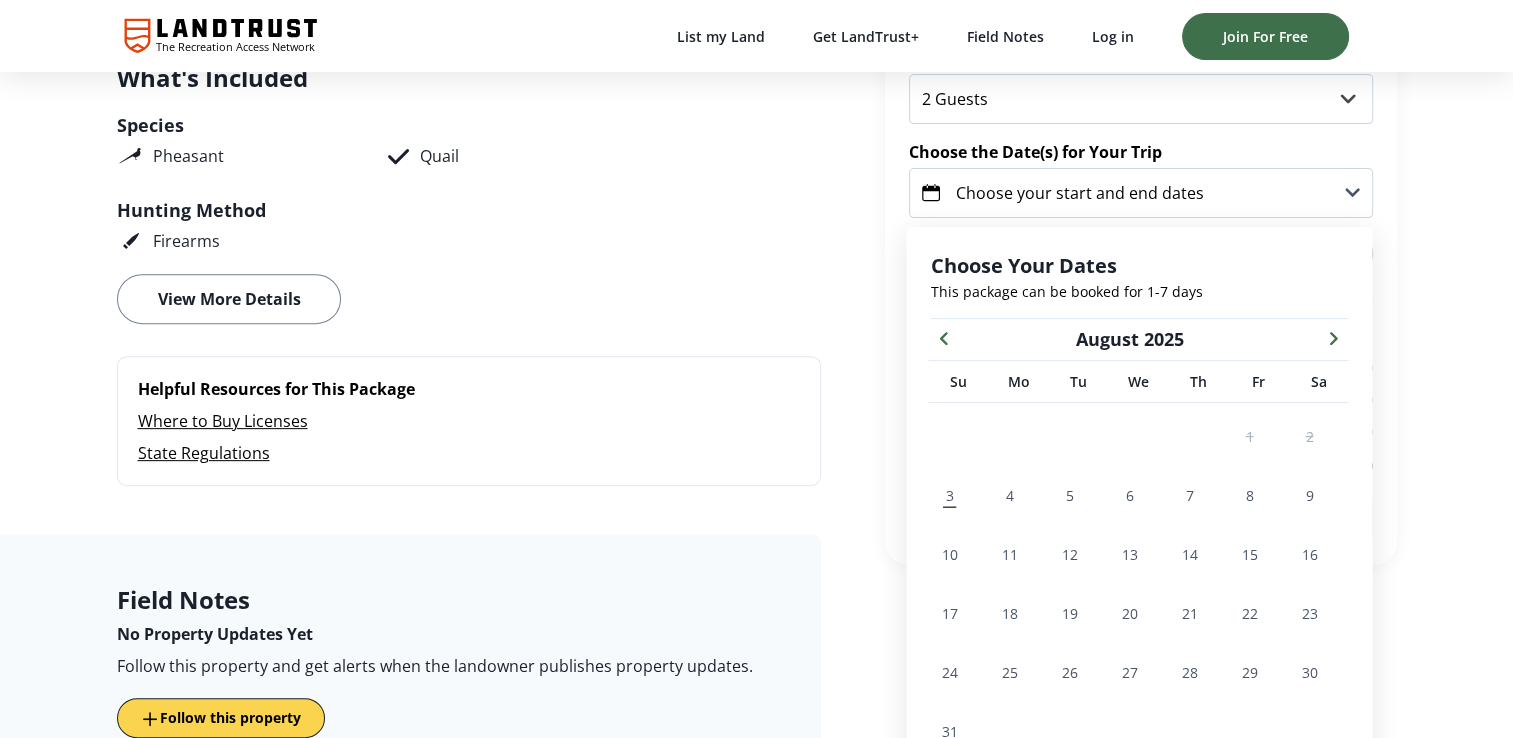 scroll, scrollTop: 725, scrollLeft: 0, axis: vertical 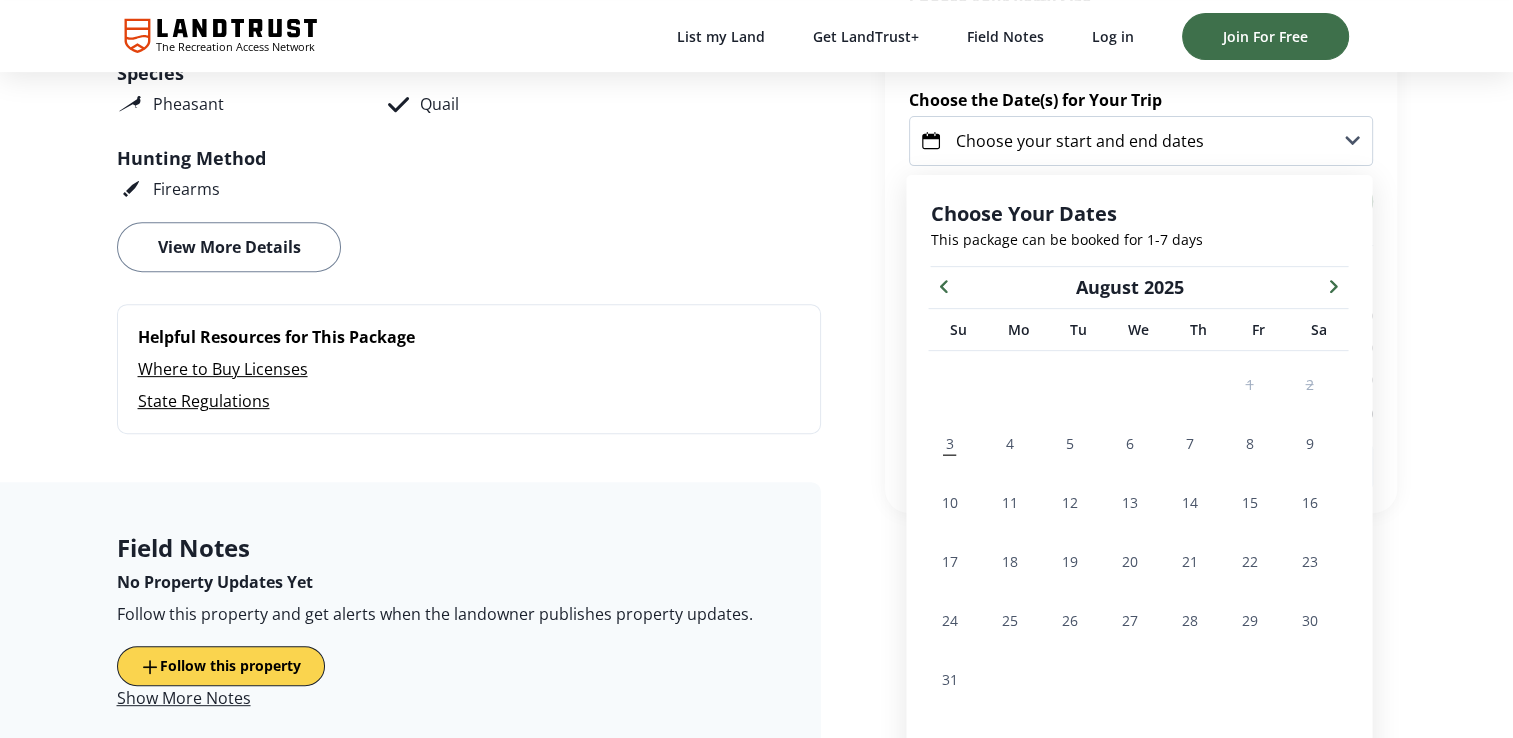 click 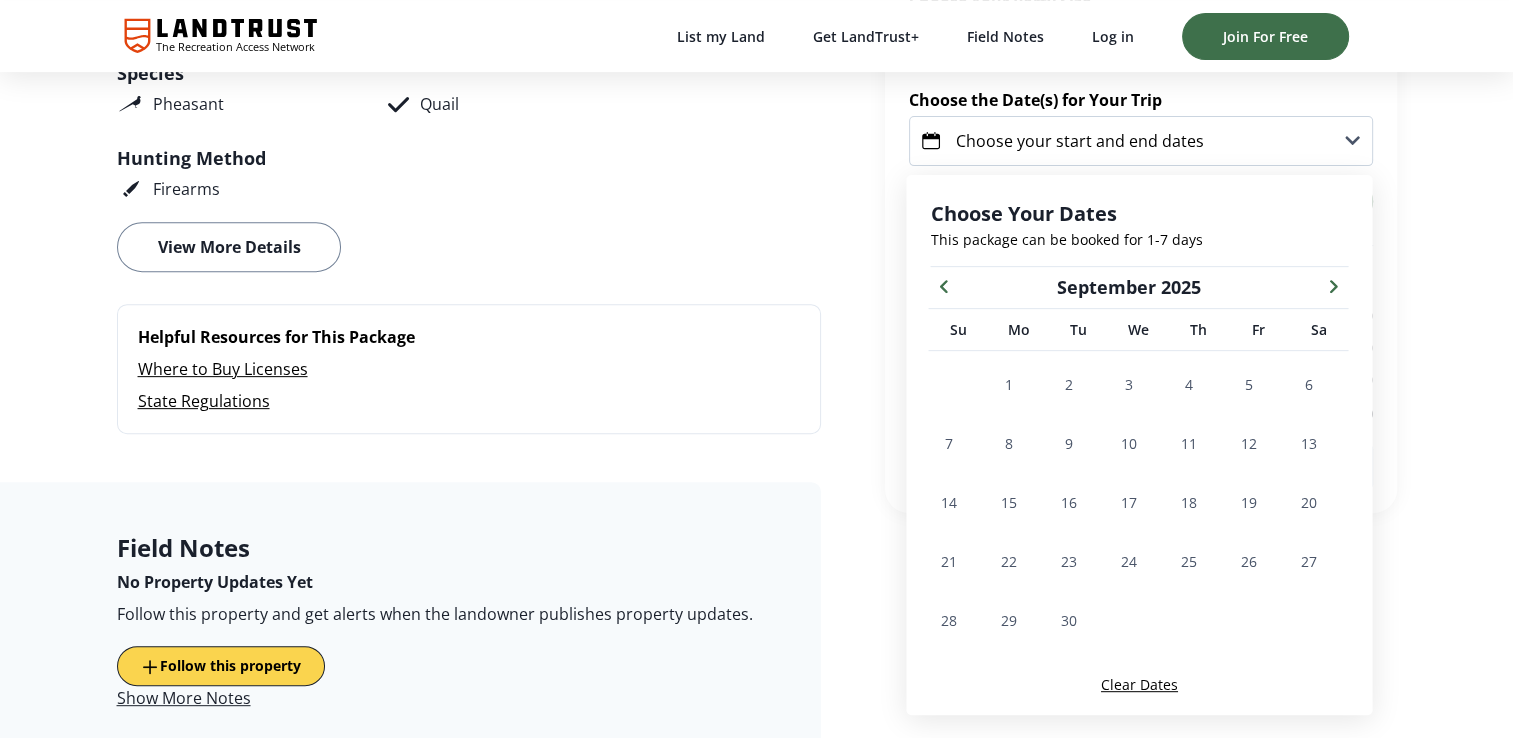 click 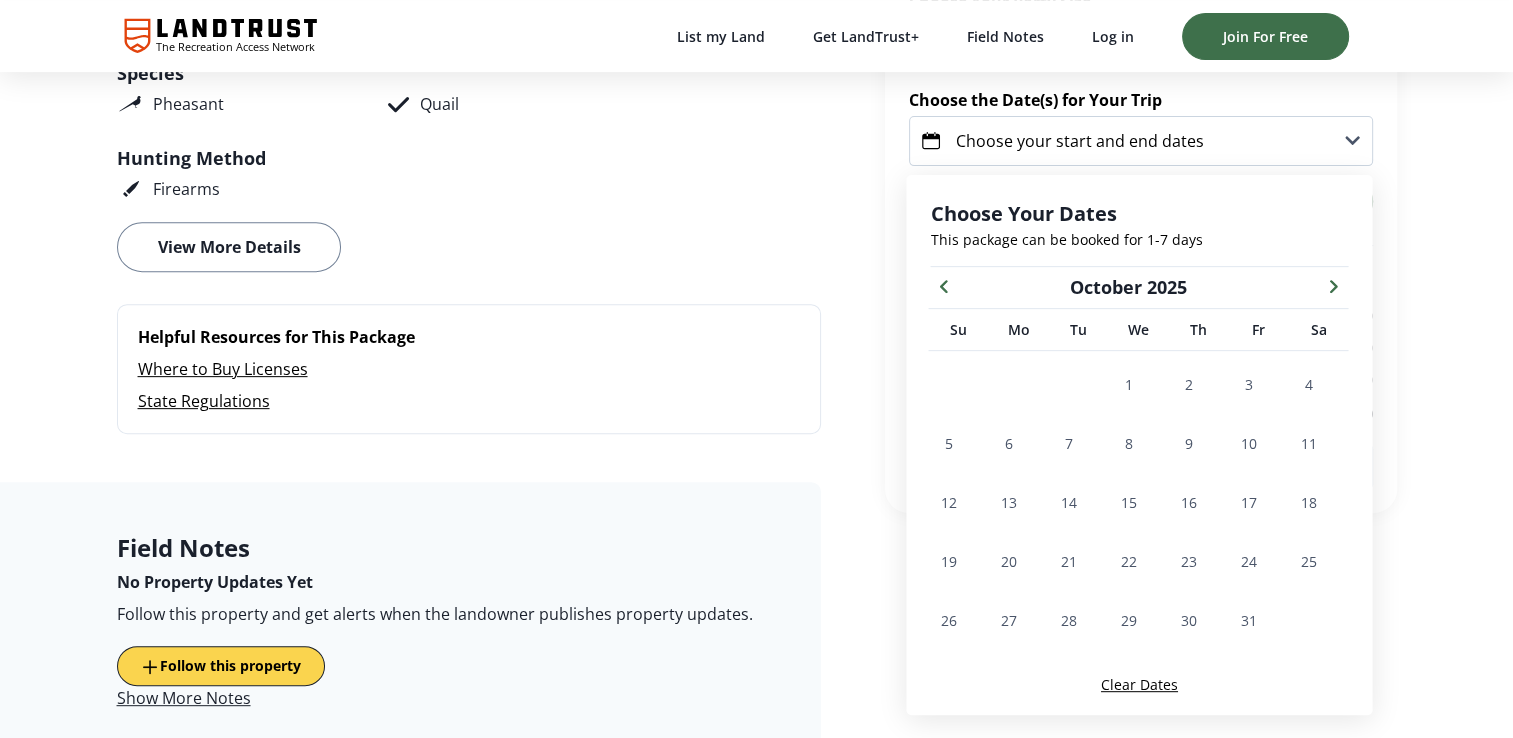click 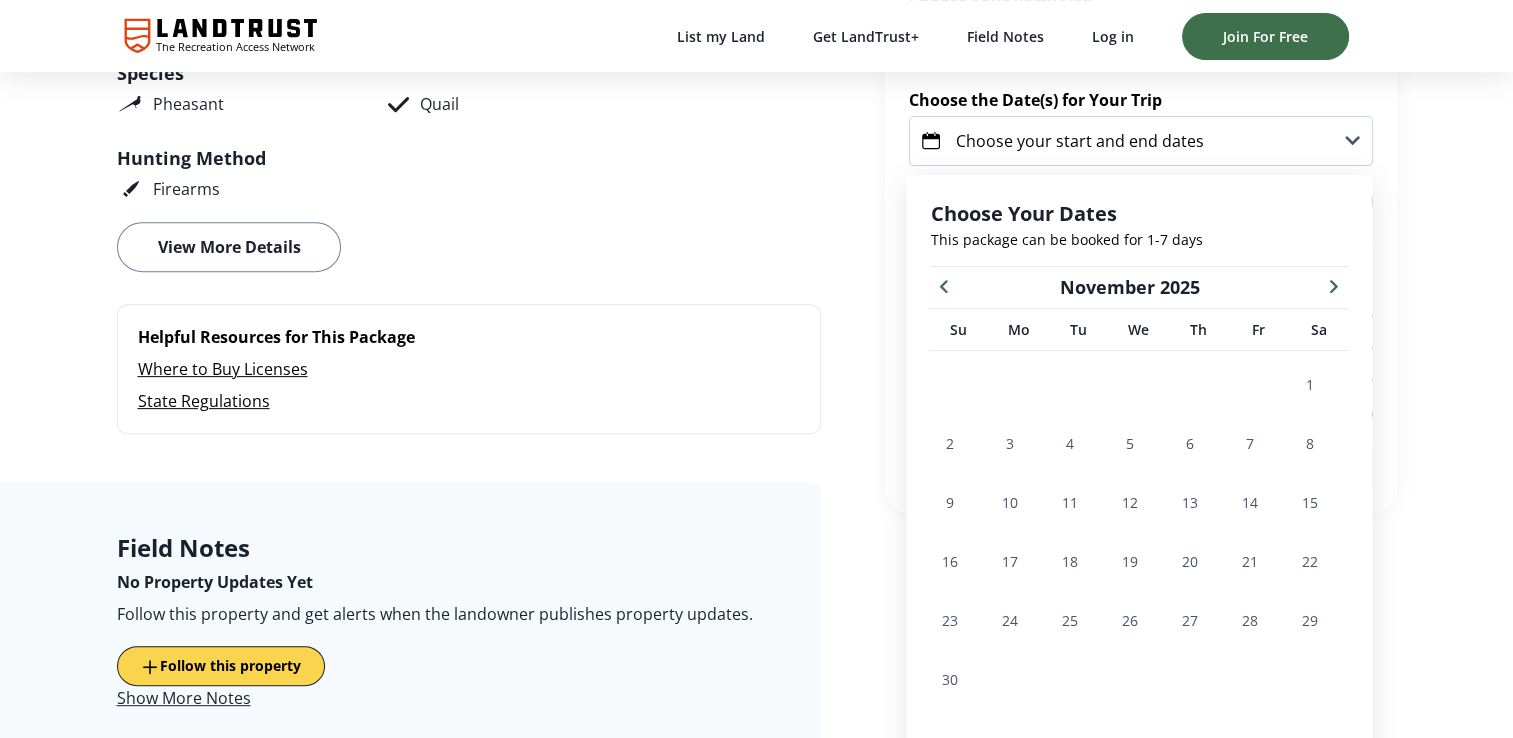 click 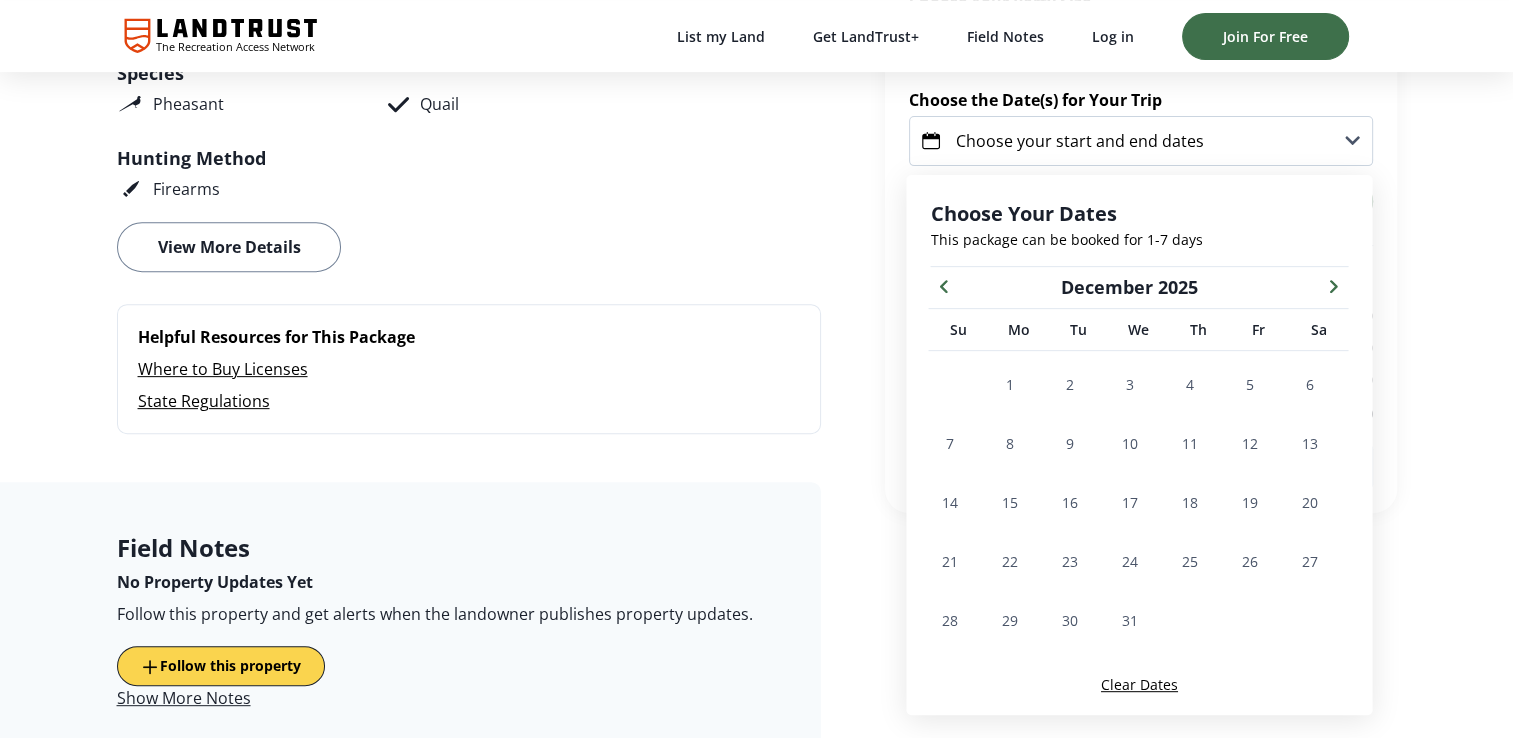 click at bounding box center [943, 285] 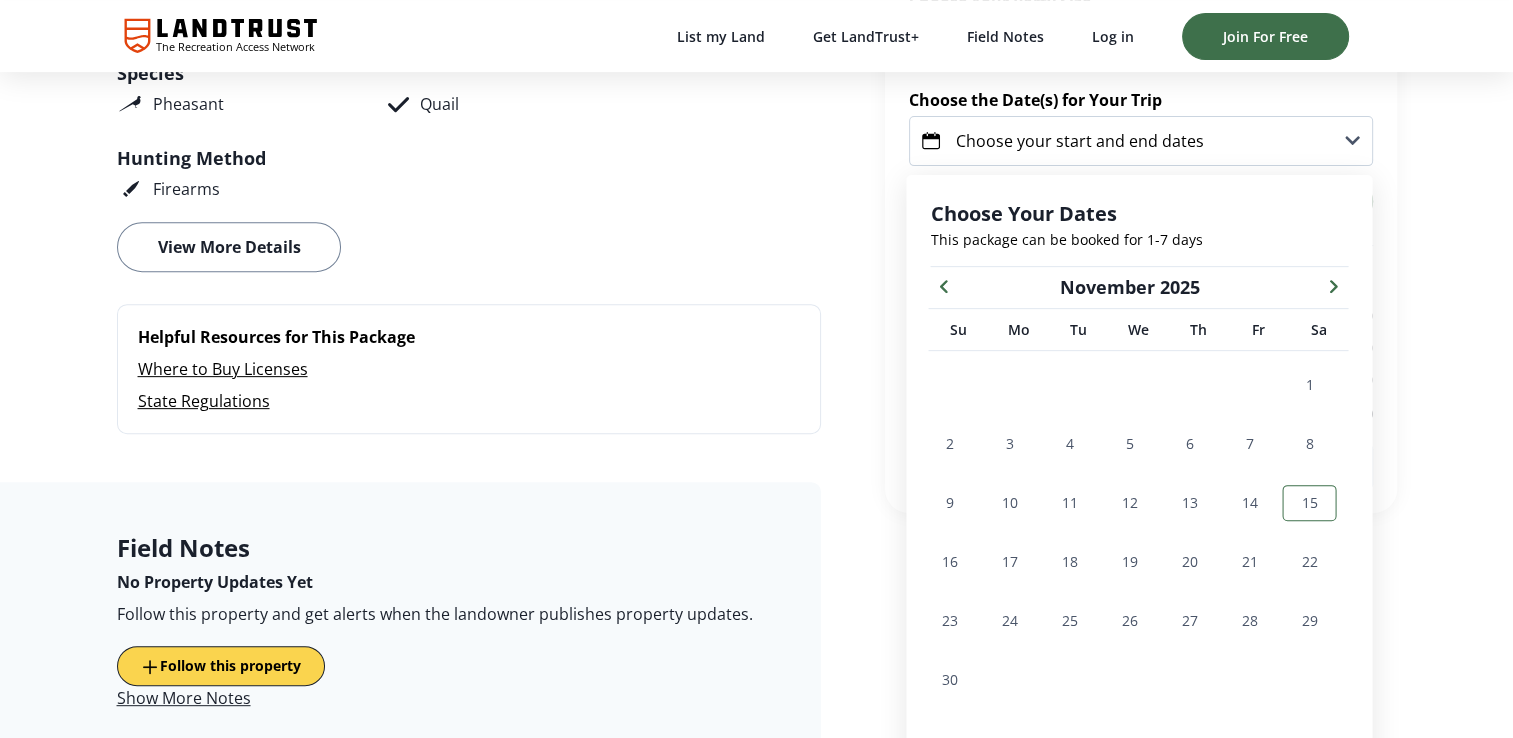 click on "15" at bounding box center [1309, 502] 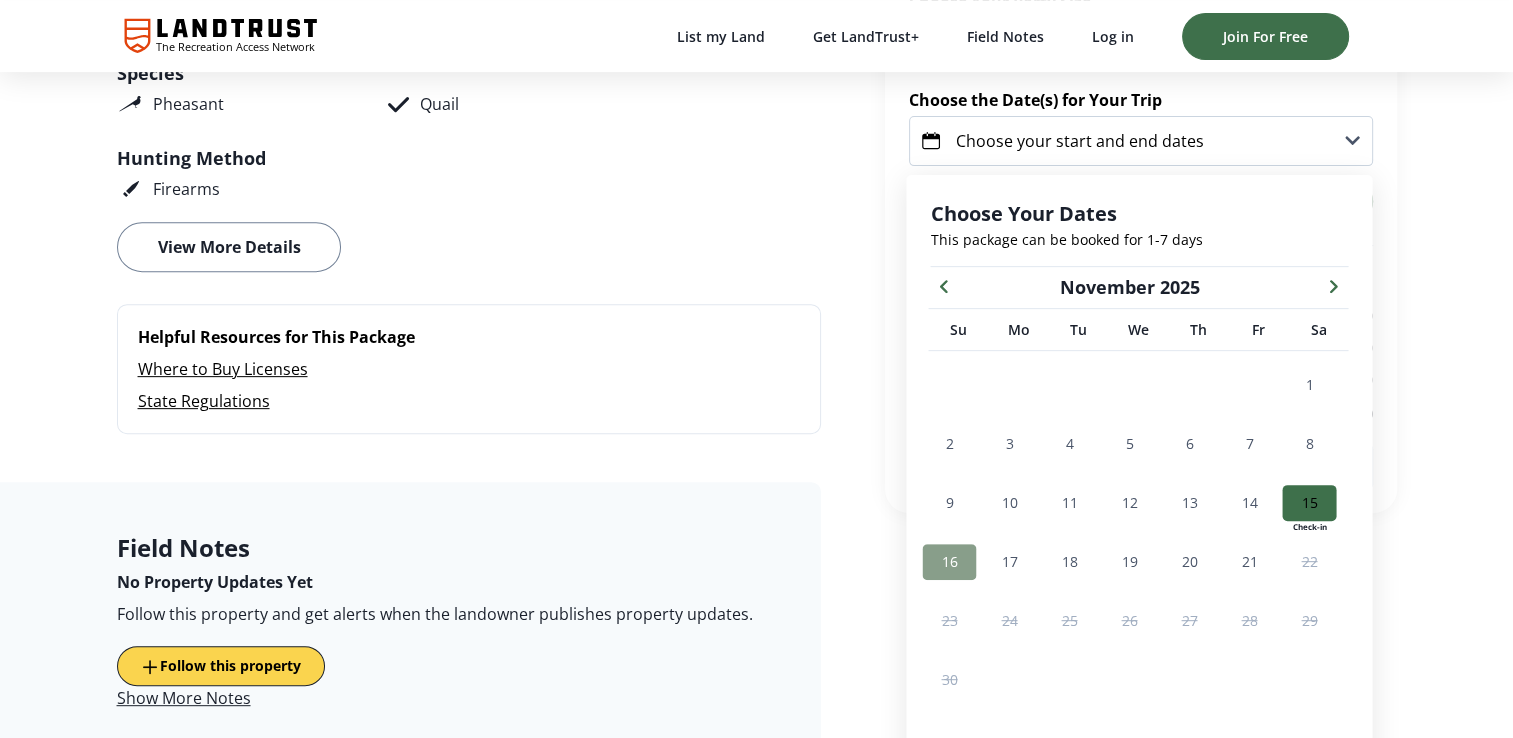 click on "16" at bounding box center (949, 561) 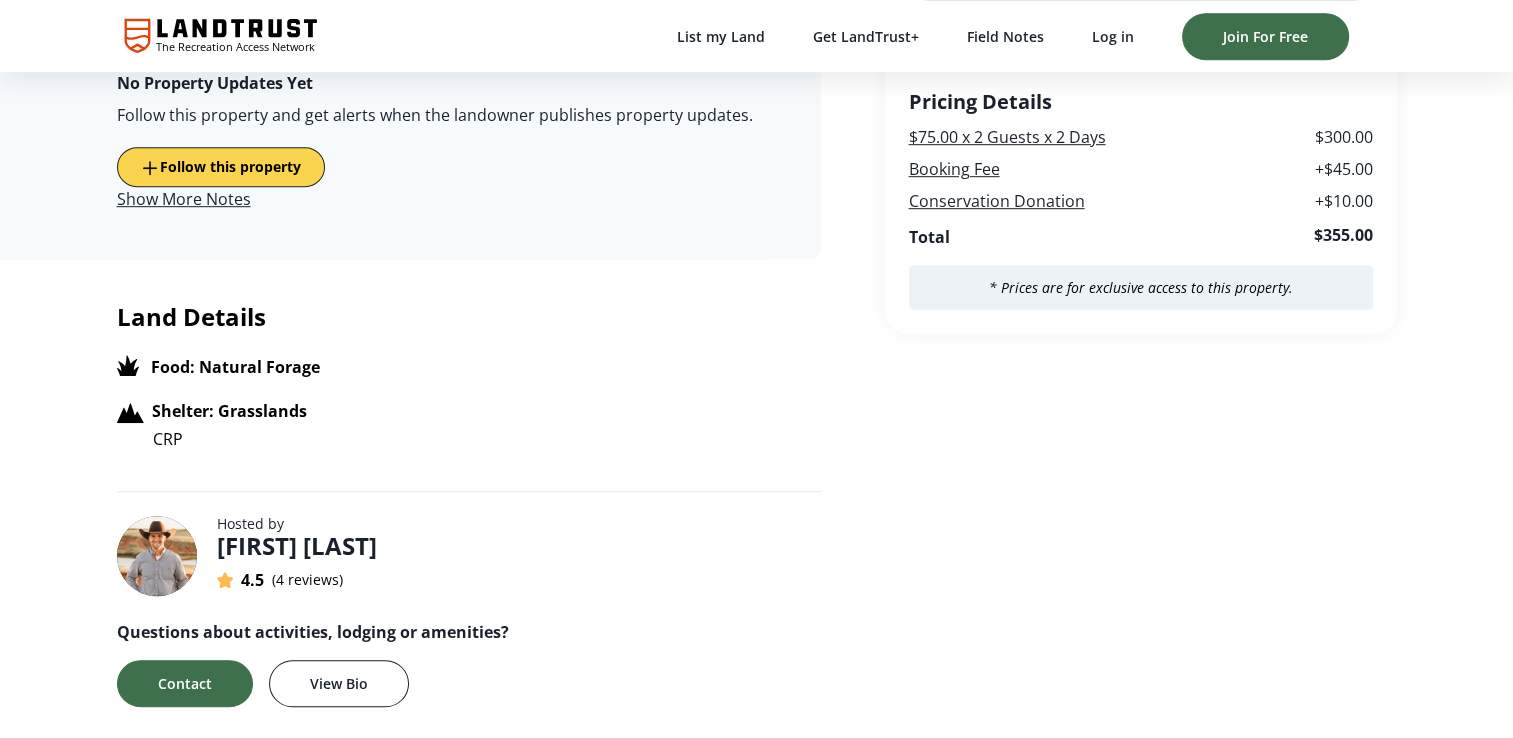 scroll, scrollTop: 1225, scrollLeft: 0, axis: vertical 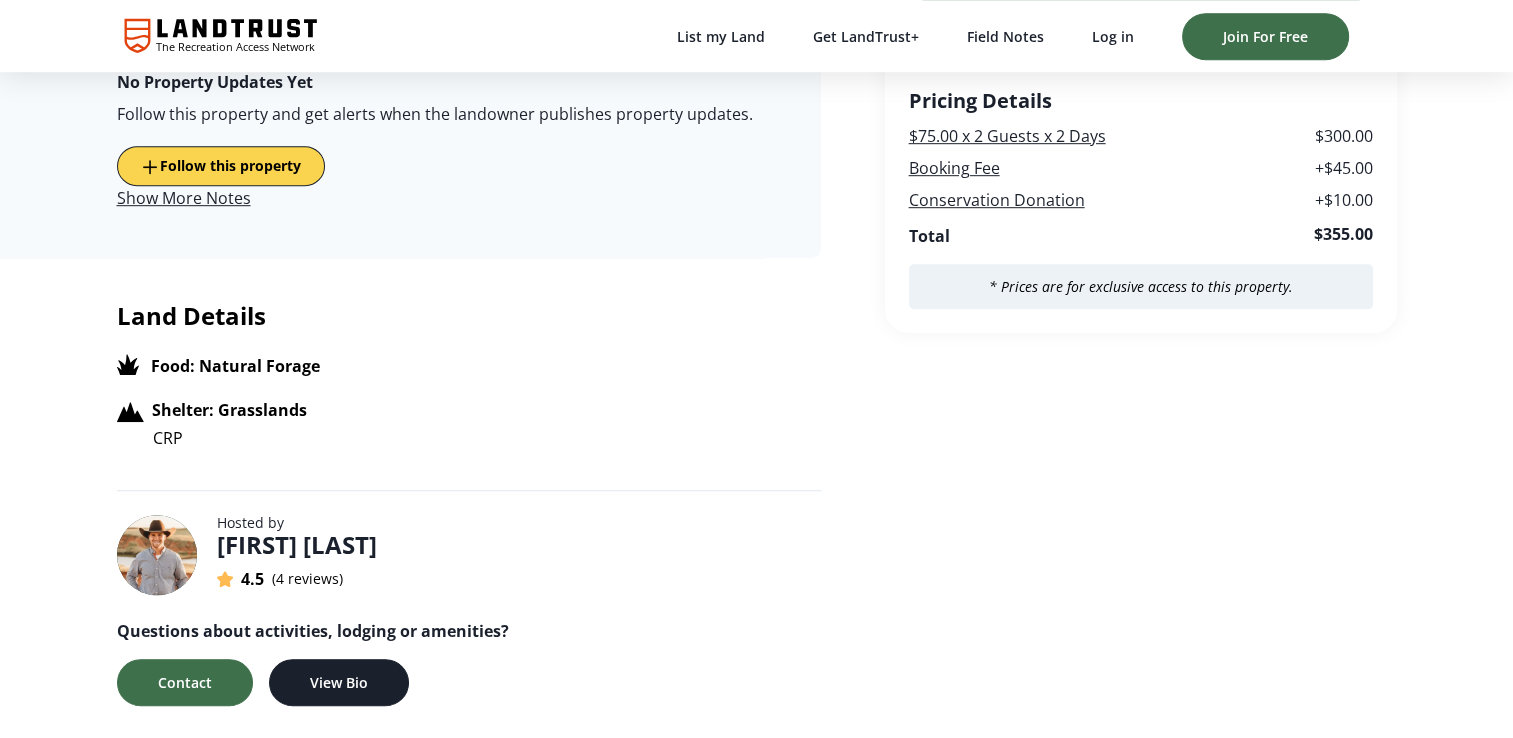 click on "View Bio" at bounding box center (339, 682) 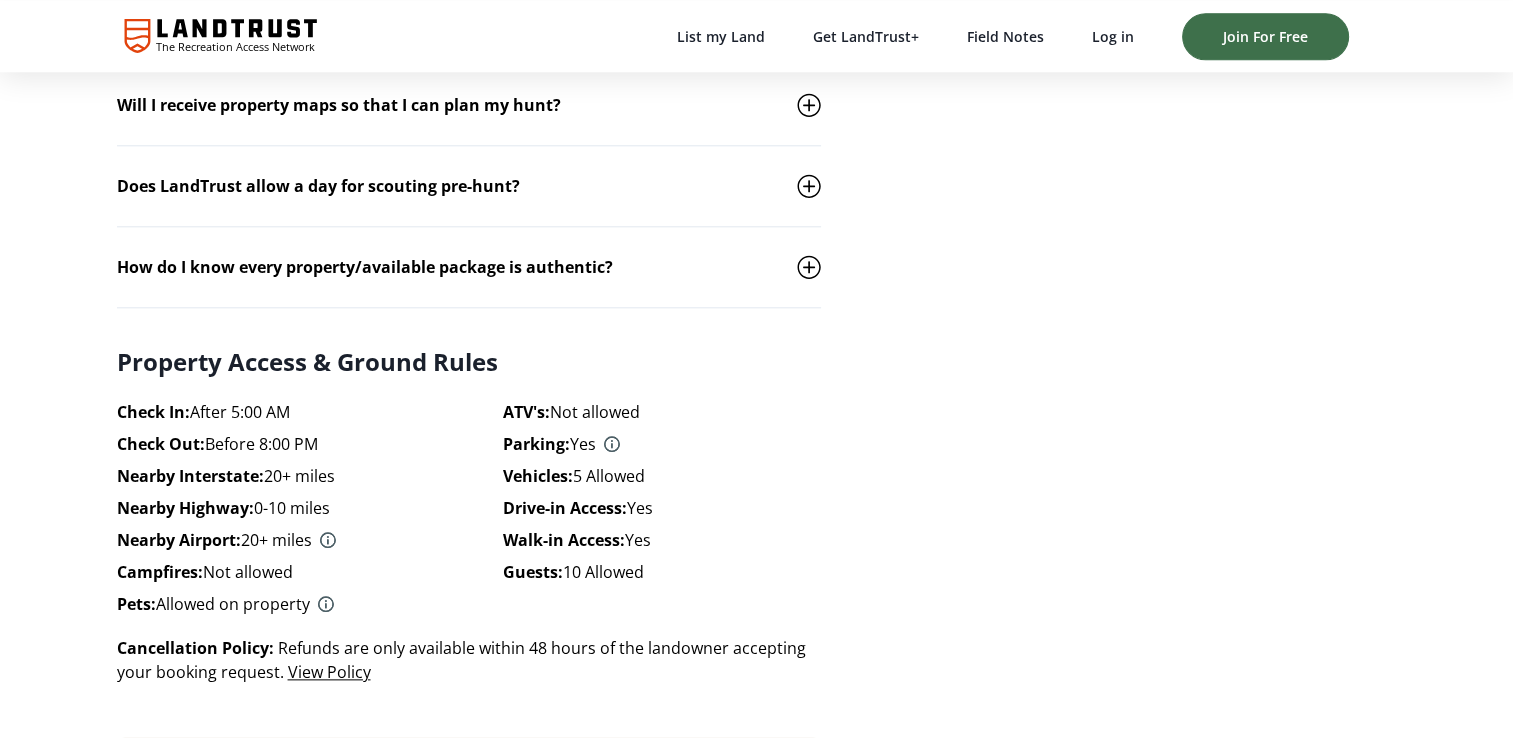 scroll, scrollTop: 2118, scrollLeft: 0, axis: vertical 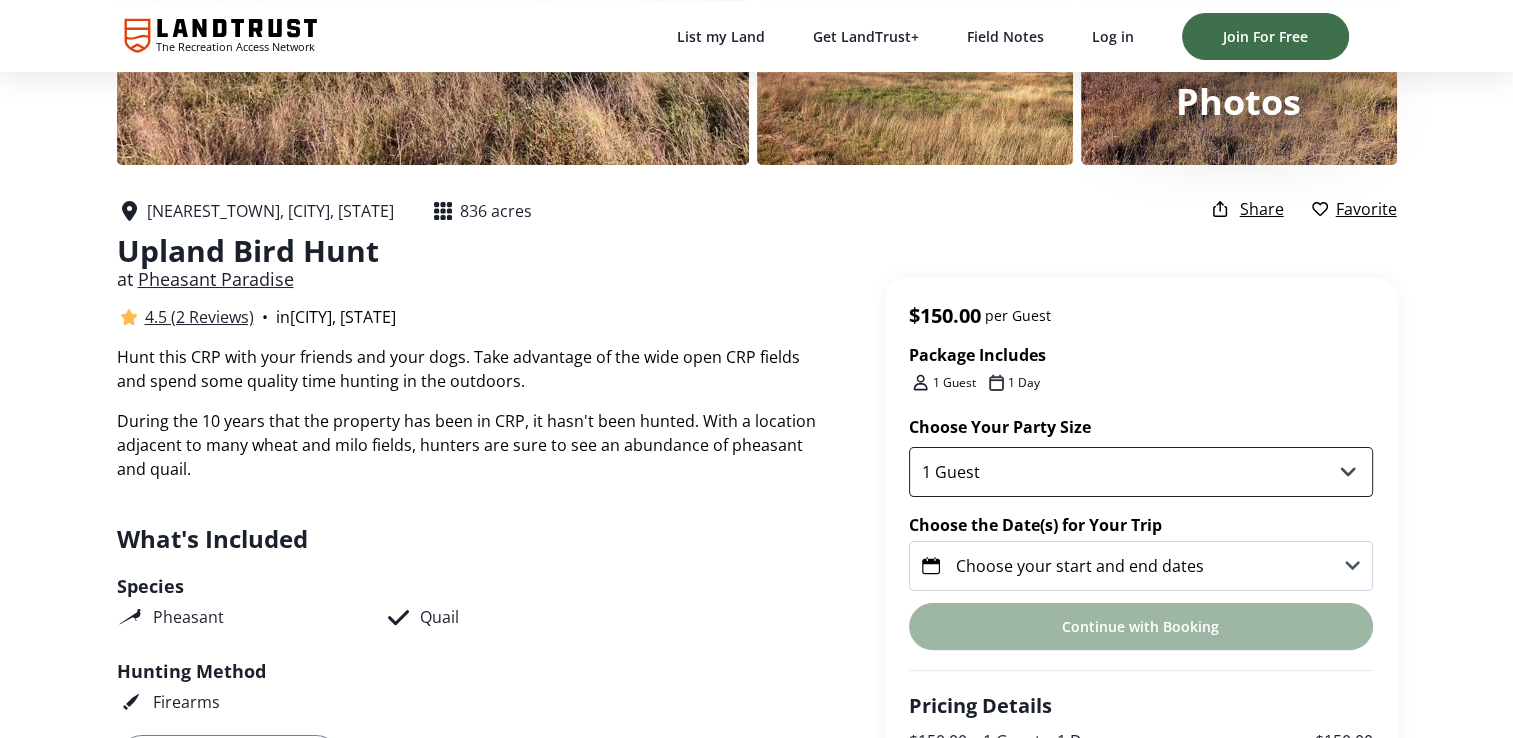 click on "1  Guest 2  Guests 3  Guests 4  Guests 5  Guests 6  Guests 7  Guests 8  Guests 9  Guests 10  Guests" at bounding box center [1141, 472] 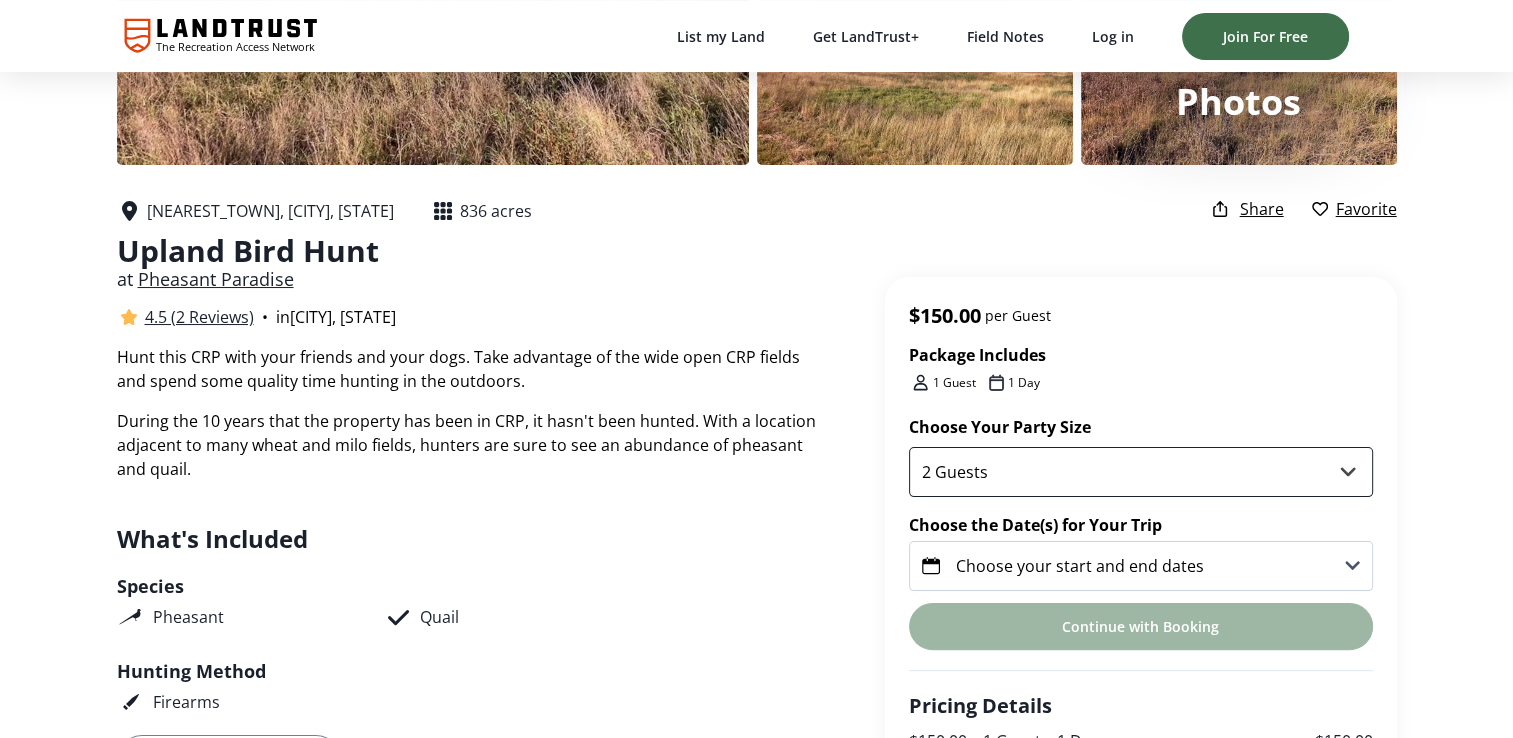 click on "1  Guest 2  Guests 3  Guests 4  Guests 5  Guests 6  Guests 7  Guests 8  Guests 9  Guests 10  Guests" at bounding box center [1141, 472] 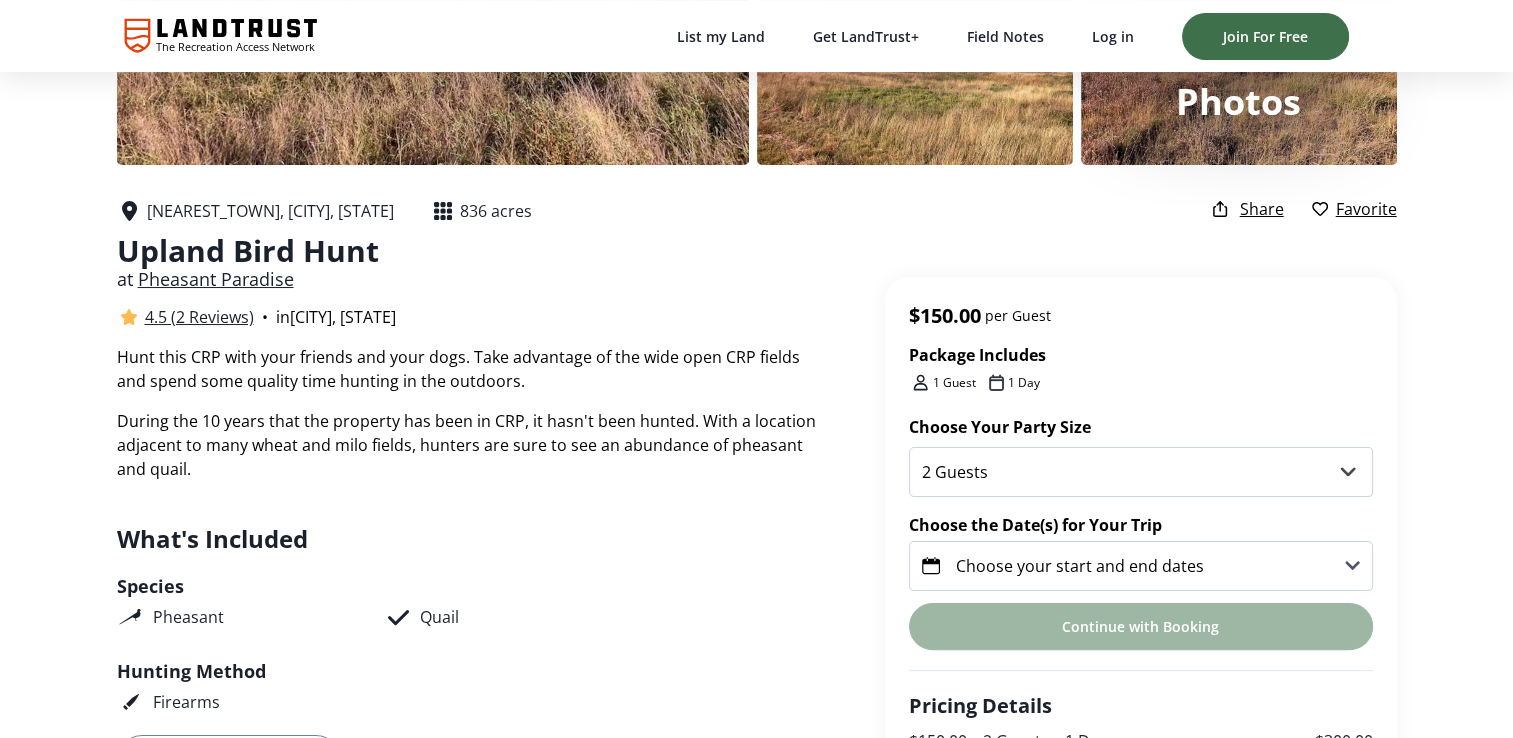 click on "4.5 (2 Reviews)" at bounding box center [199, 317] 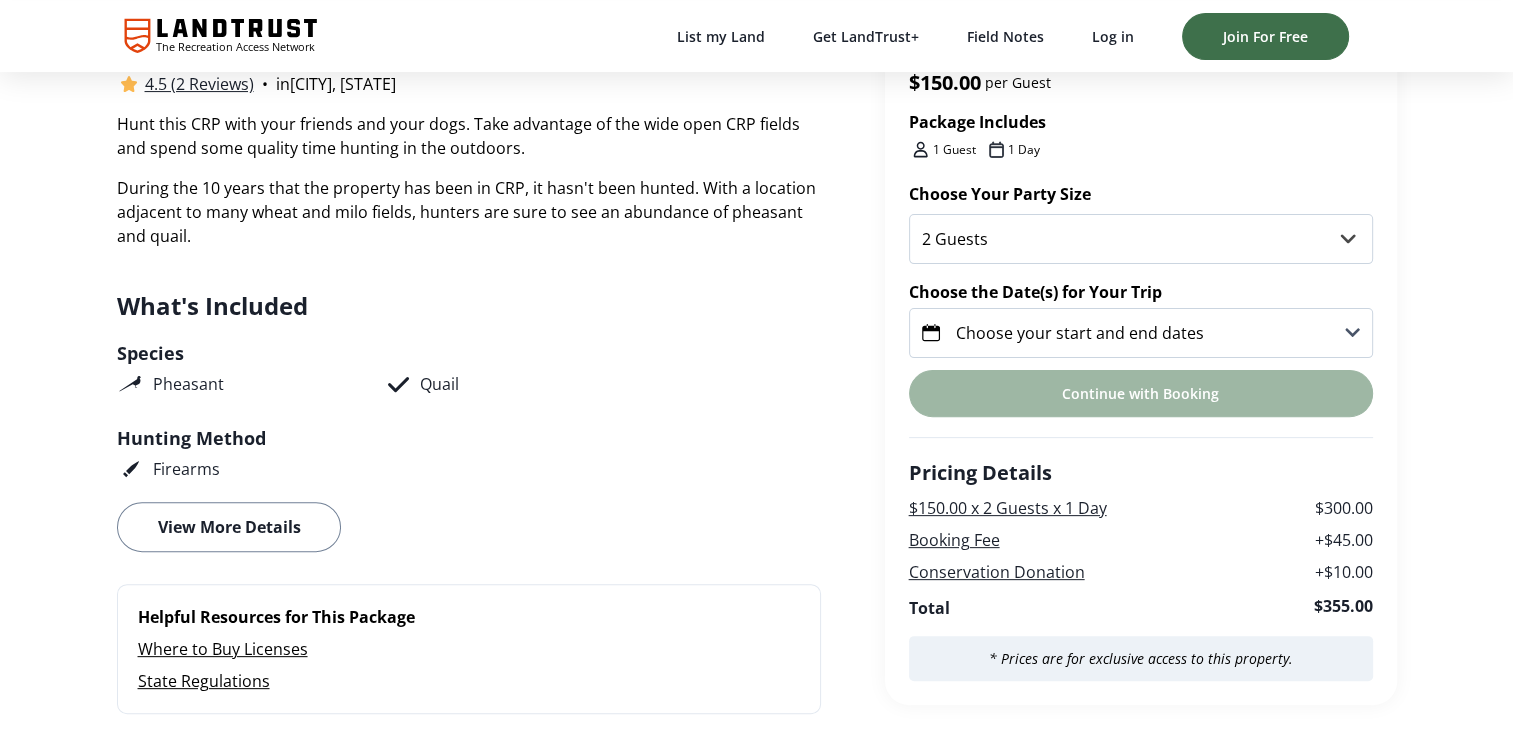 scroll, scrollTop: 546, scrollLeft: 0, axis: vertical 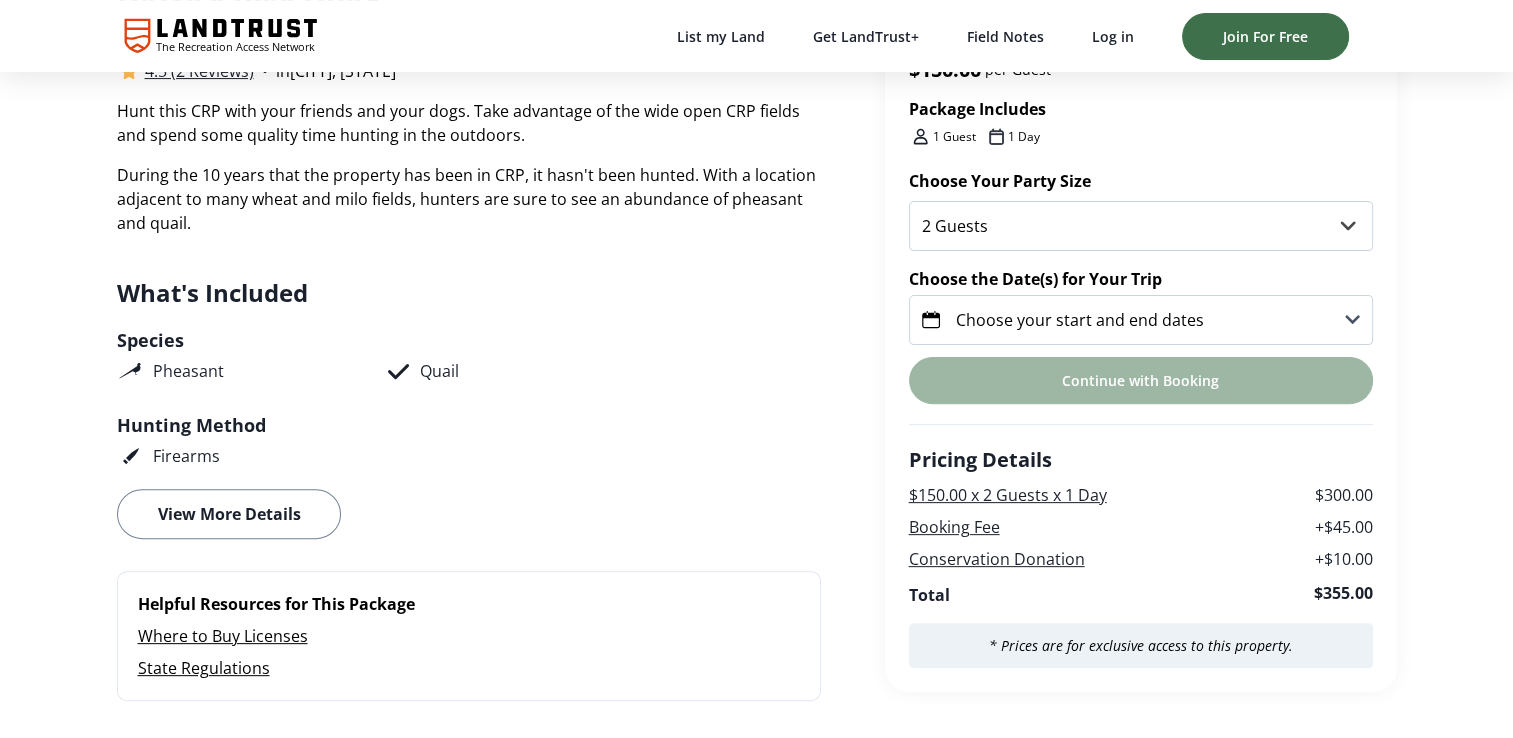 click 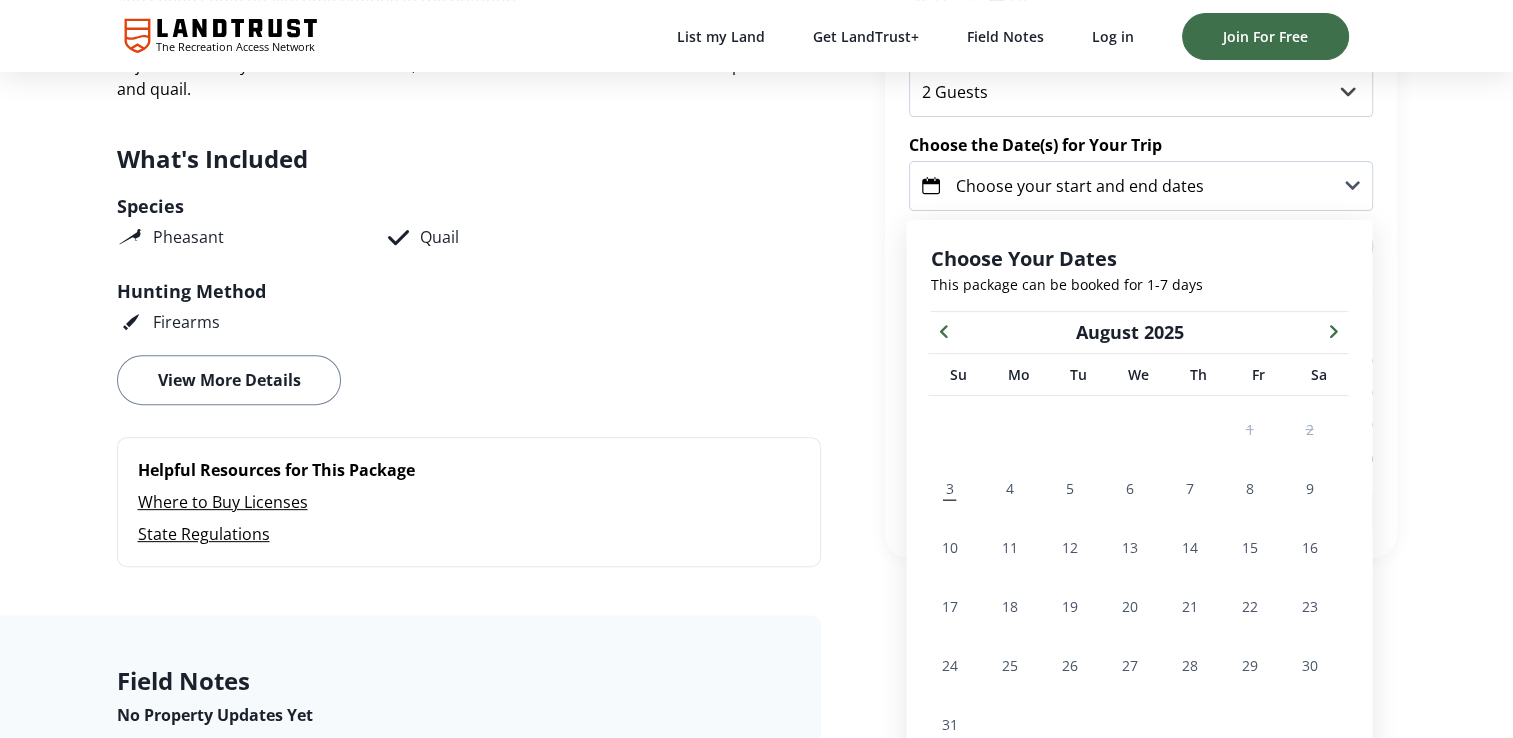 scroll, scrollTop: 712, scrollLeft: 0, axis: vertical 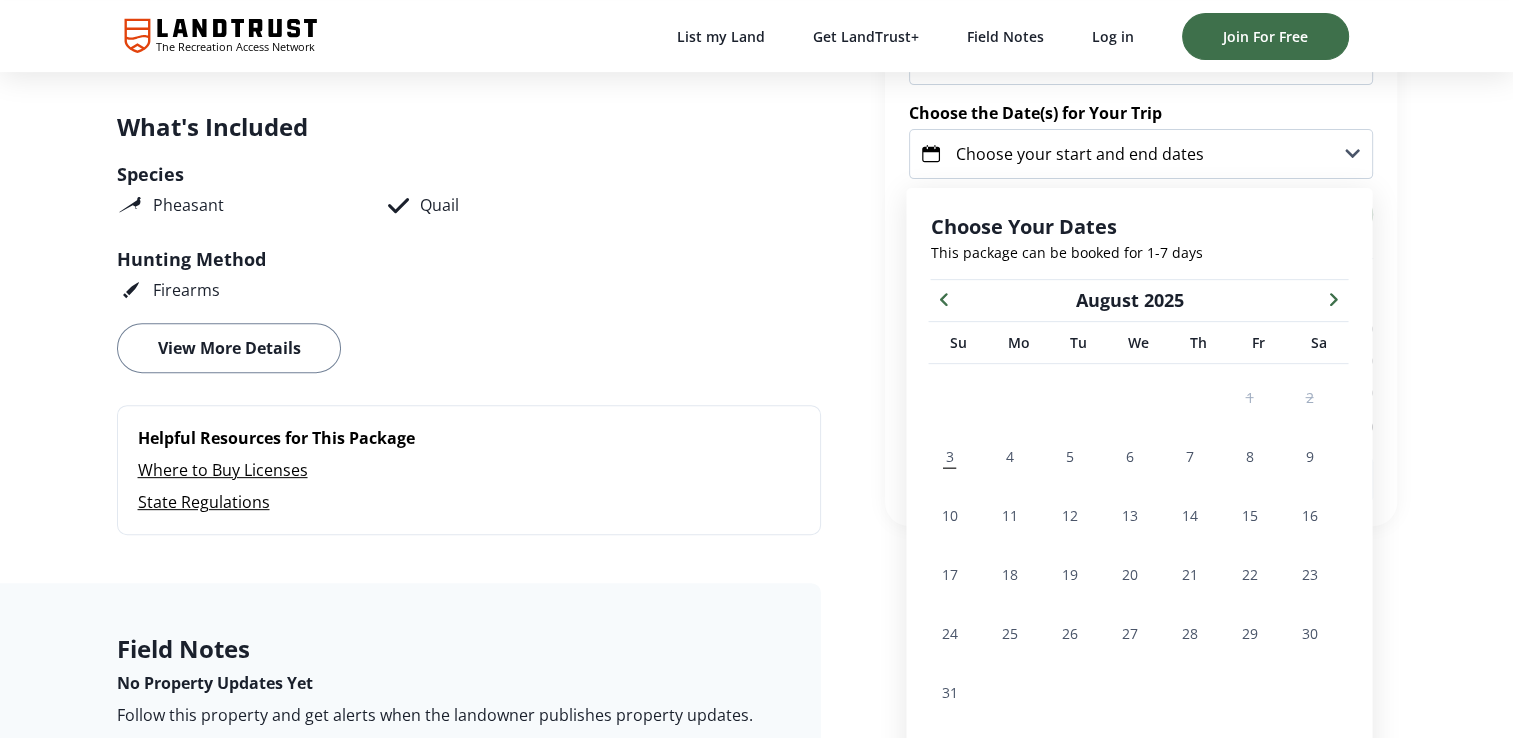 click 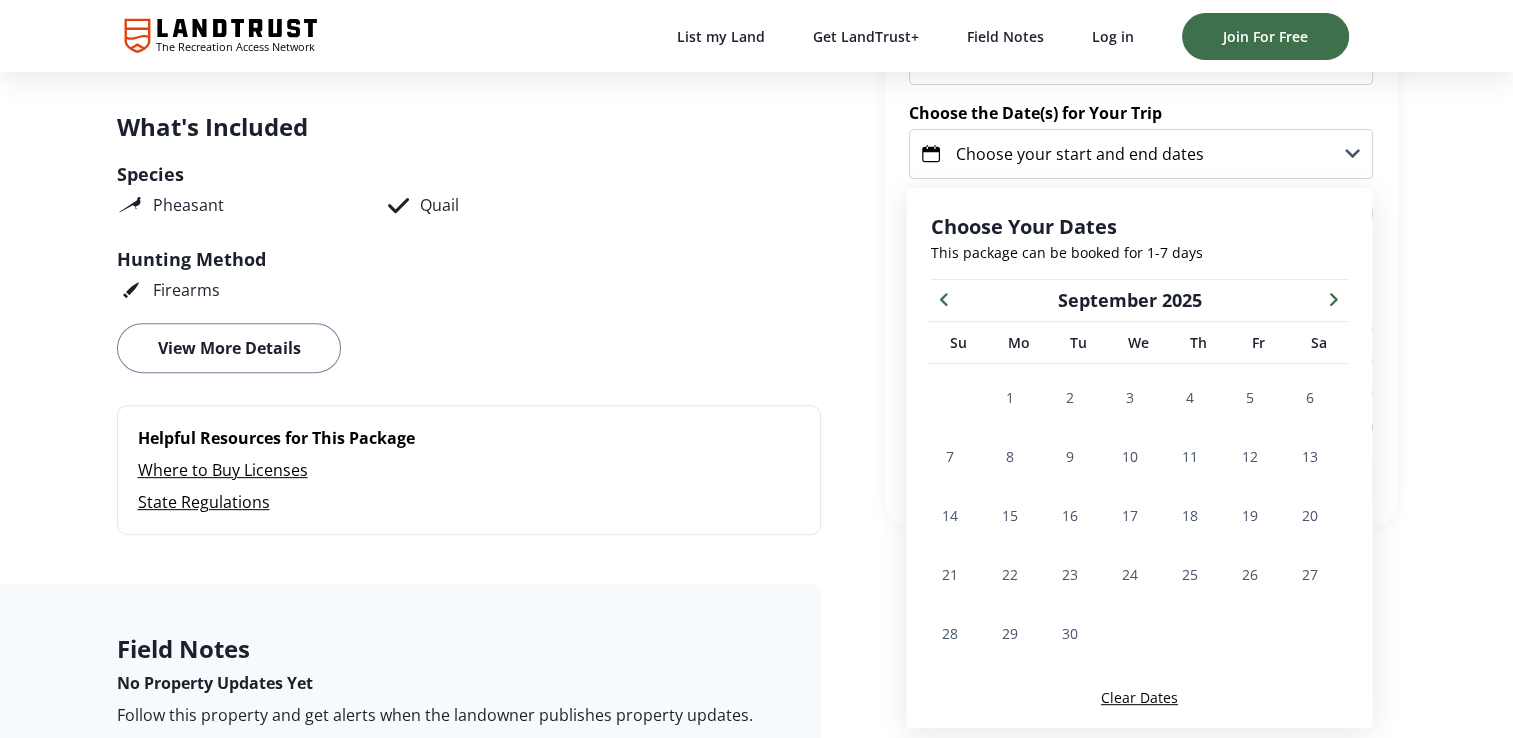 click 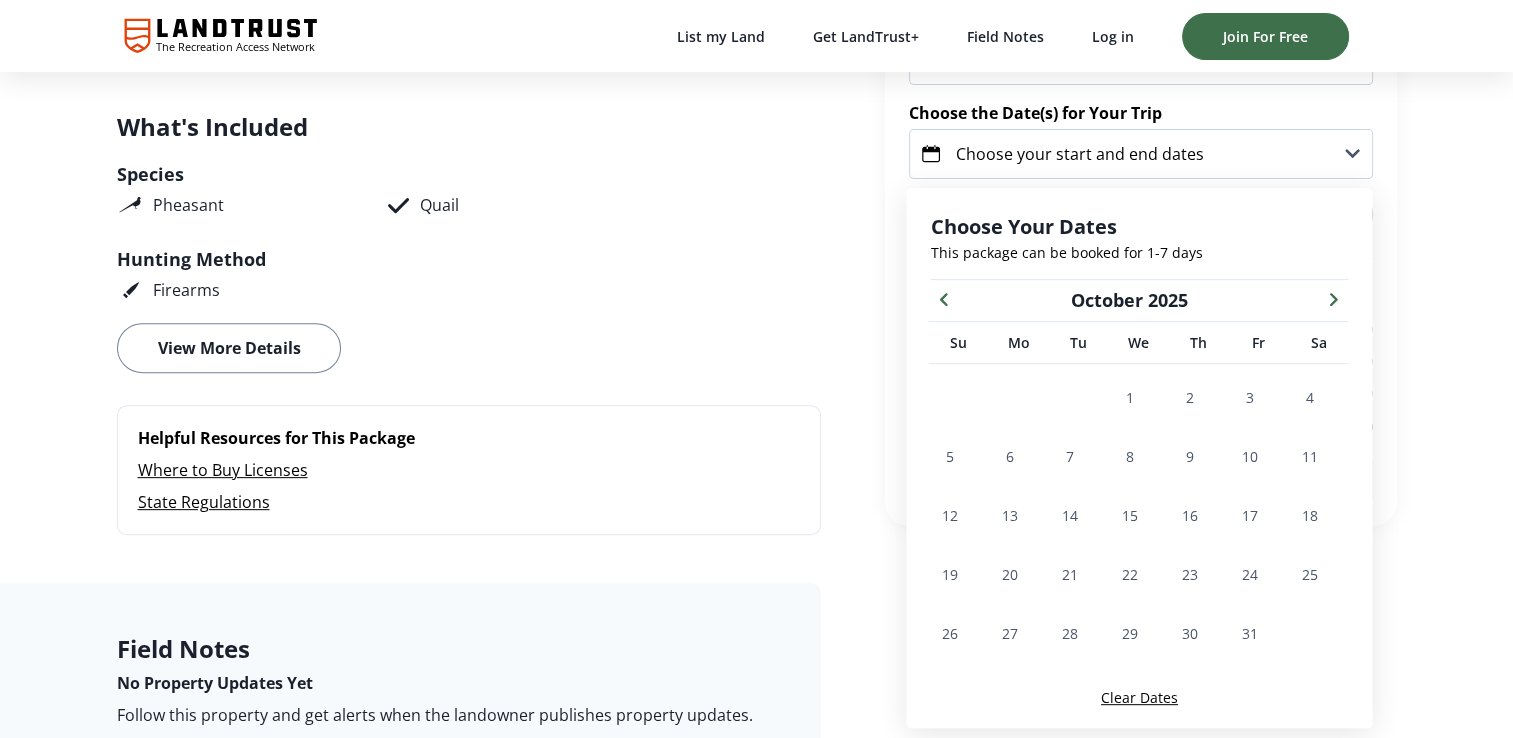 click 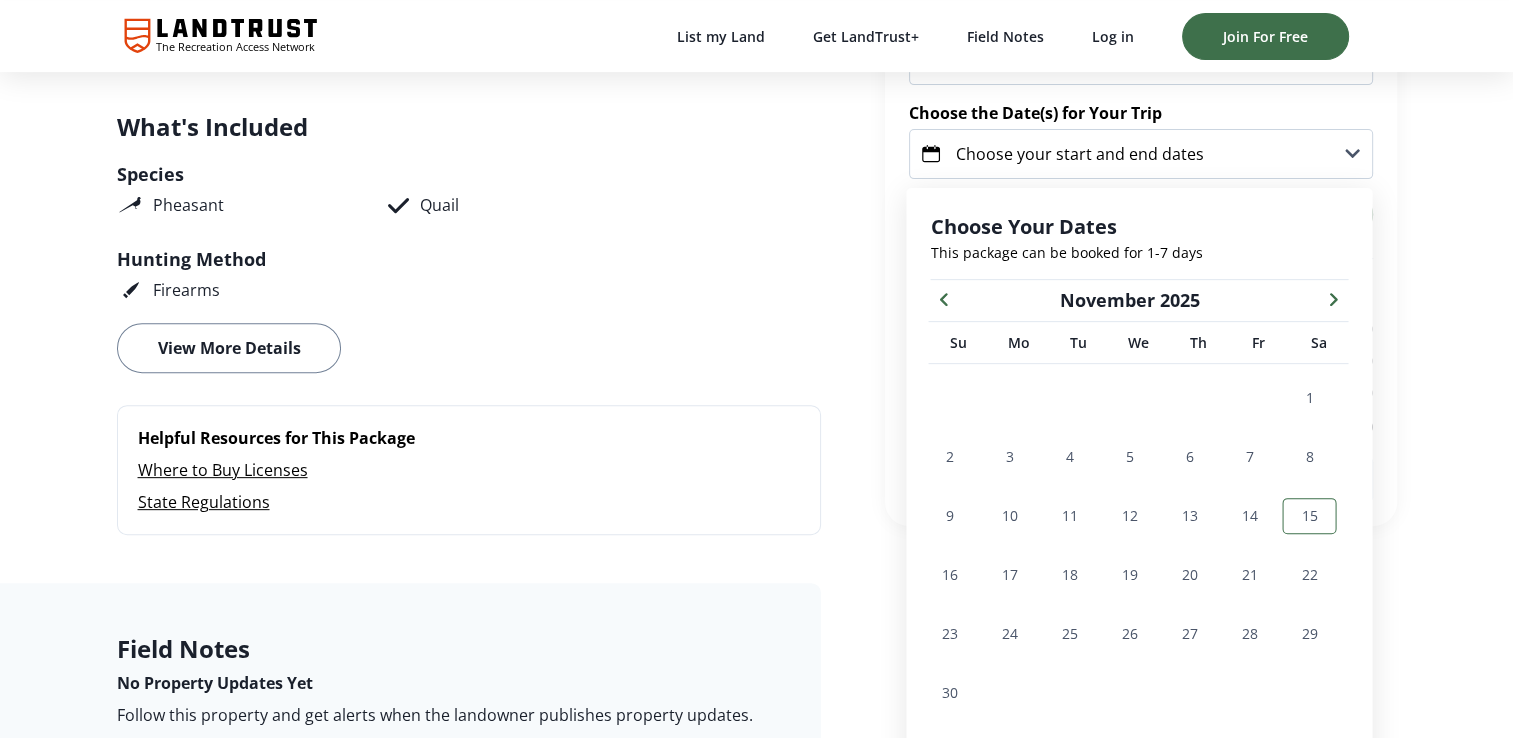 drag, startPoint x: 1307, startPoint y: 515, endPoint x: 1292, endPoint y: 514, distance: 15.033297 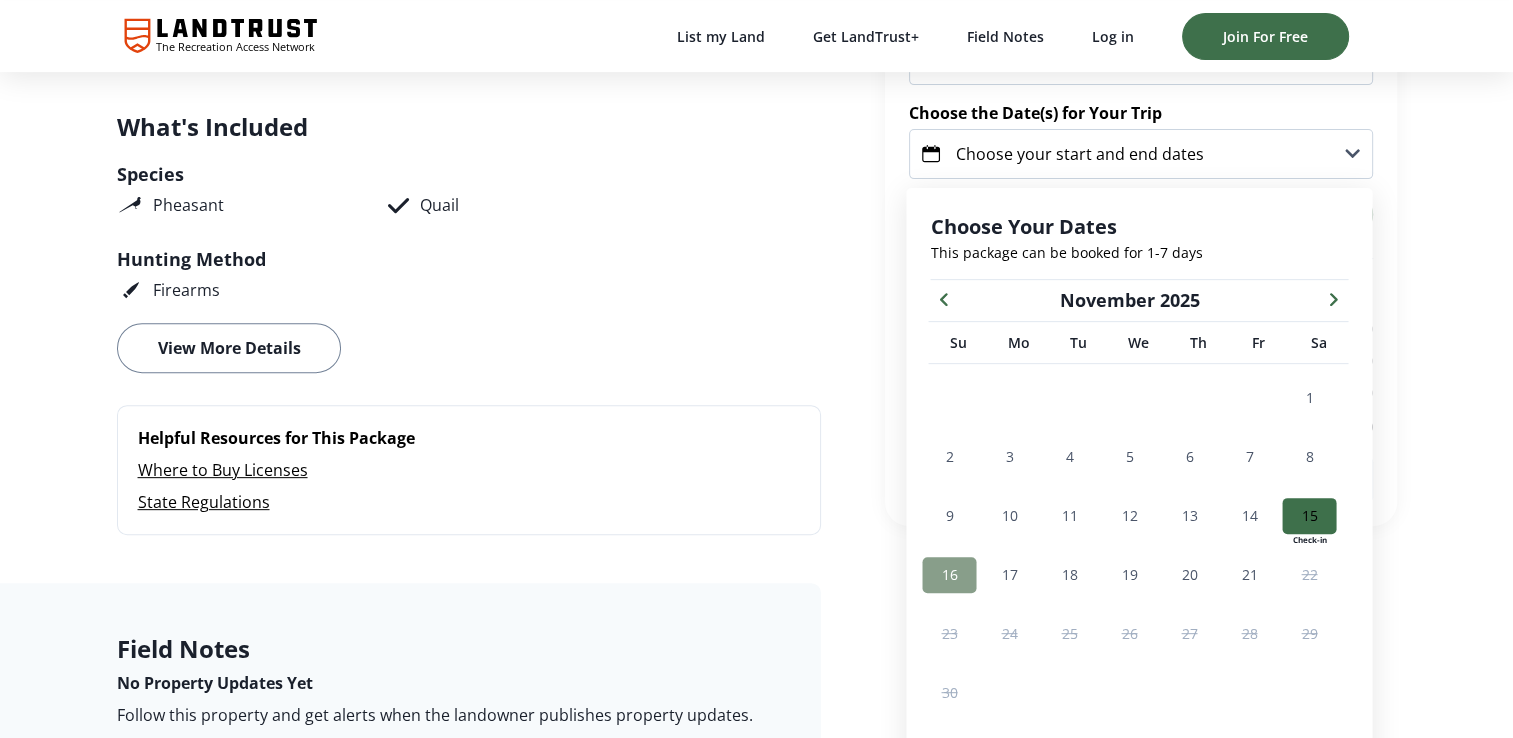 click on "16" at bounding box center [949, 574] 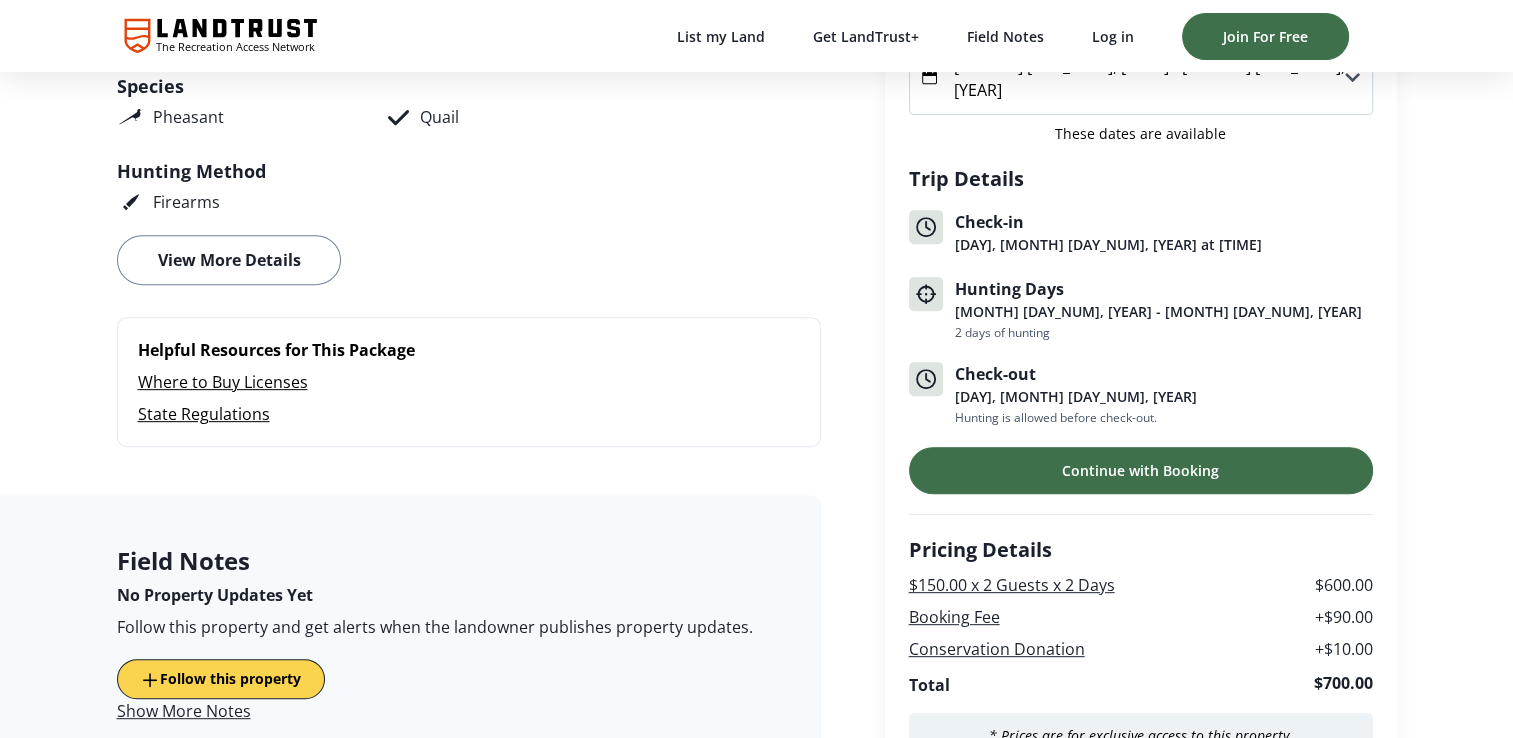 scroll, scrollTop: 812, scrollLeft: 0, axis: vertical 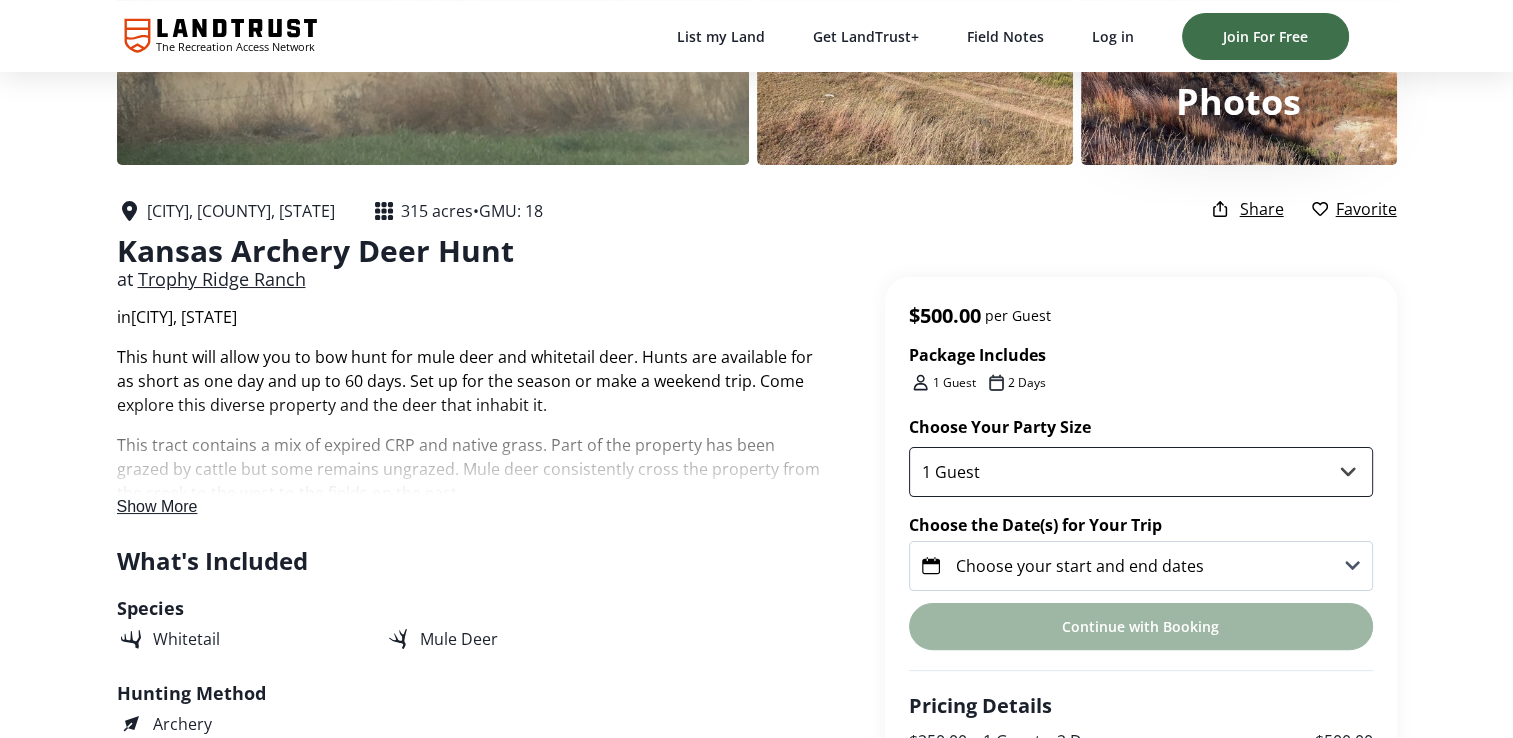 click on "1  Guest 2  Guests" at bounding box center (1141, 472) 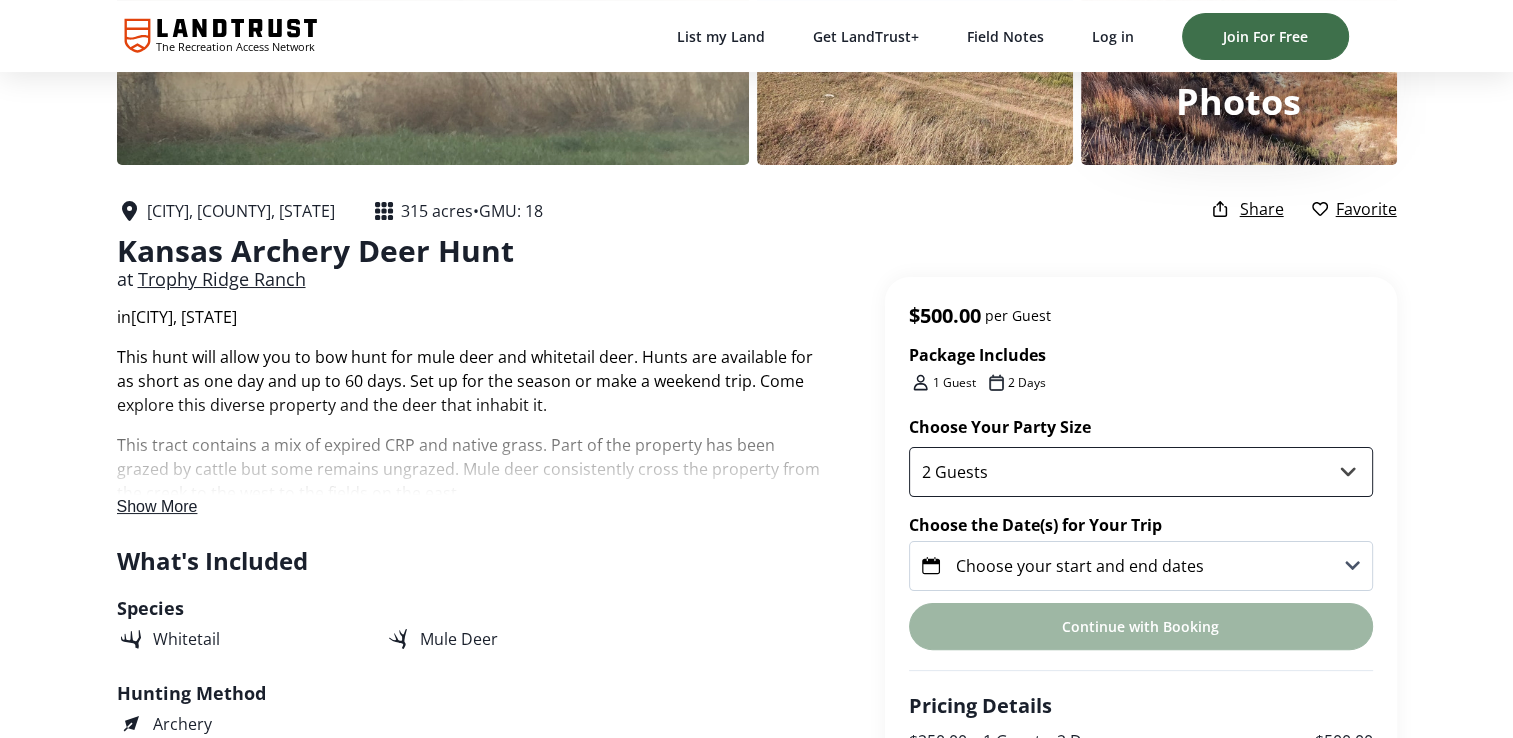 click on "1  Guest 2  Guests" at bounding box center [1141, 472] 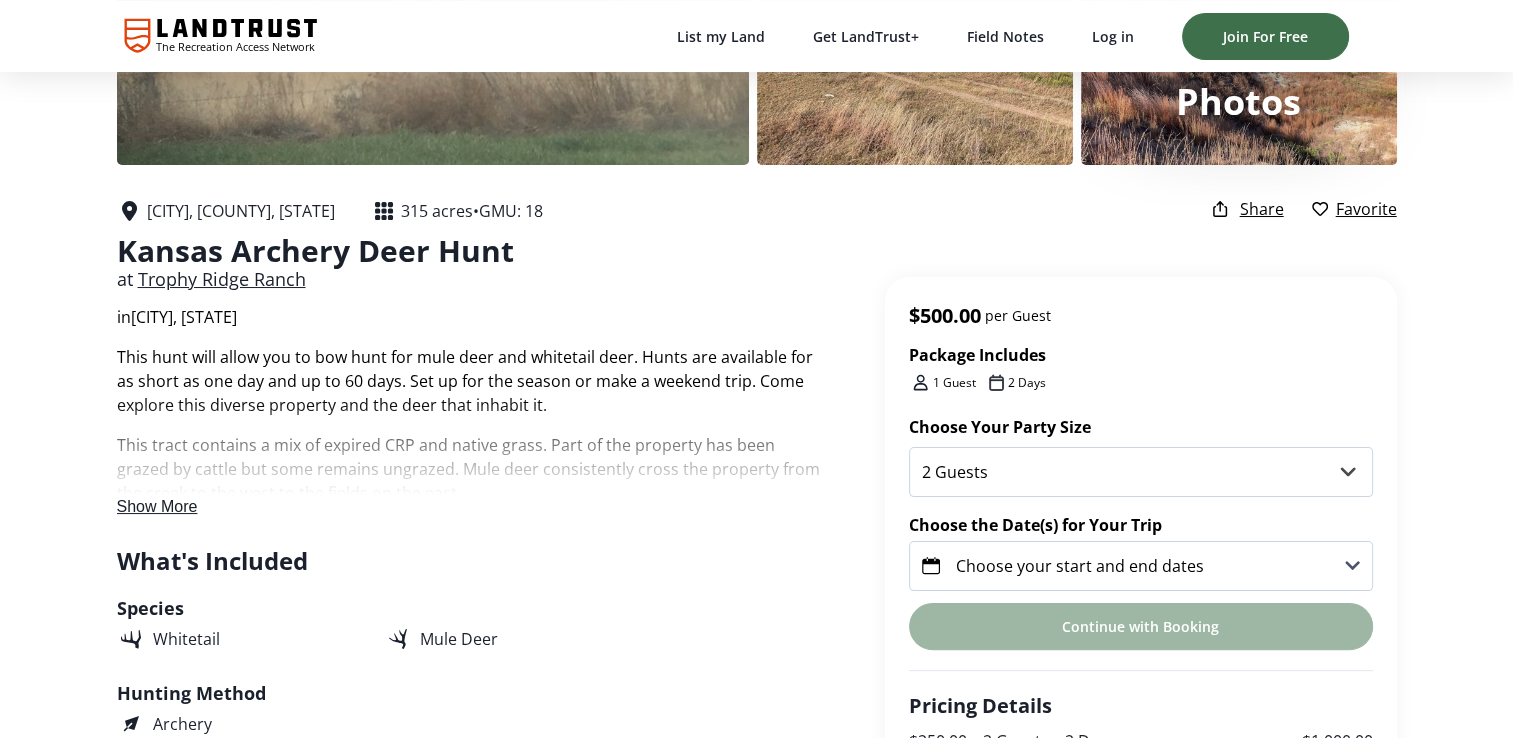 click on "Show More" at bounding box center [157, 506] 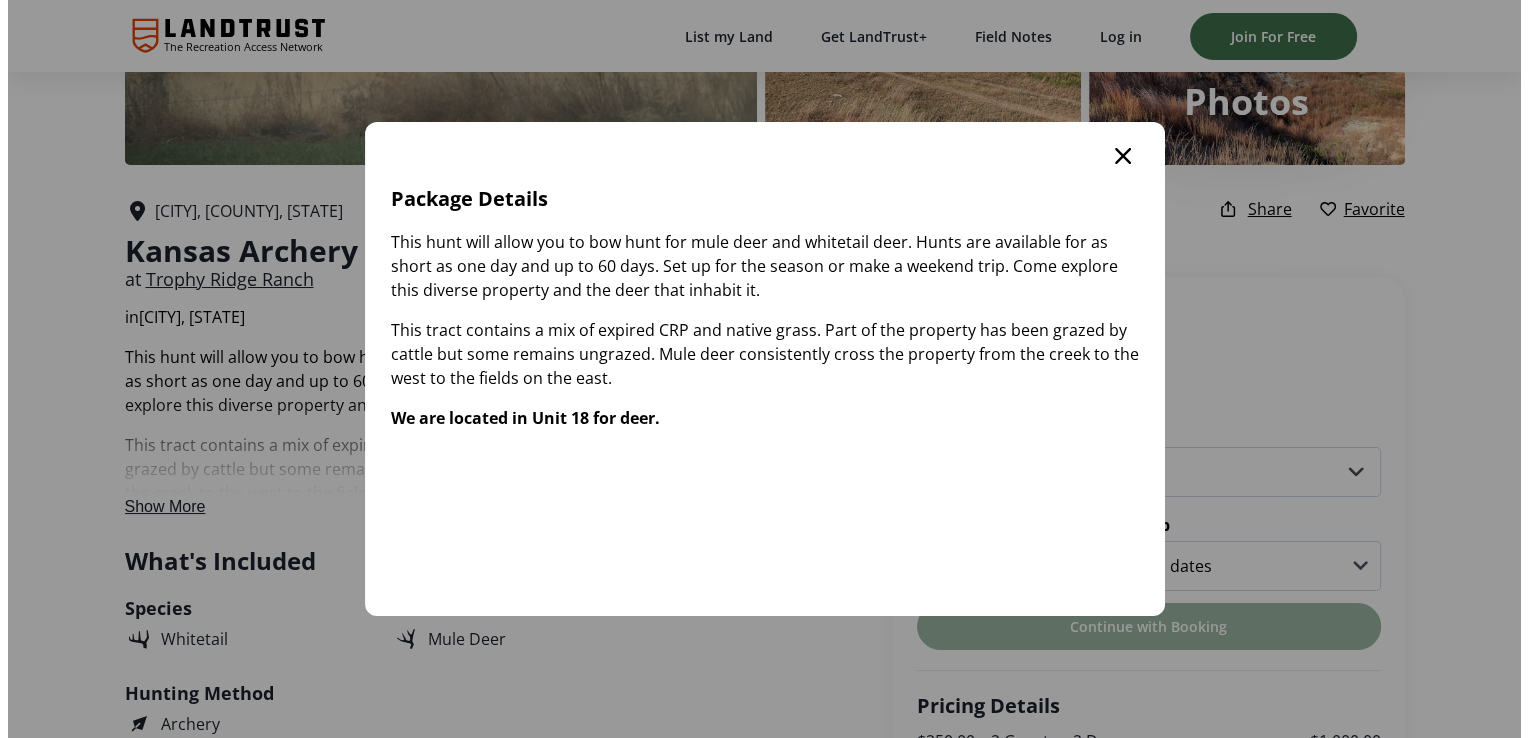scroll, scrollTop: 0, scrollLeft: 0, axis: both 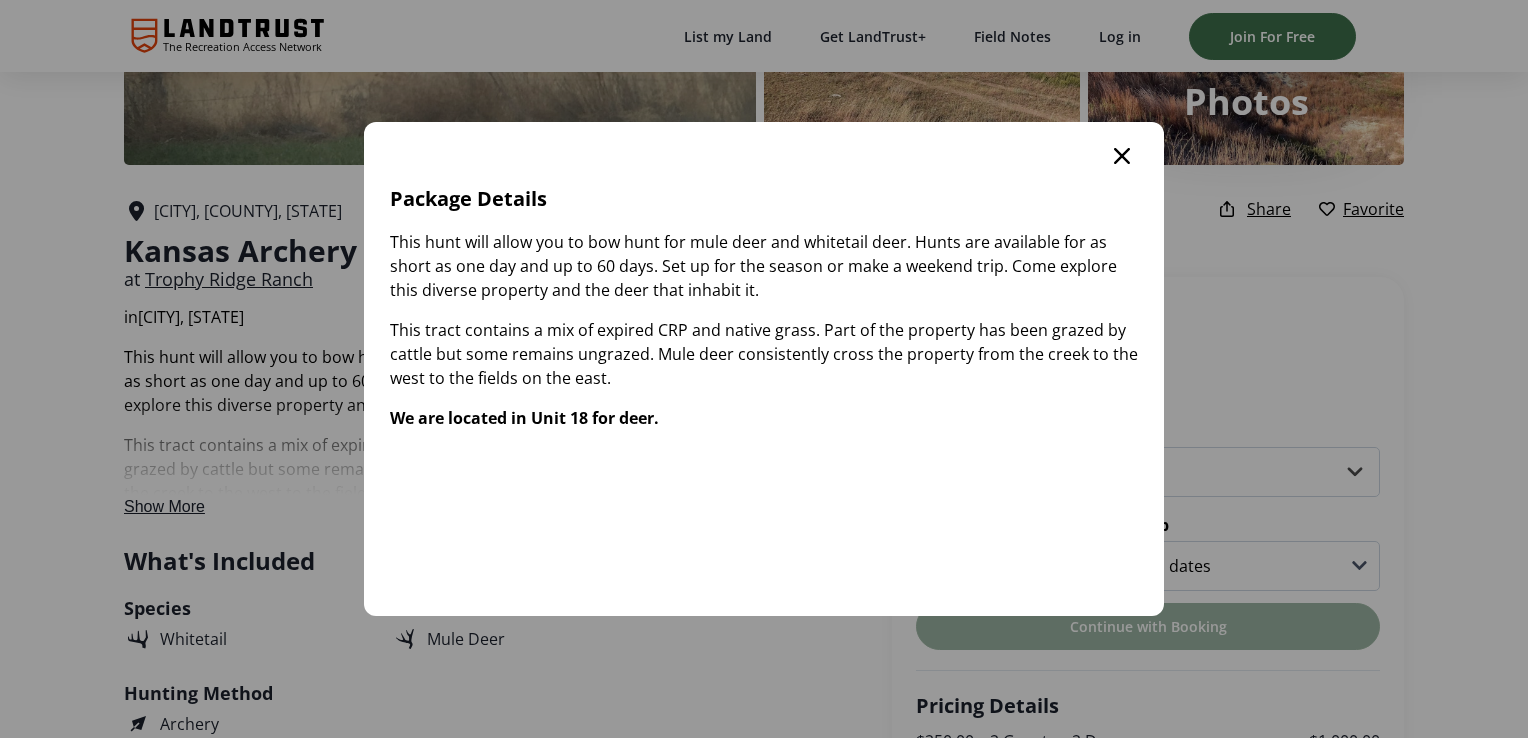 click 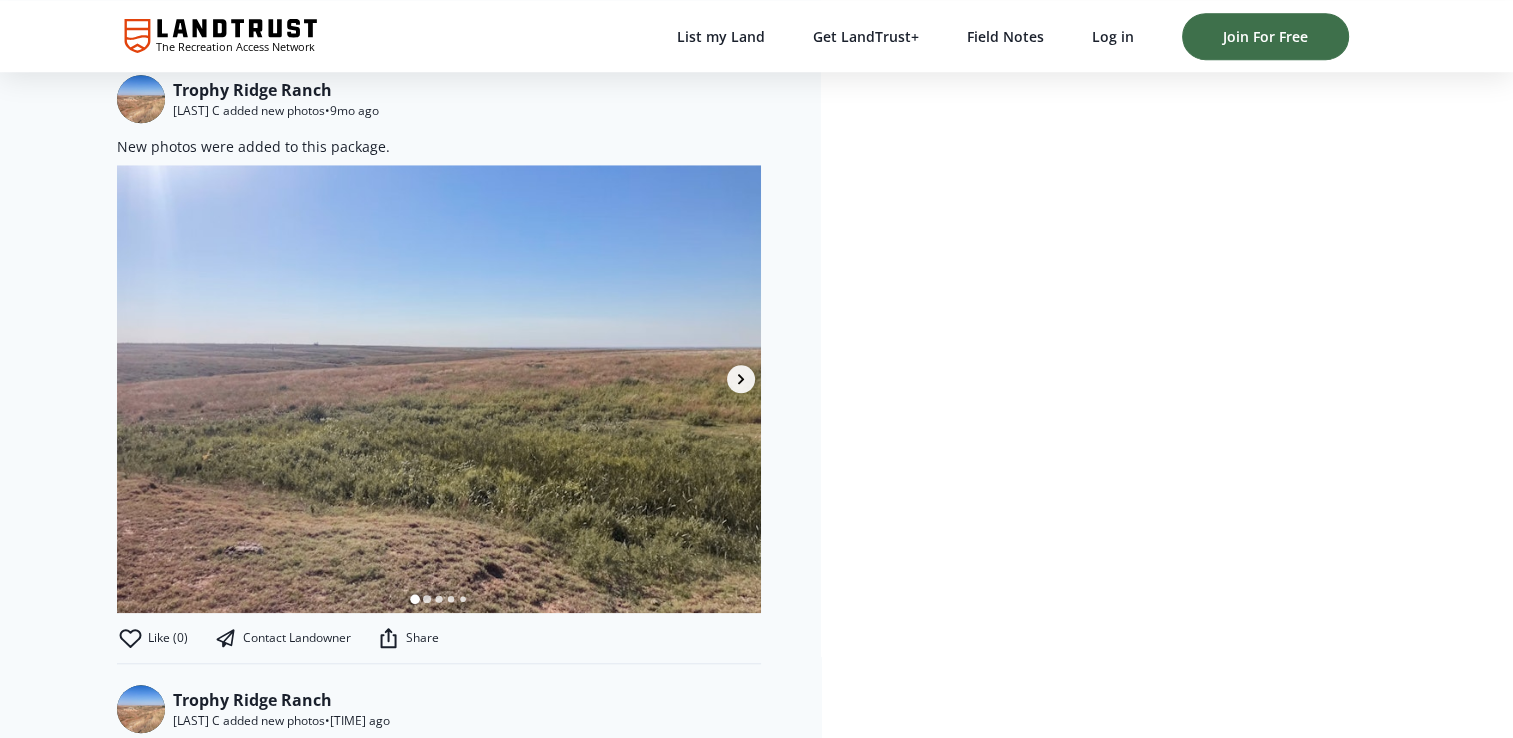 scroll, scrollTop: 1800, scrollLeft: 0, axis: vertical 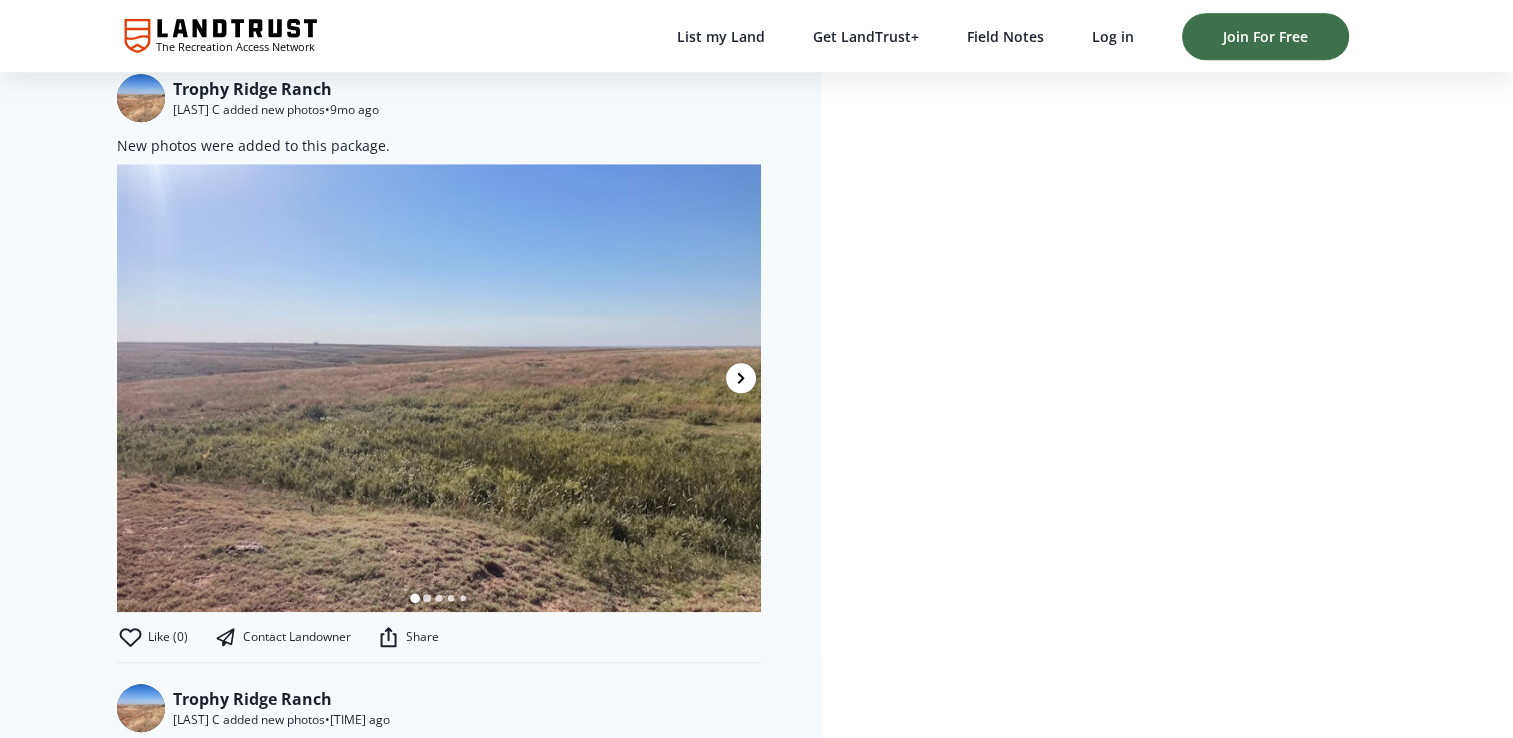 click 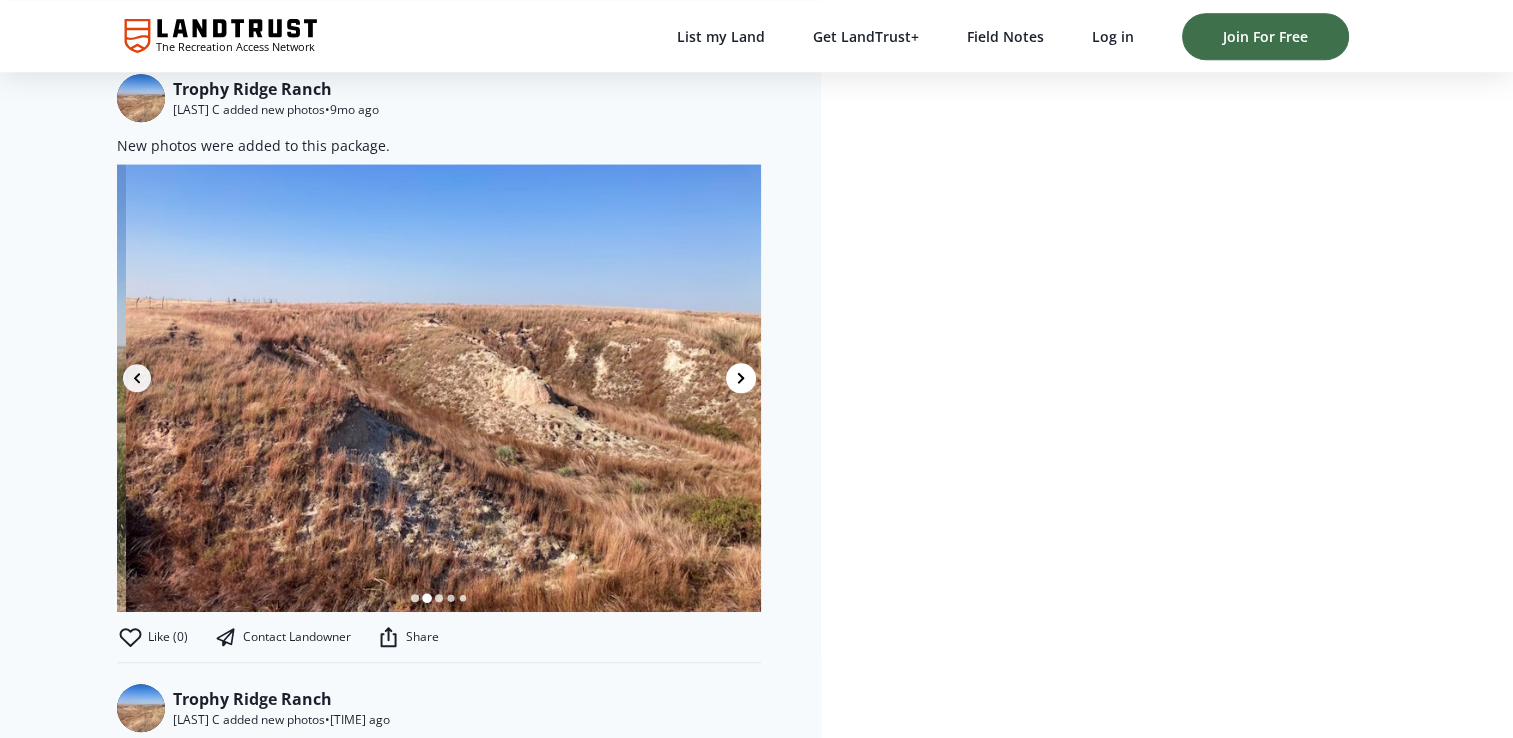 scroll, scrollTop: 0, scrollLeft: 644, axis: horizontal 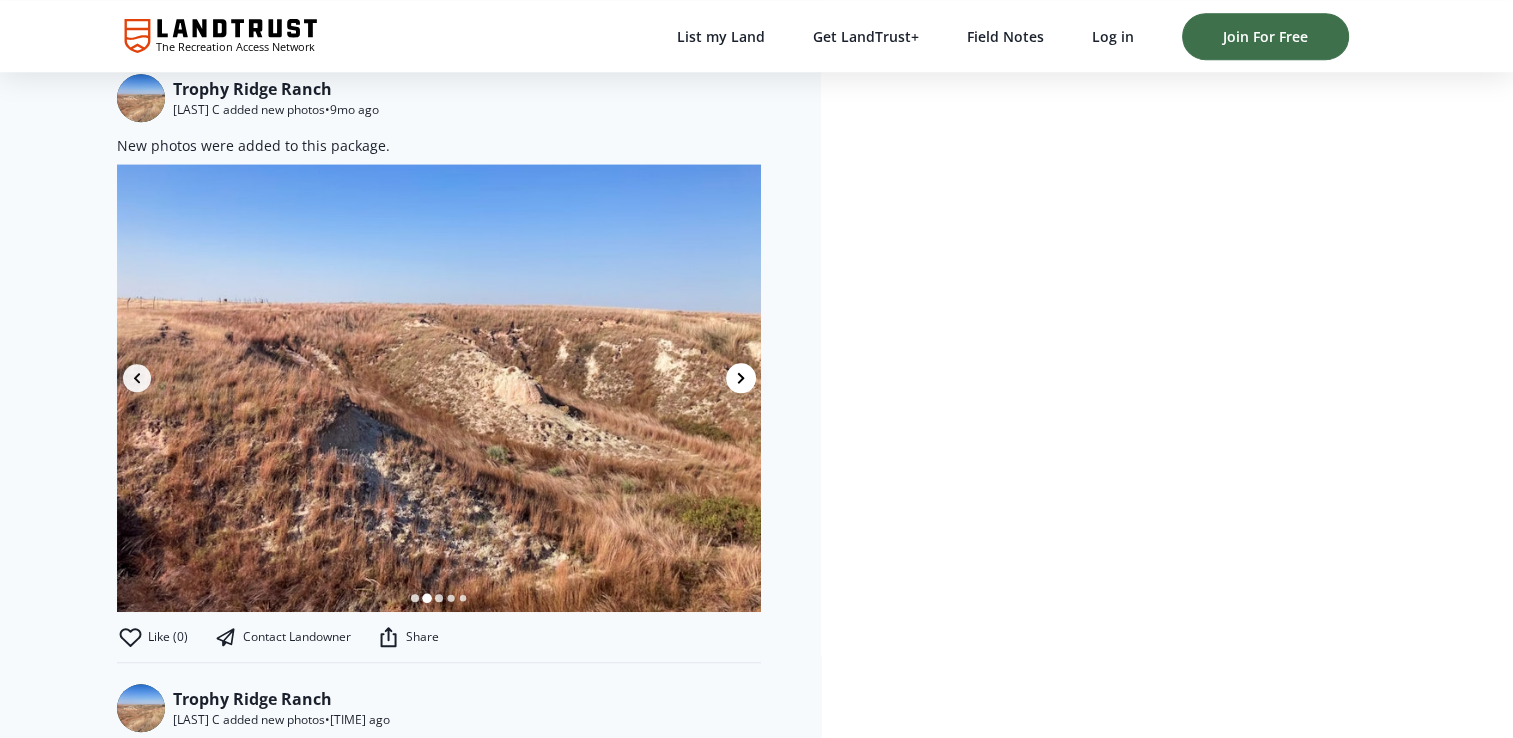 click 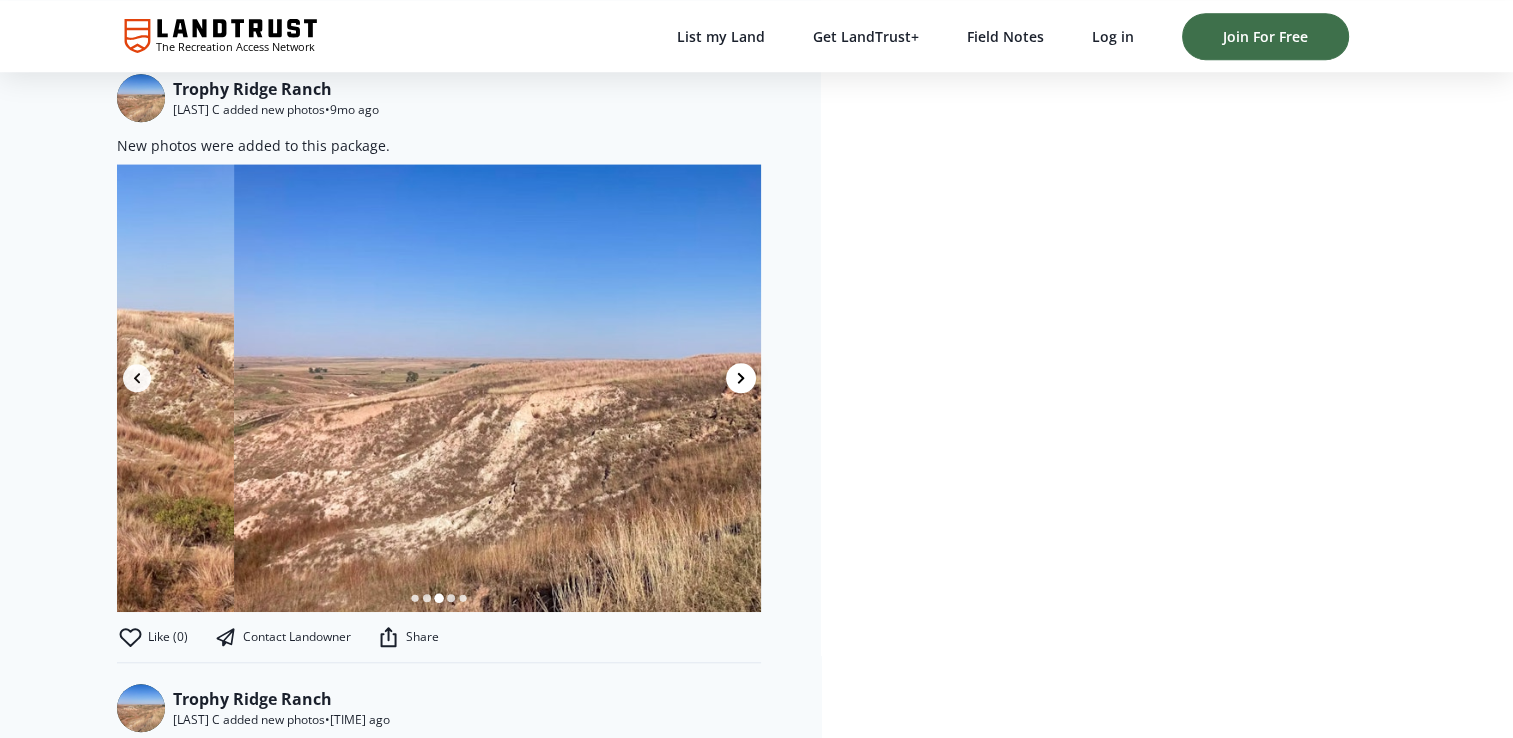 scroll, scrollTop: 0, scrollLeft: 1288, axis: horizontal 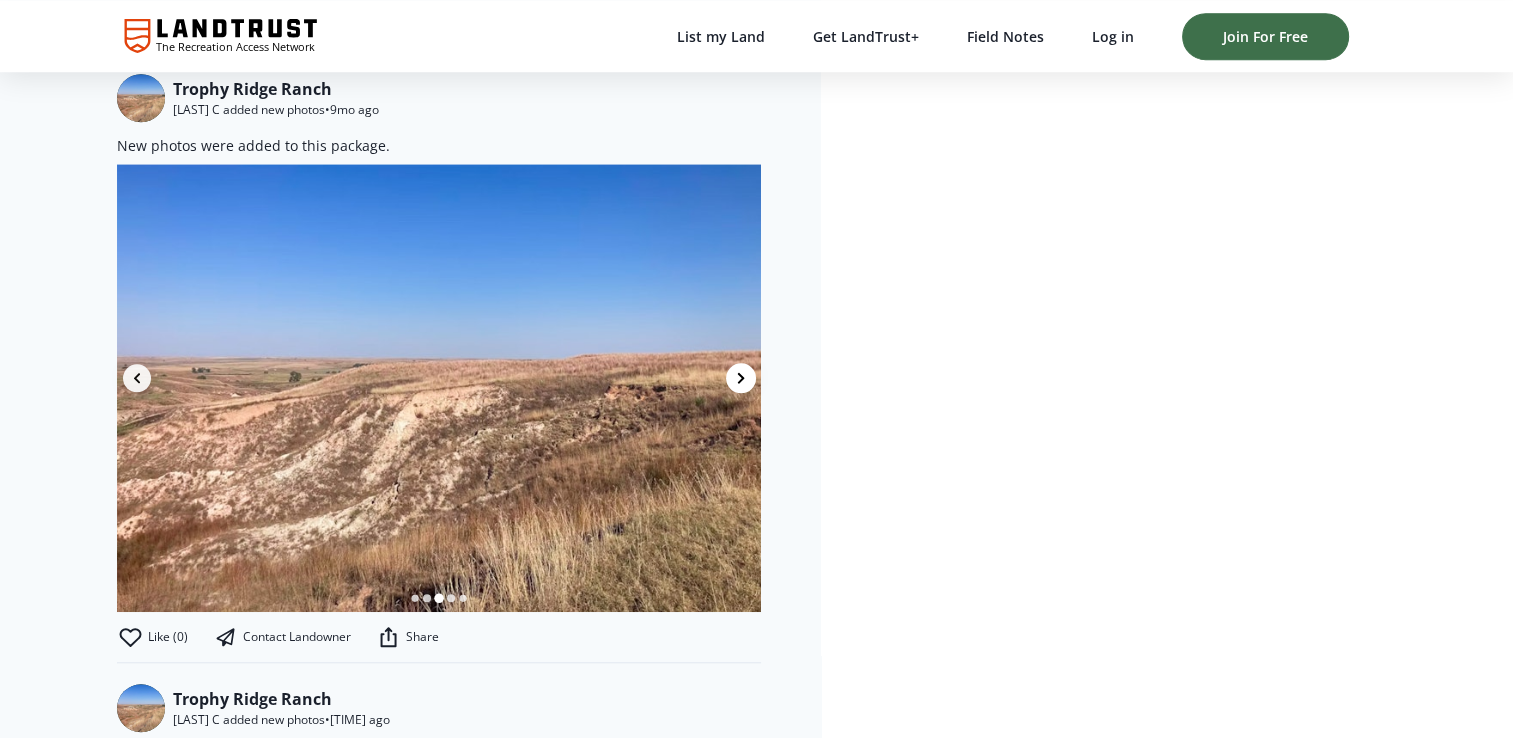 click 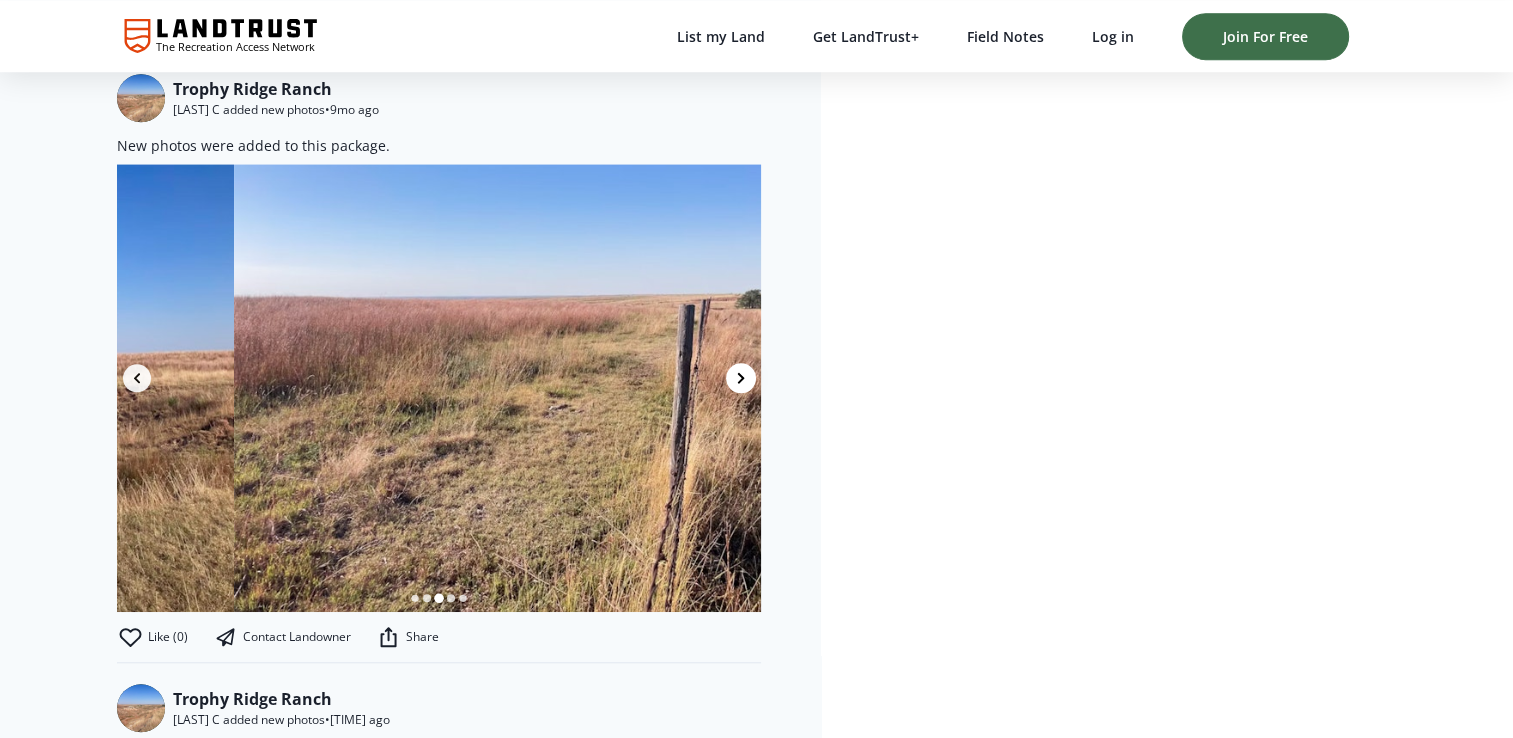 scroll, scrollTop: 0, scrollLeft: 1932, axis: horizontal 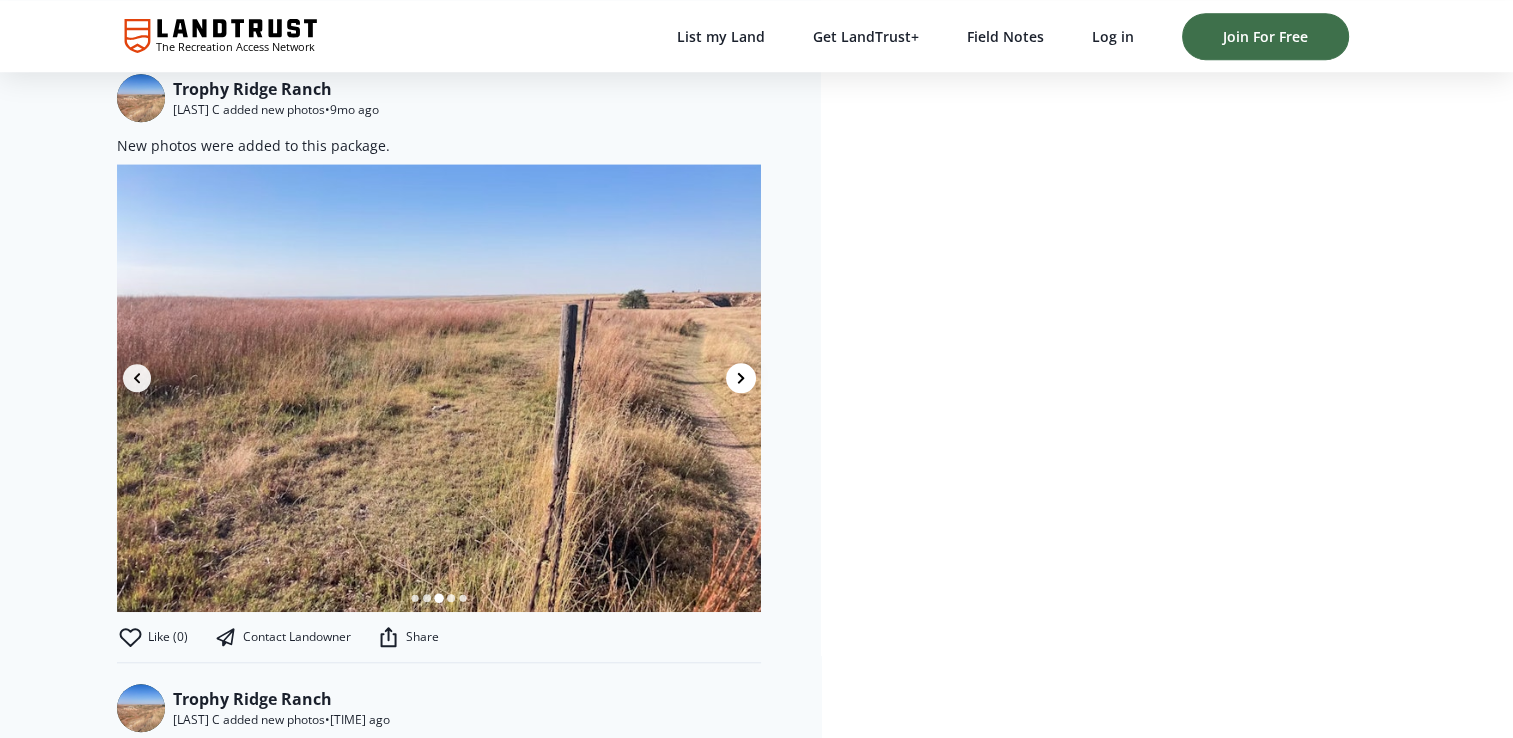 click 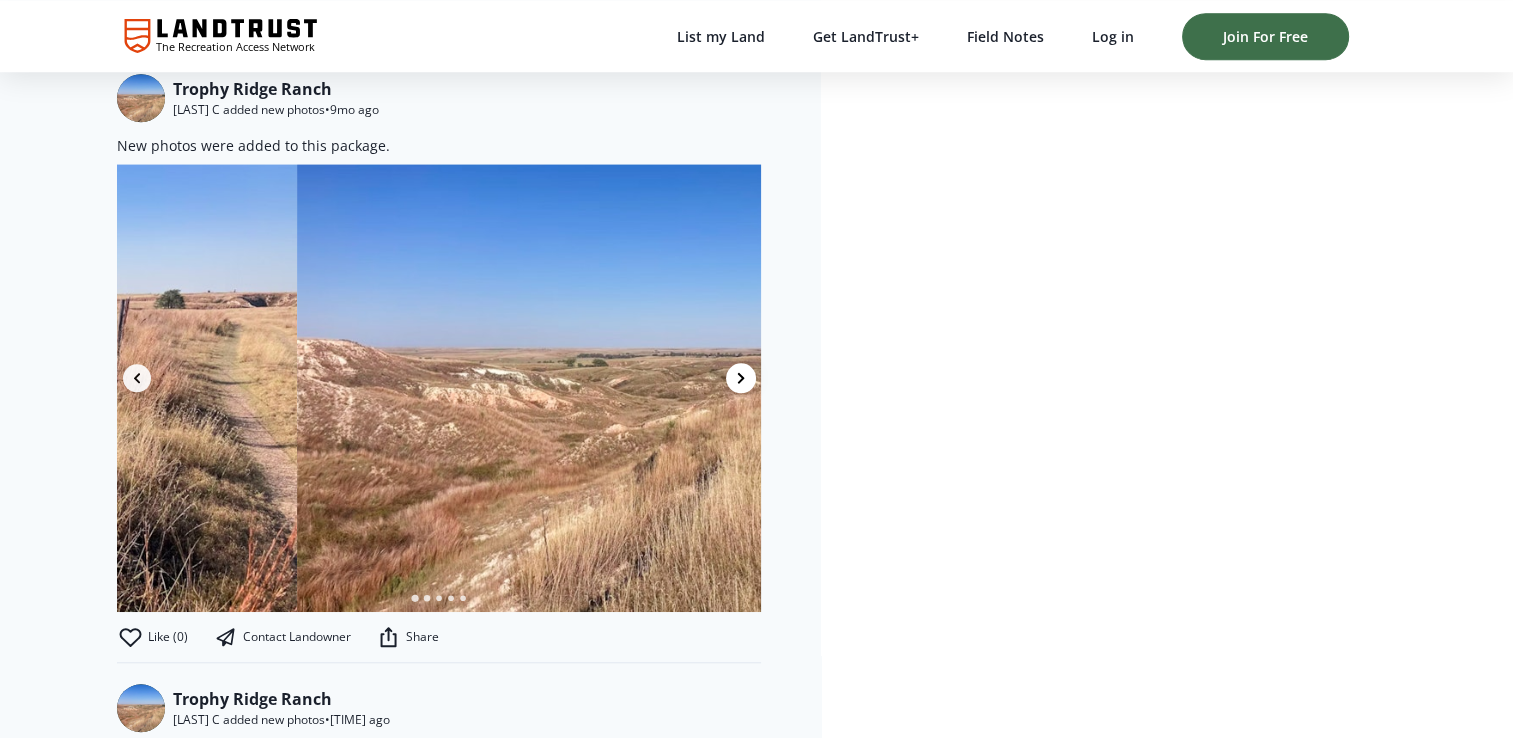 scroll, scrollTop: 0, scrollLeft: 2576, axis: horizontal 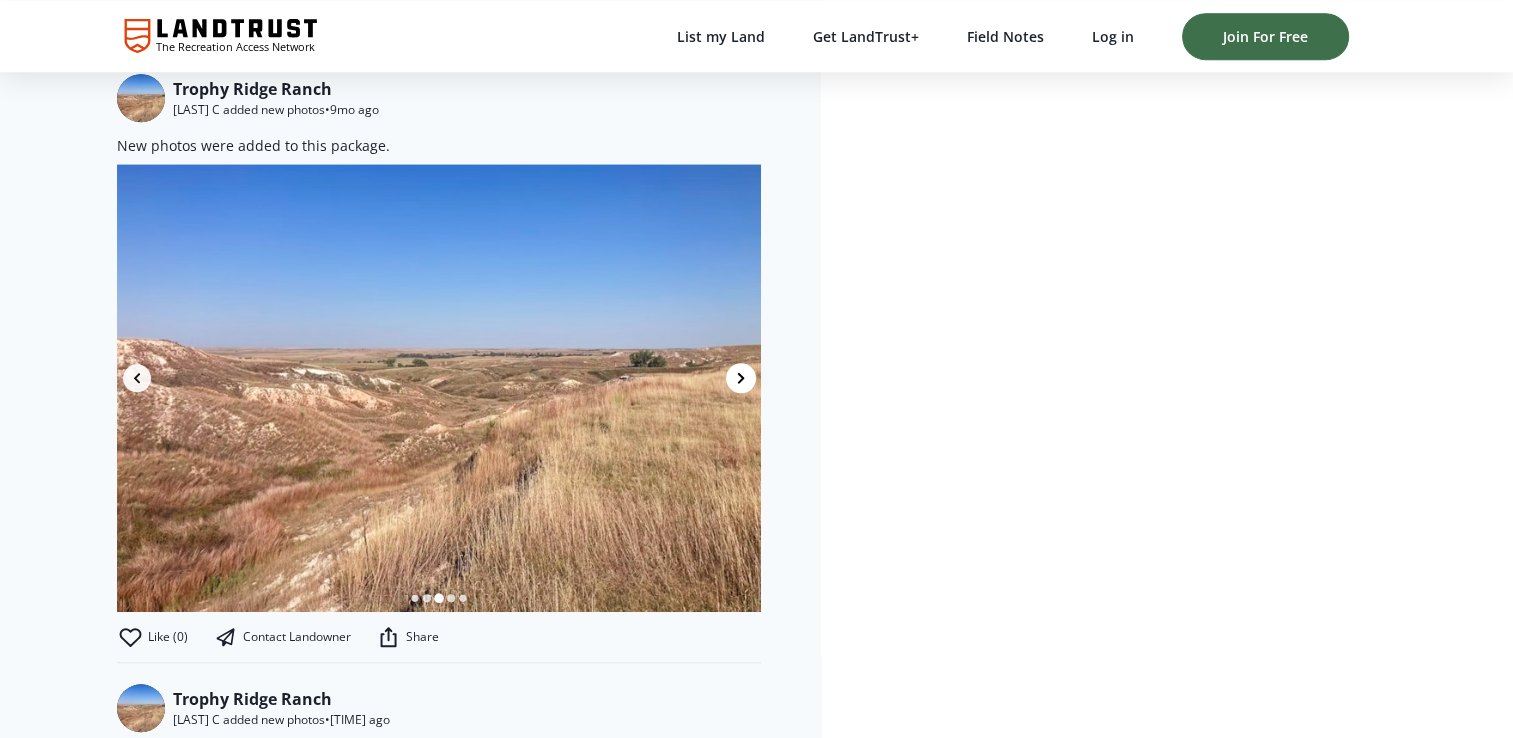 click 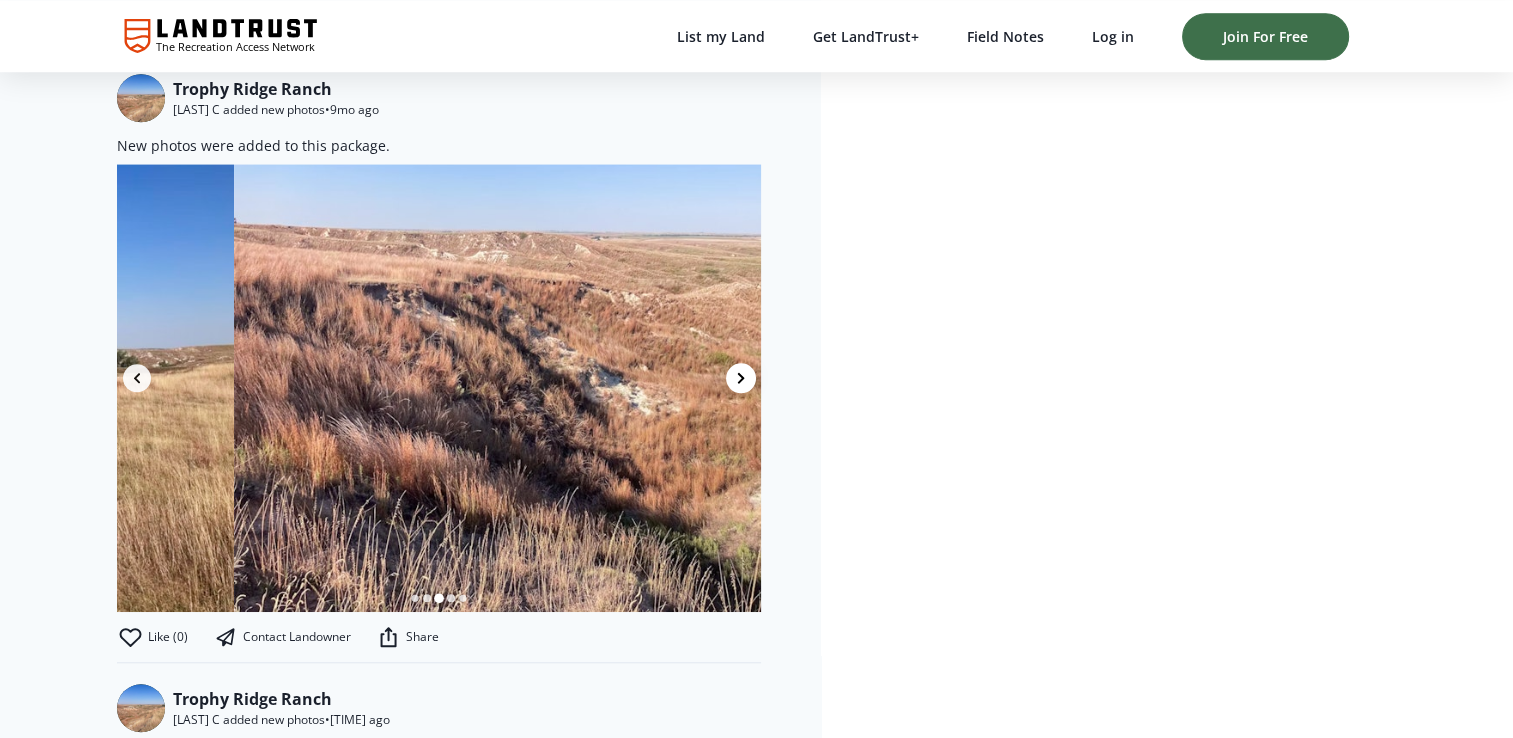 scroll, scrollTop: 0, scrollLeft: 3220, axis: horizontal 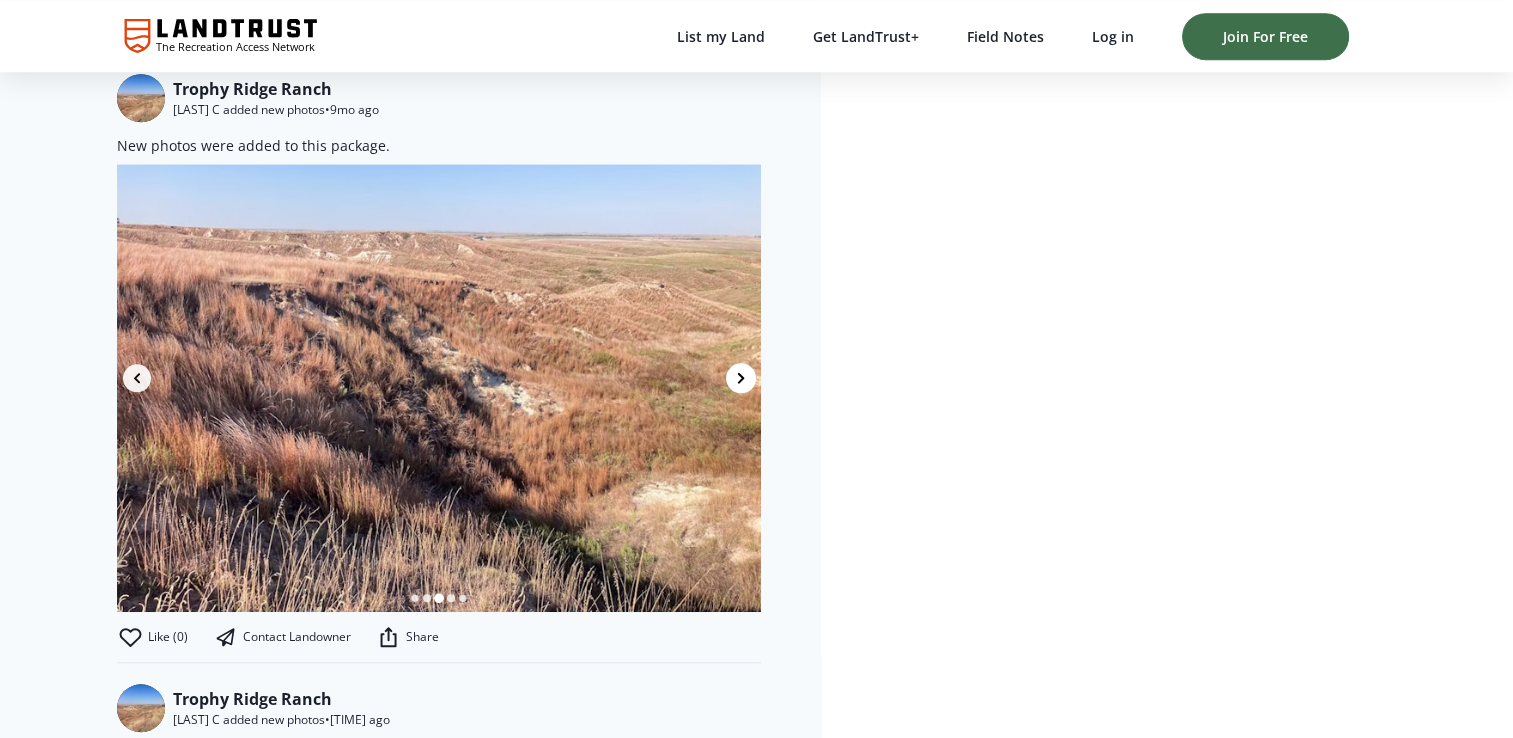 click 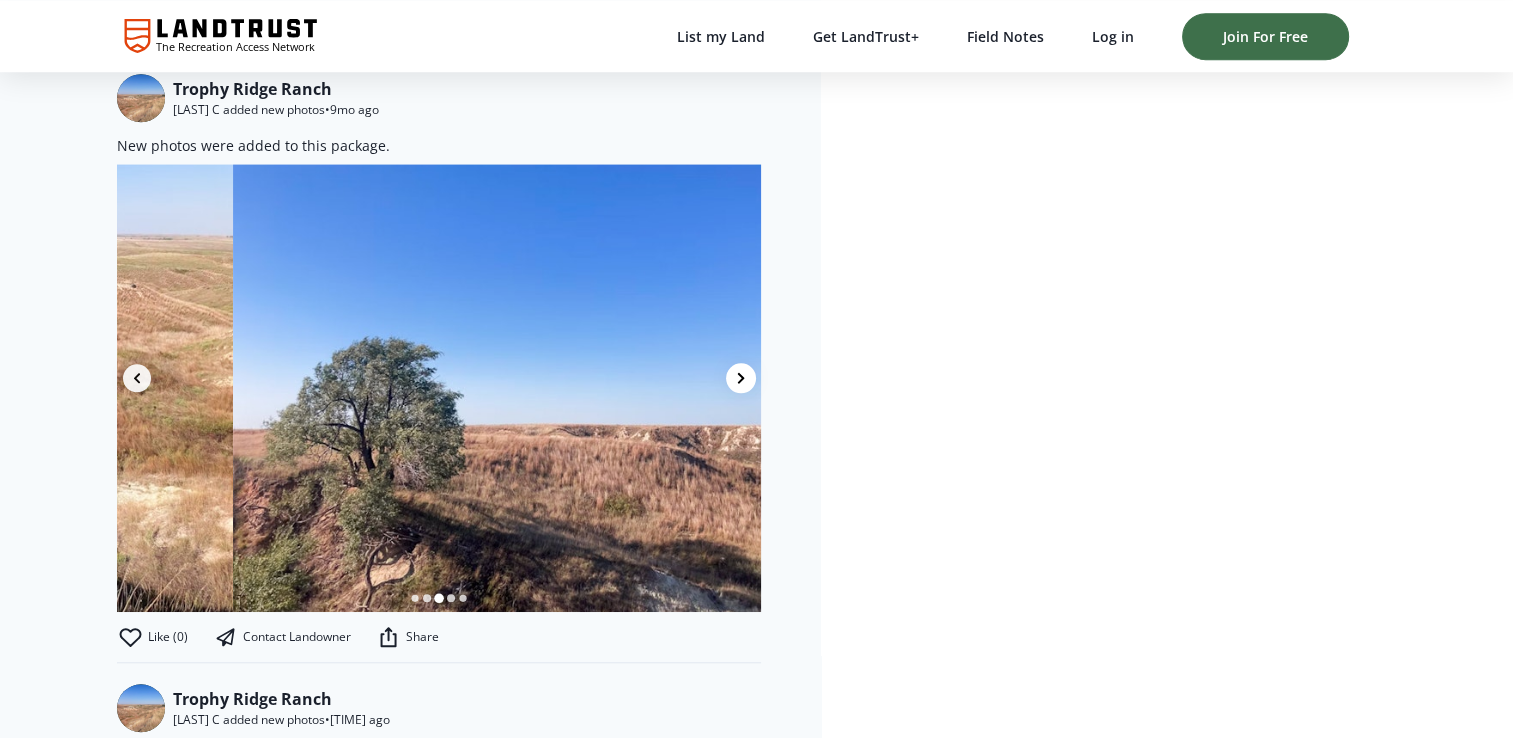 scroll, scrollTop: 0, scrollLeft: 3864, axis: horizontal 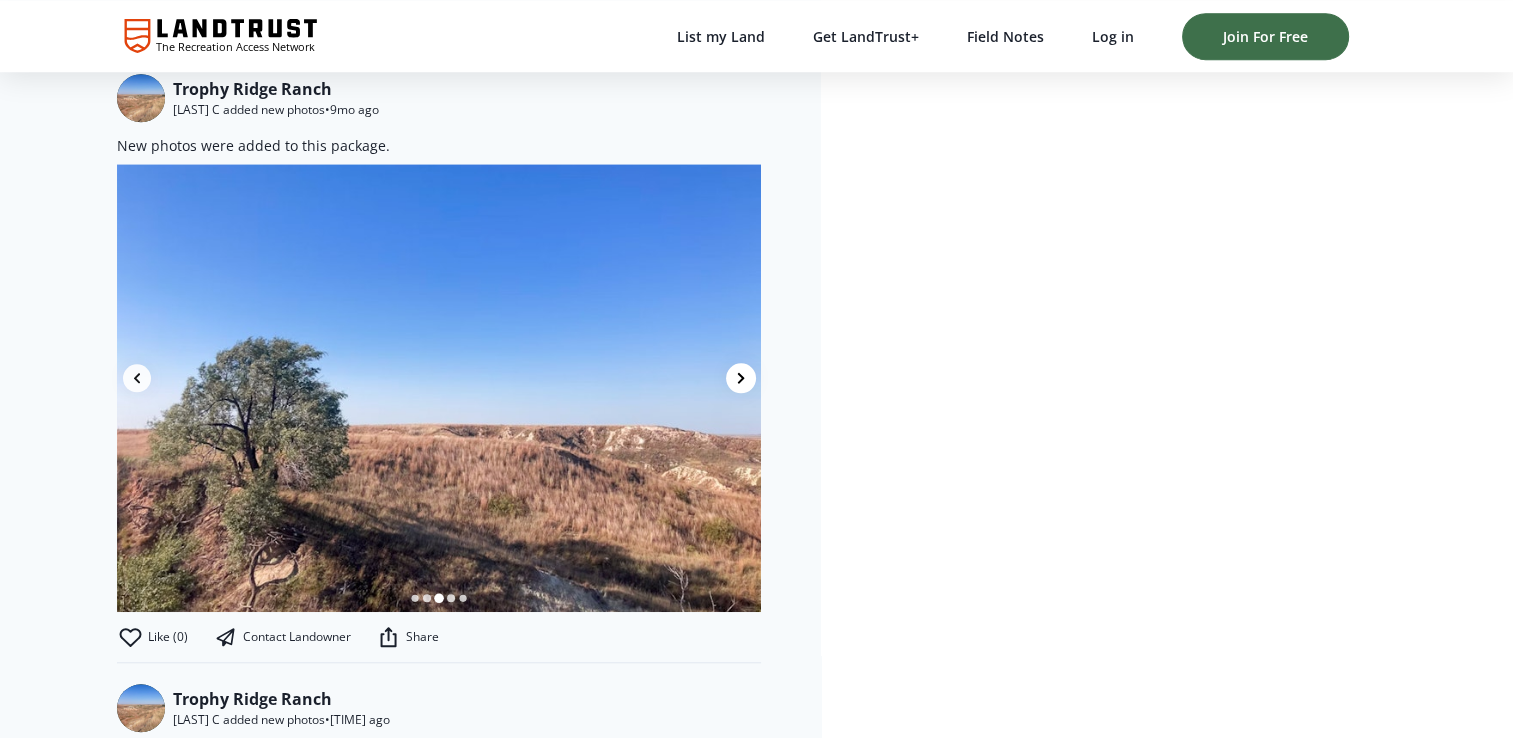 click 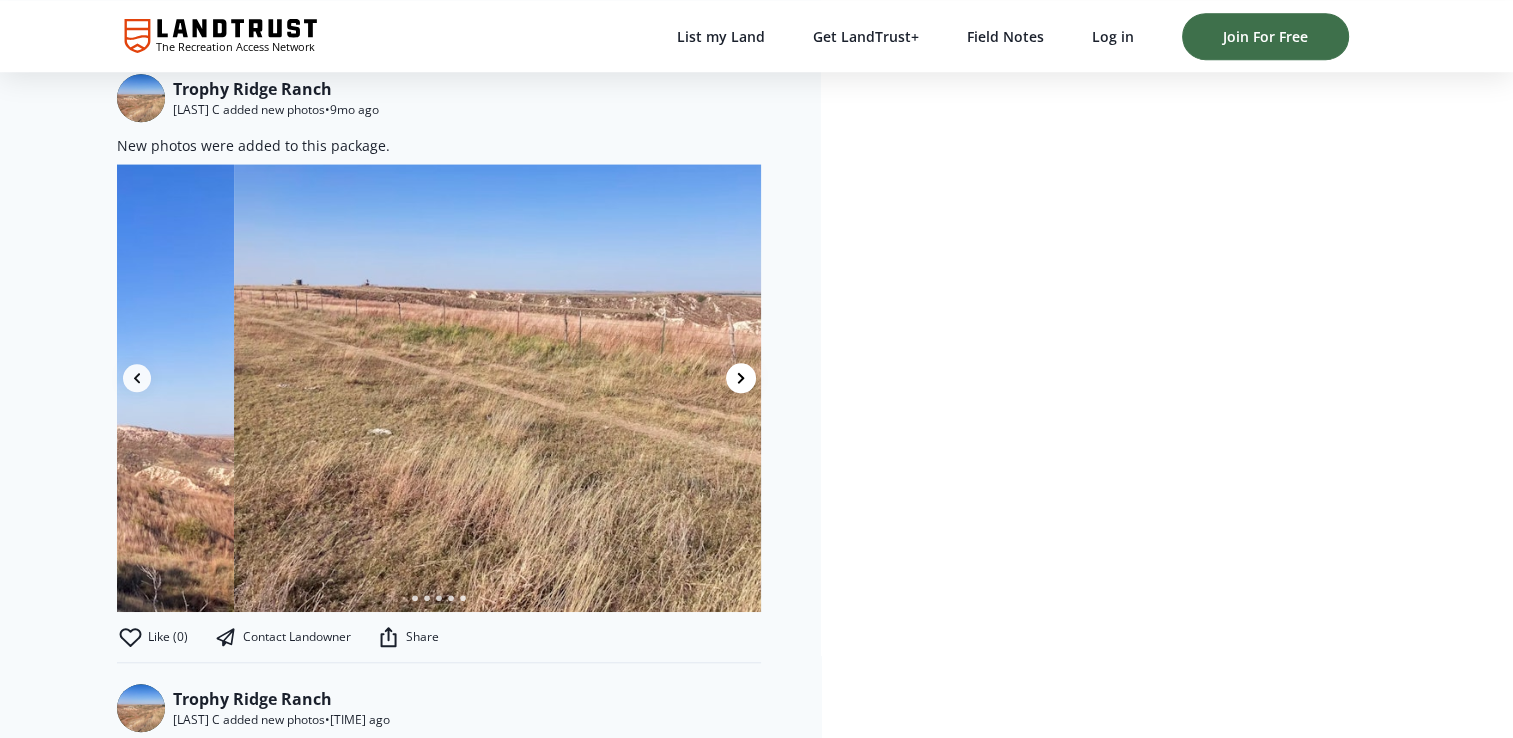 scroll, scrollTop: 0, scrollLeft: 4508, axis: horizontal 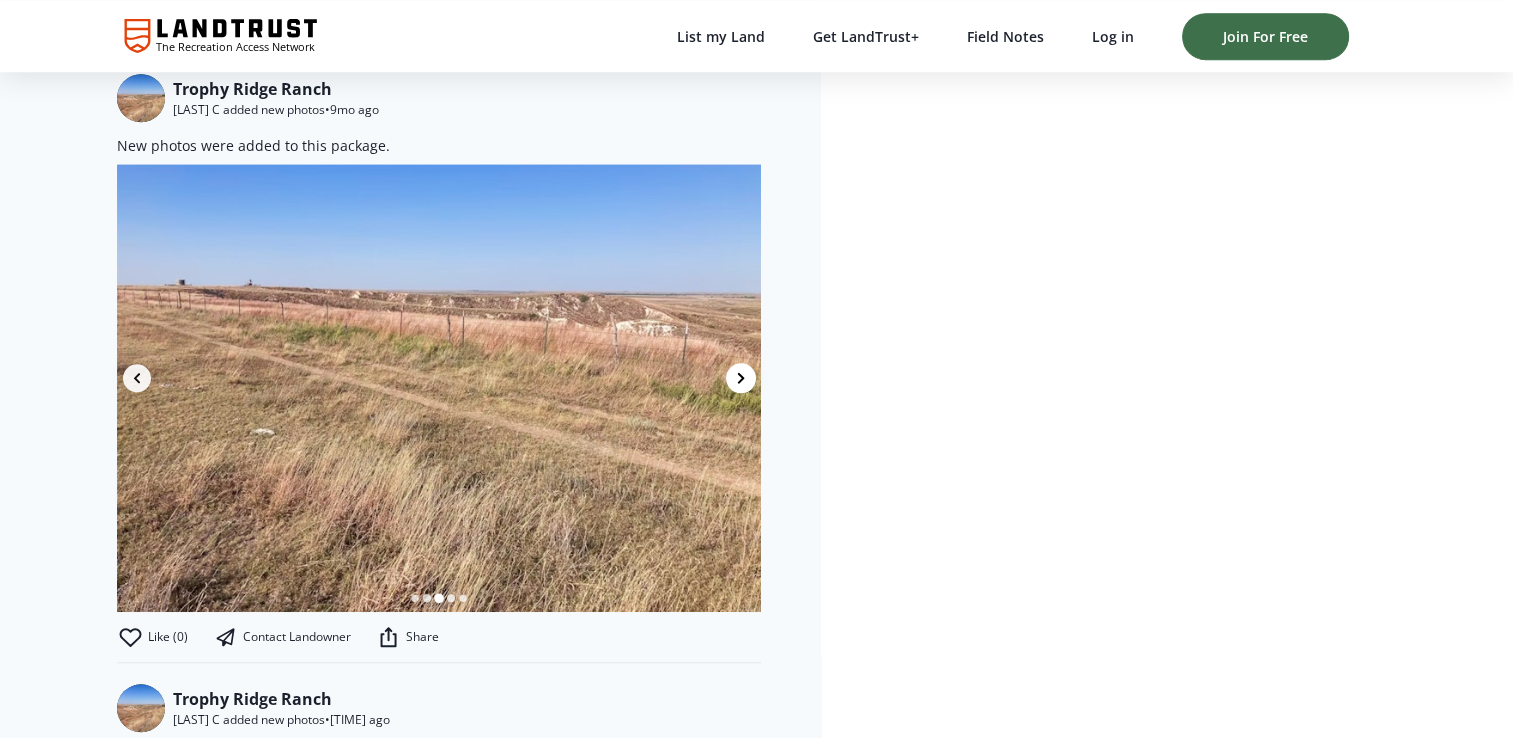 click 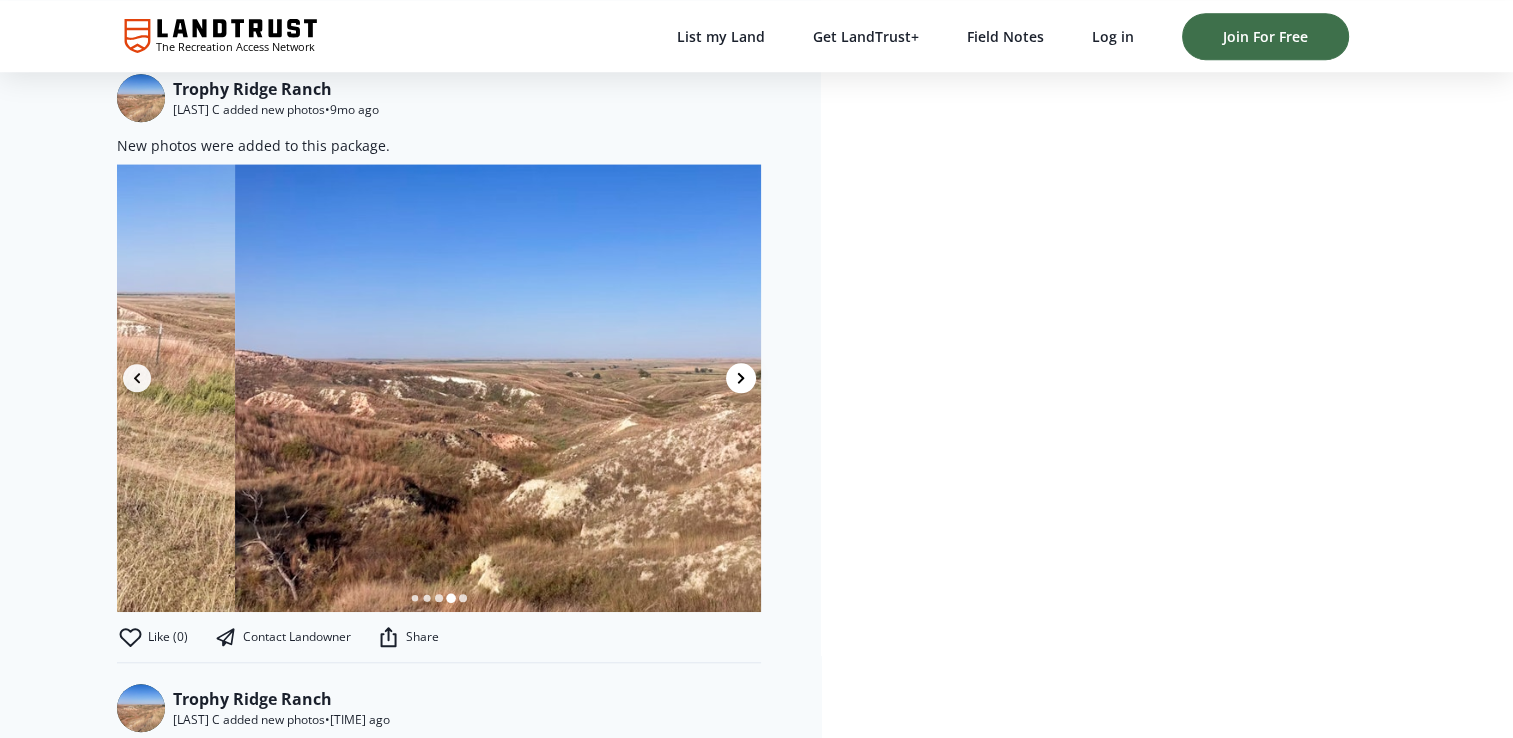 scroll, scrollTop: 0, scrollLeft: 5152, axis: horizontal 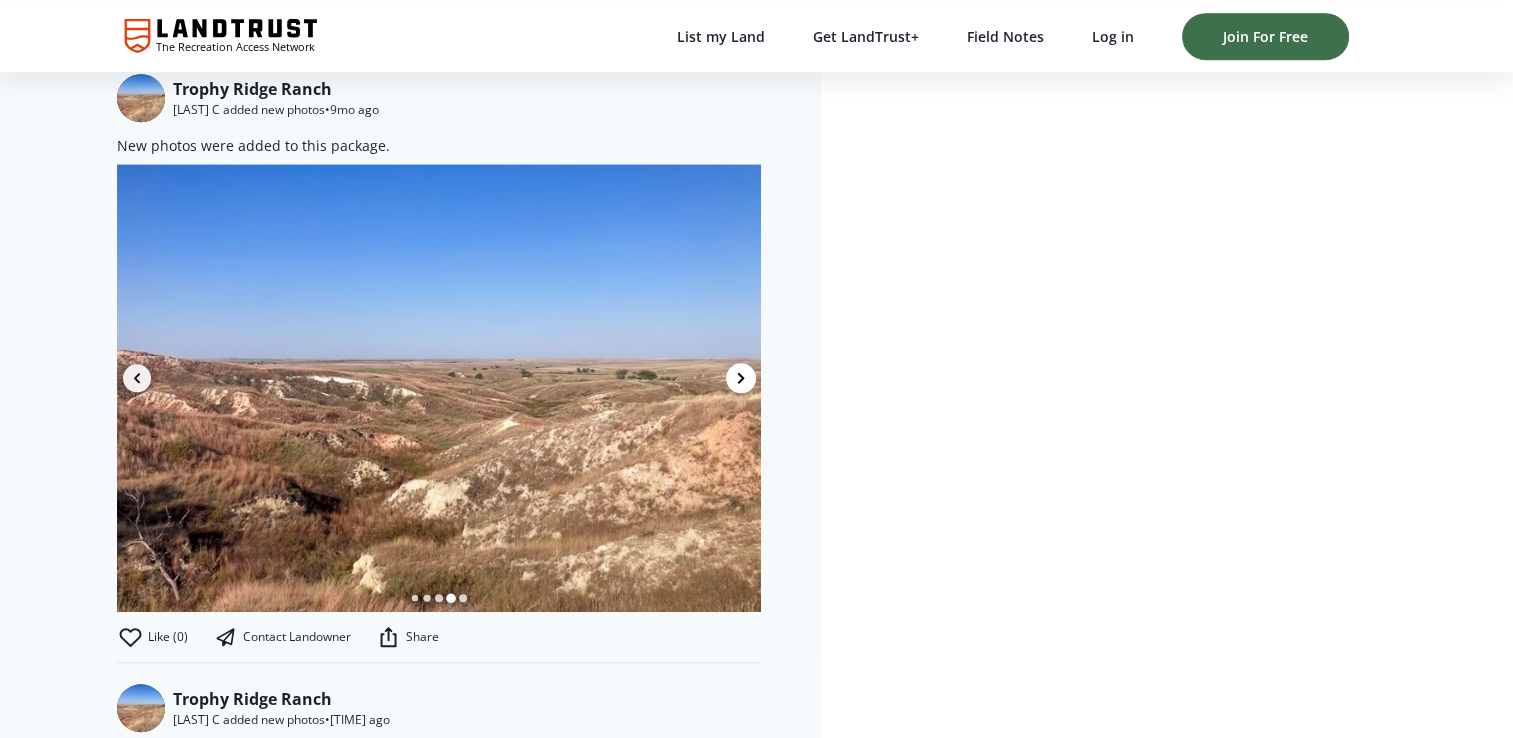 click 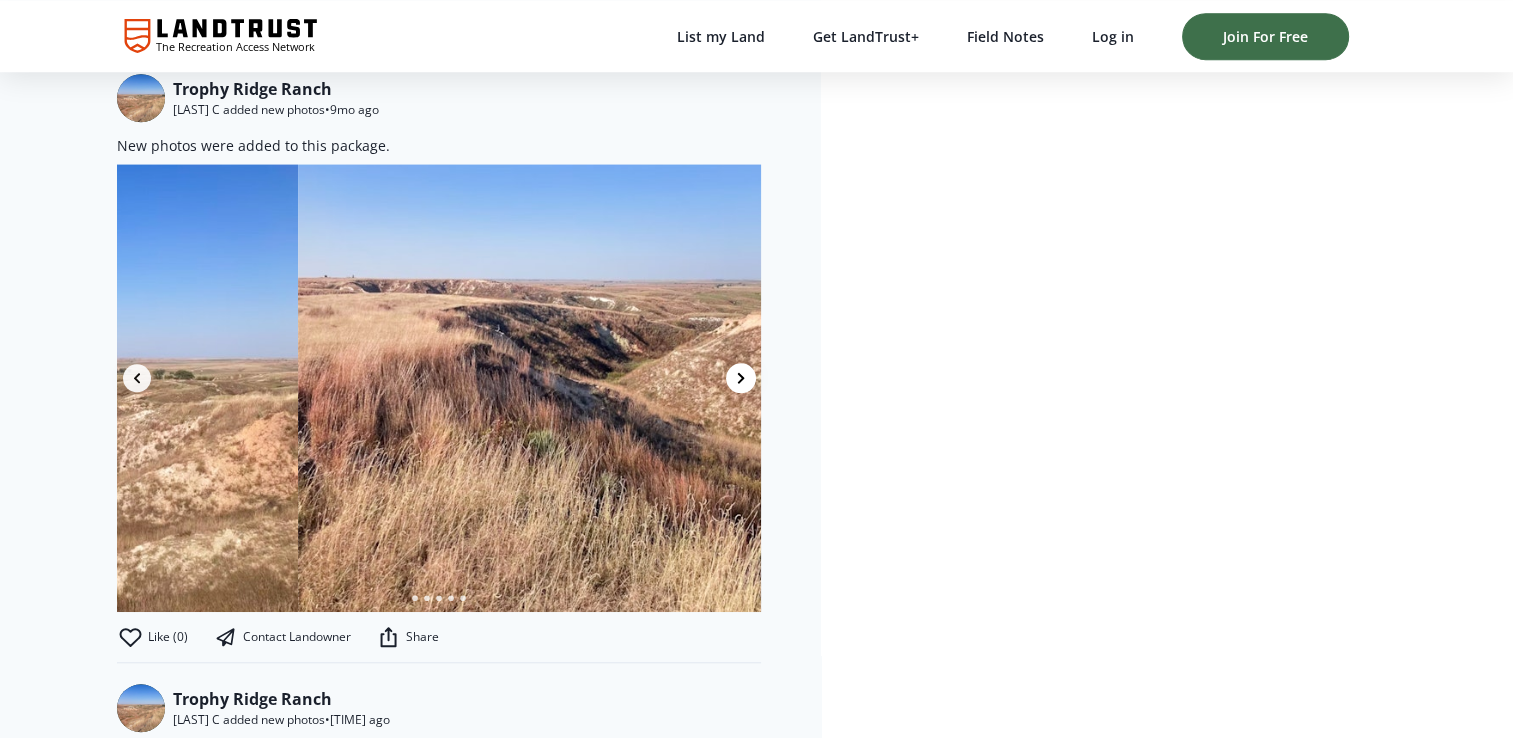 scroll, scrollTop: 0, scrollLeft: 5796, axis: horizontal 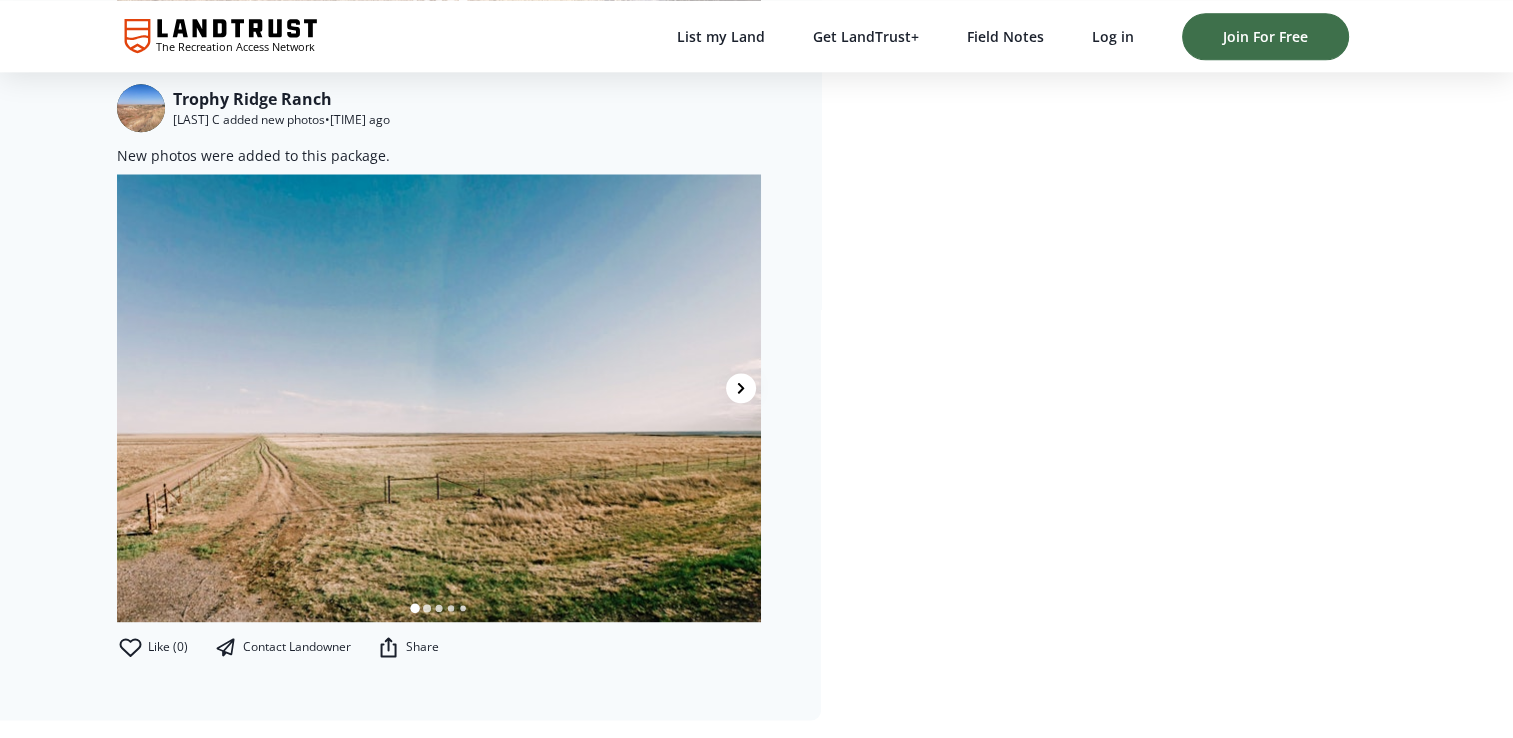 click at bounding box center [741, 388] 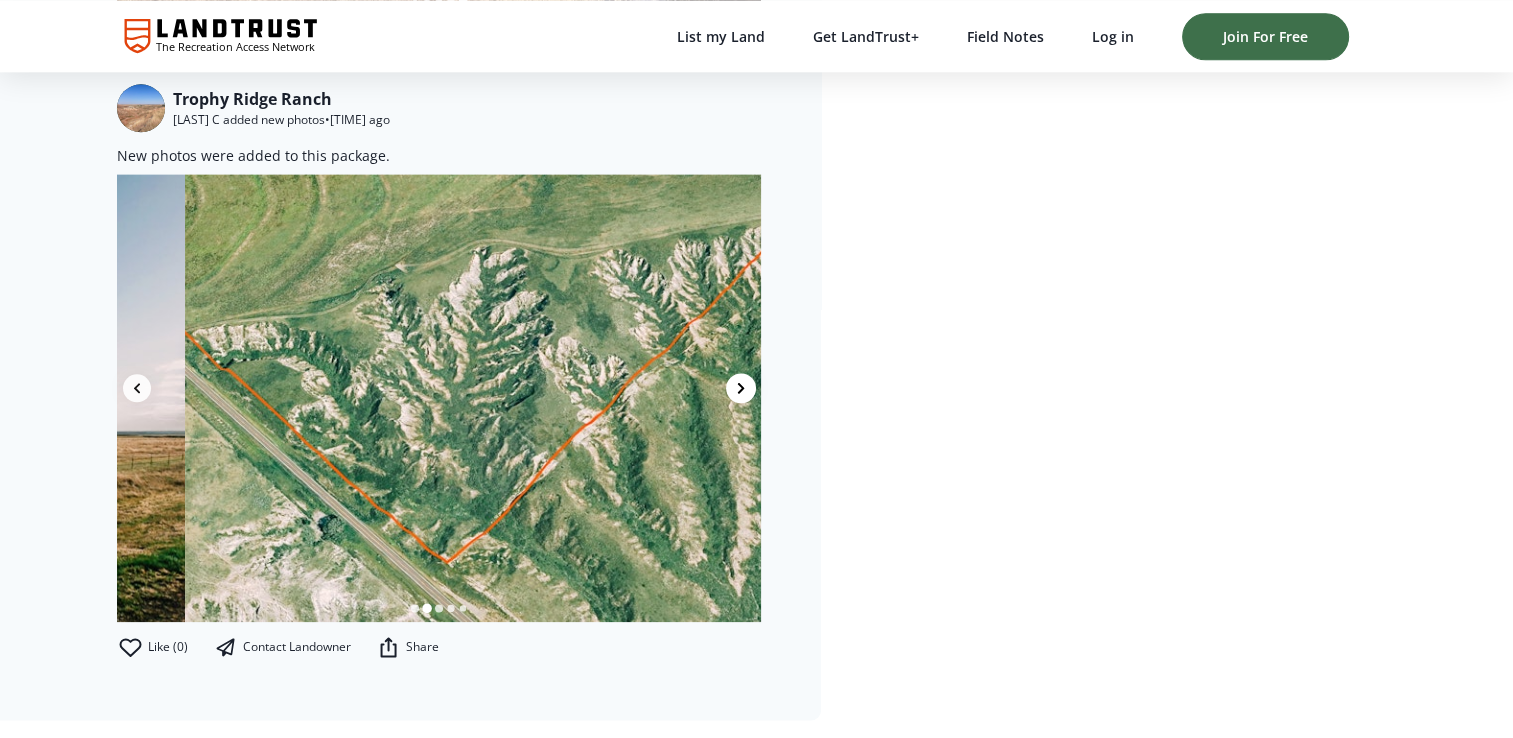 scroll, scrollTop: 0, scrollLeft: 644, axis: horizontal 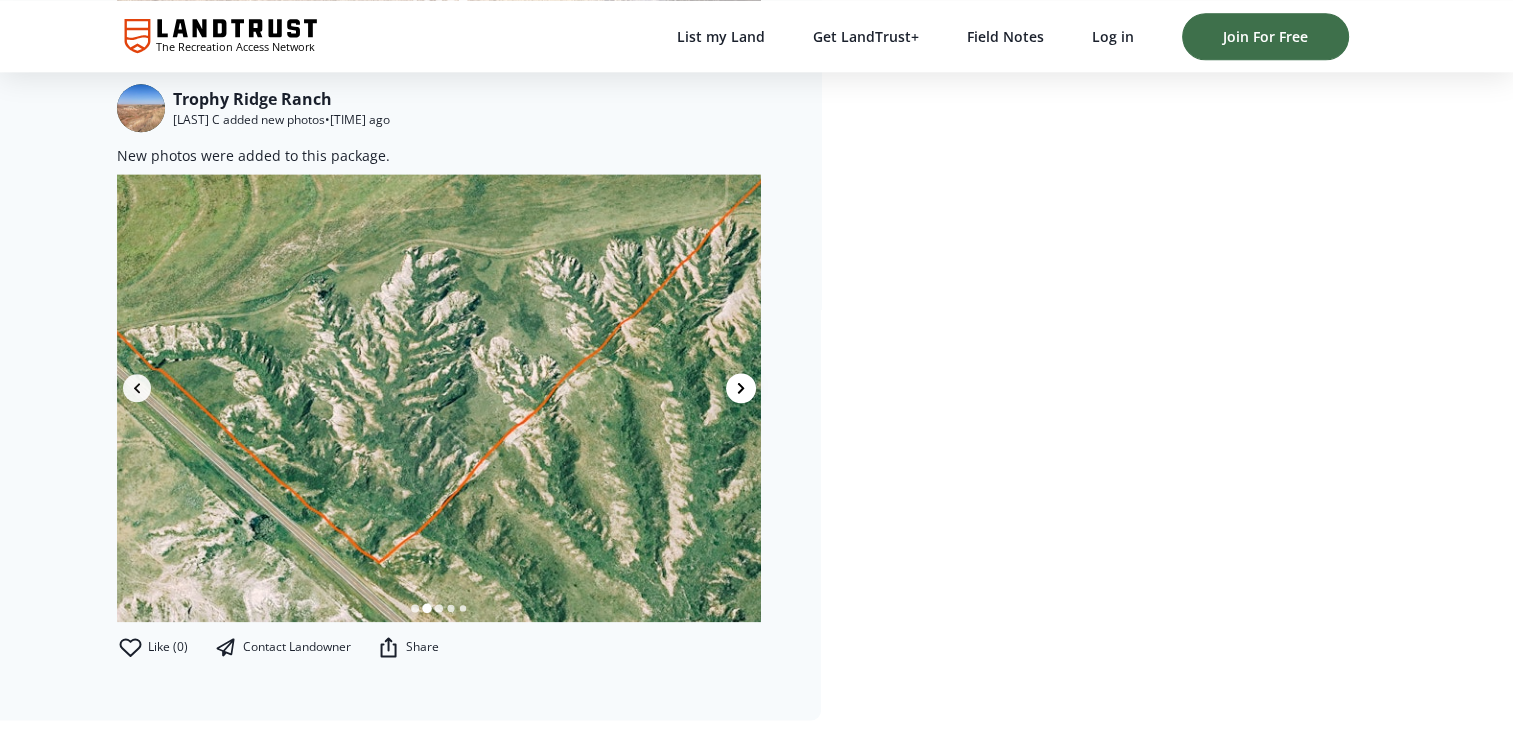 click 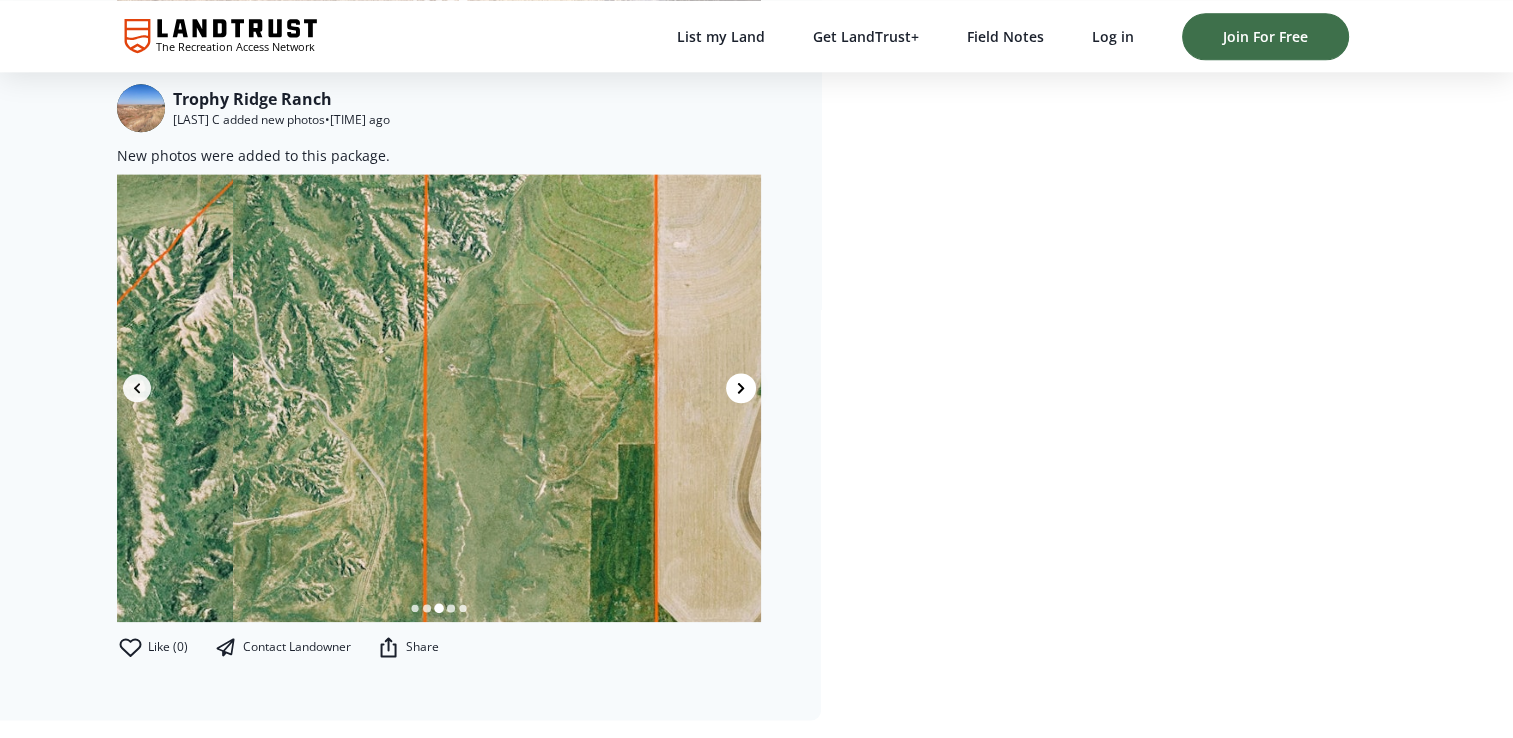 scroll, scrollTop: 0, scrollLeft: 1288, axis: horizontal 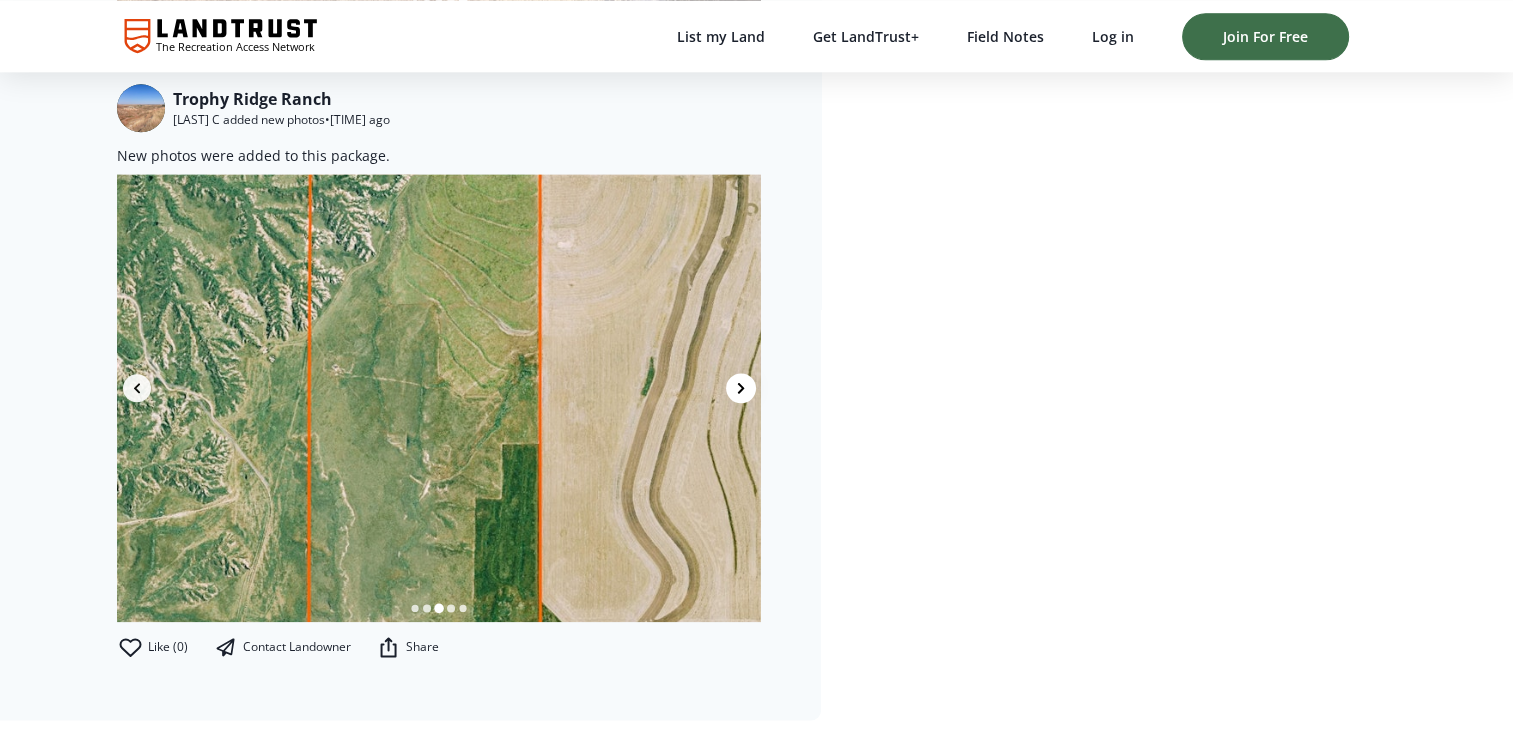click 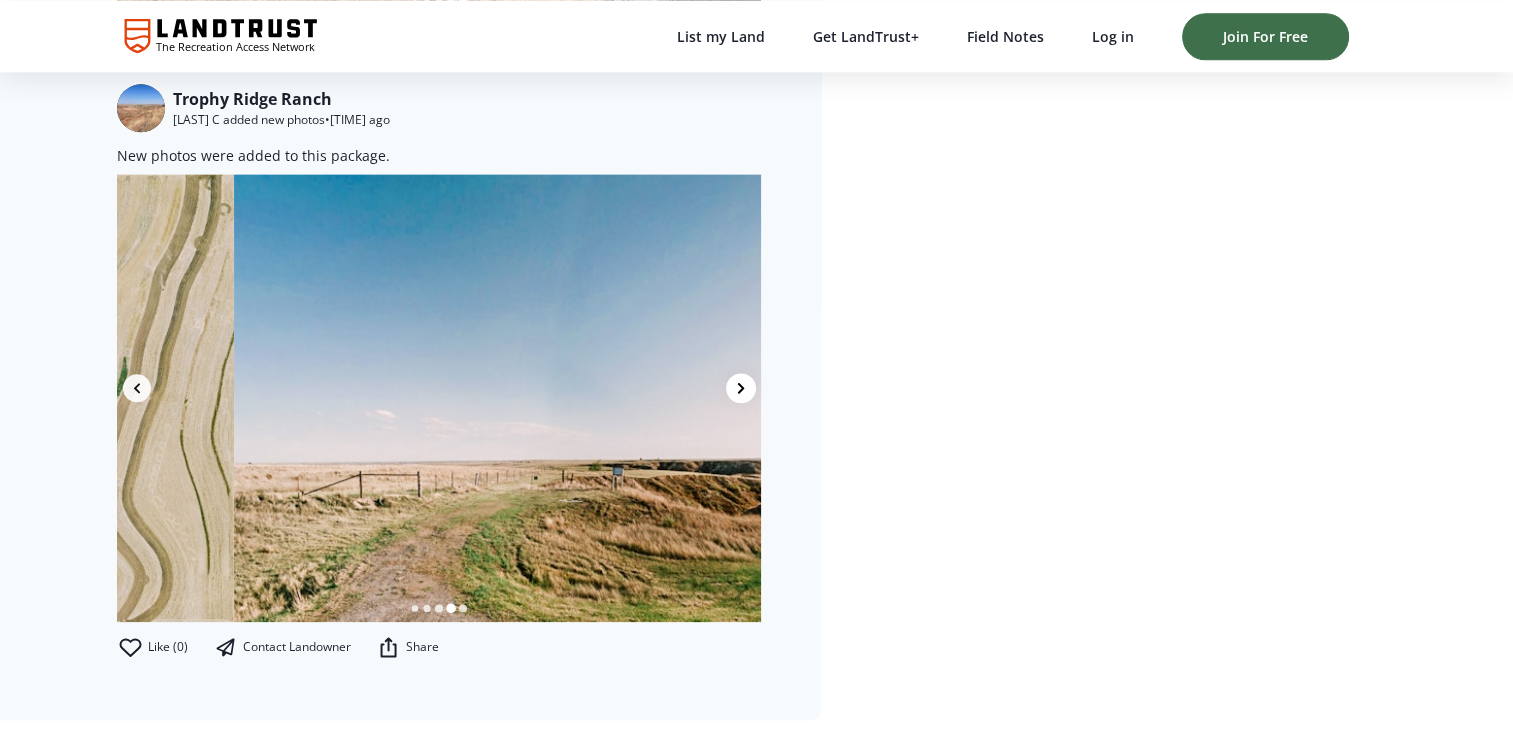 scroll, scrollTop: 0, scrollLeft: 1932, axis: horizontal 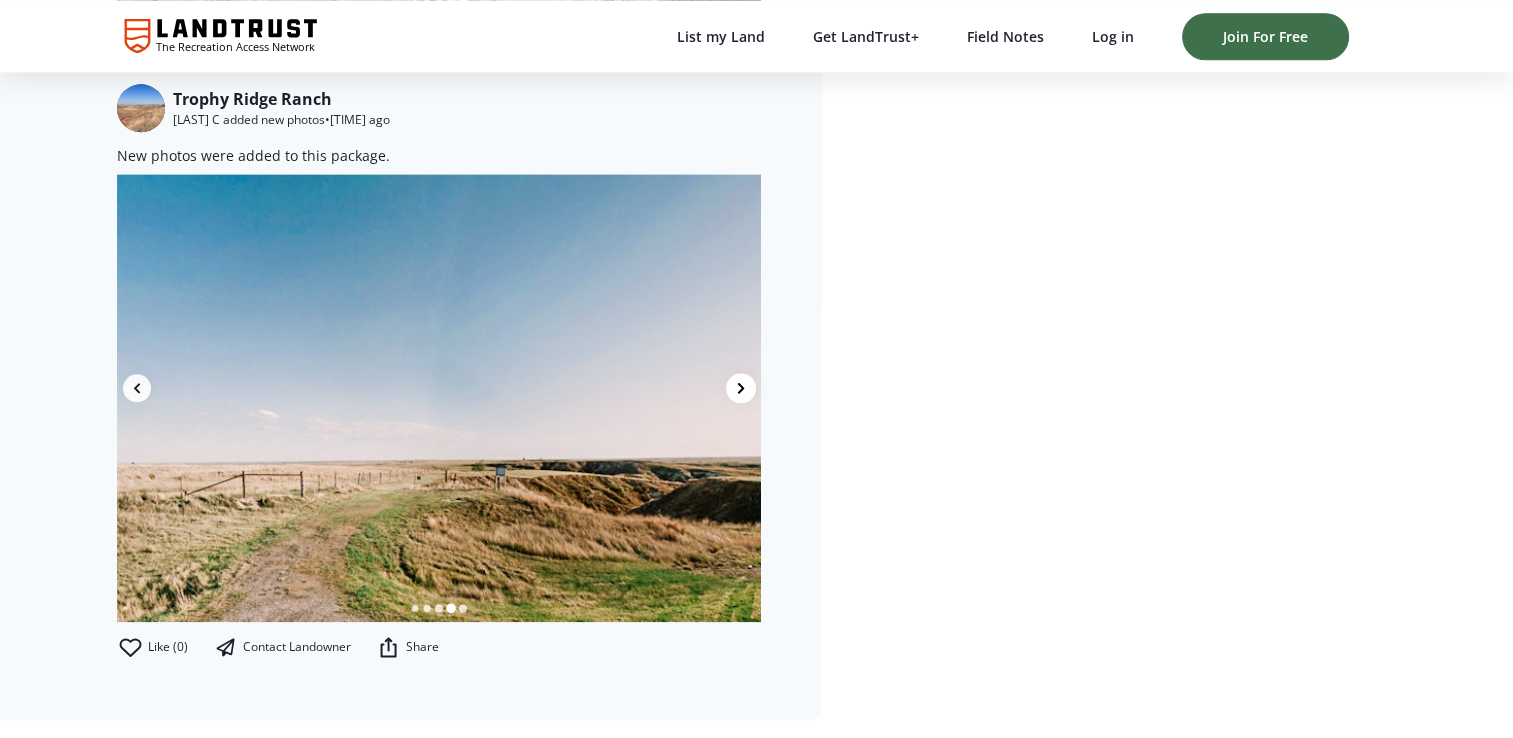 click 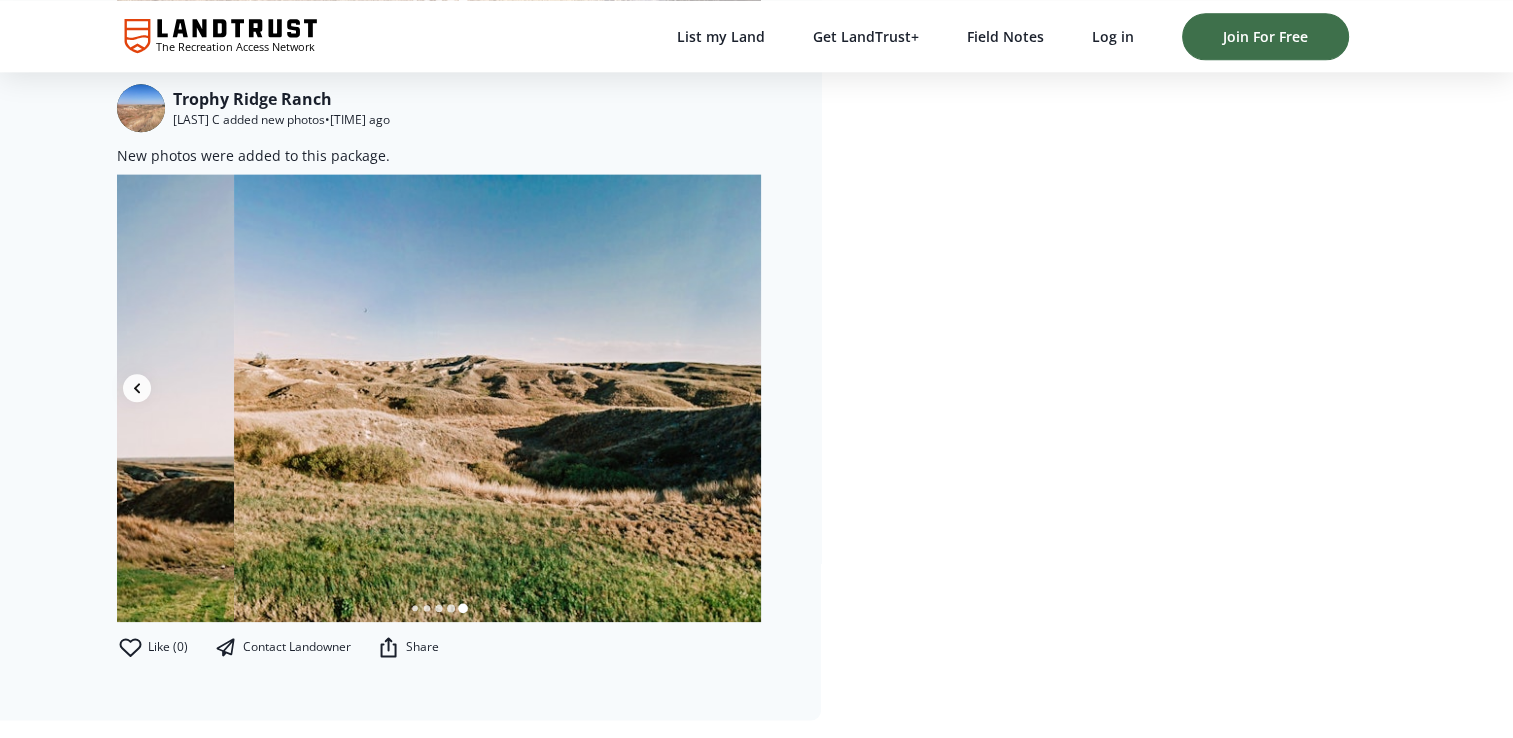 scroll, scrollTop: 0, scrollLeft: 2576, axis: horizontal 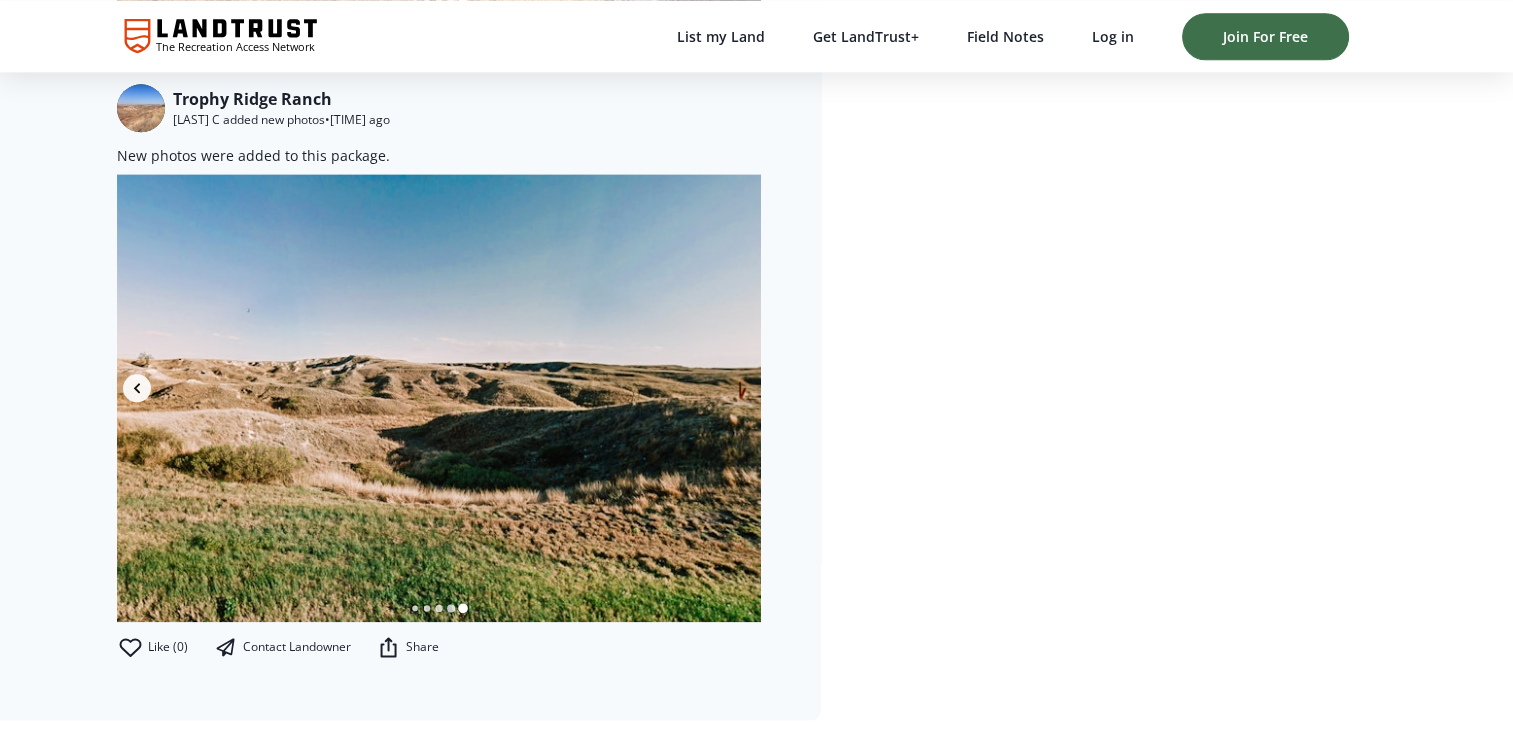 click at bounding box center [439, 398] 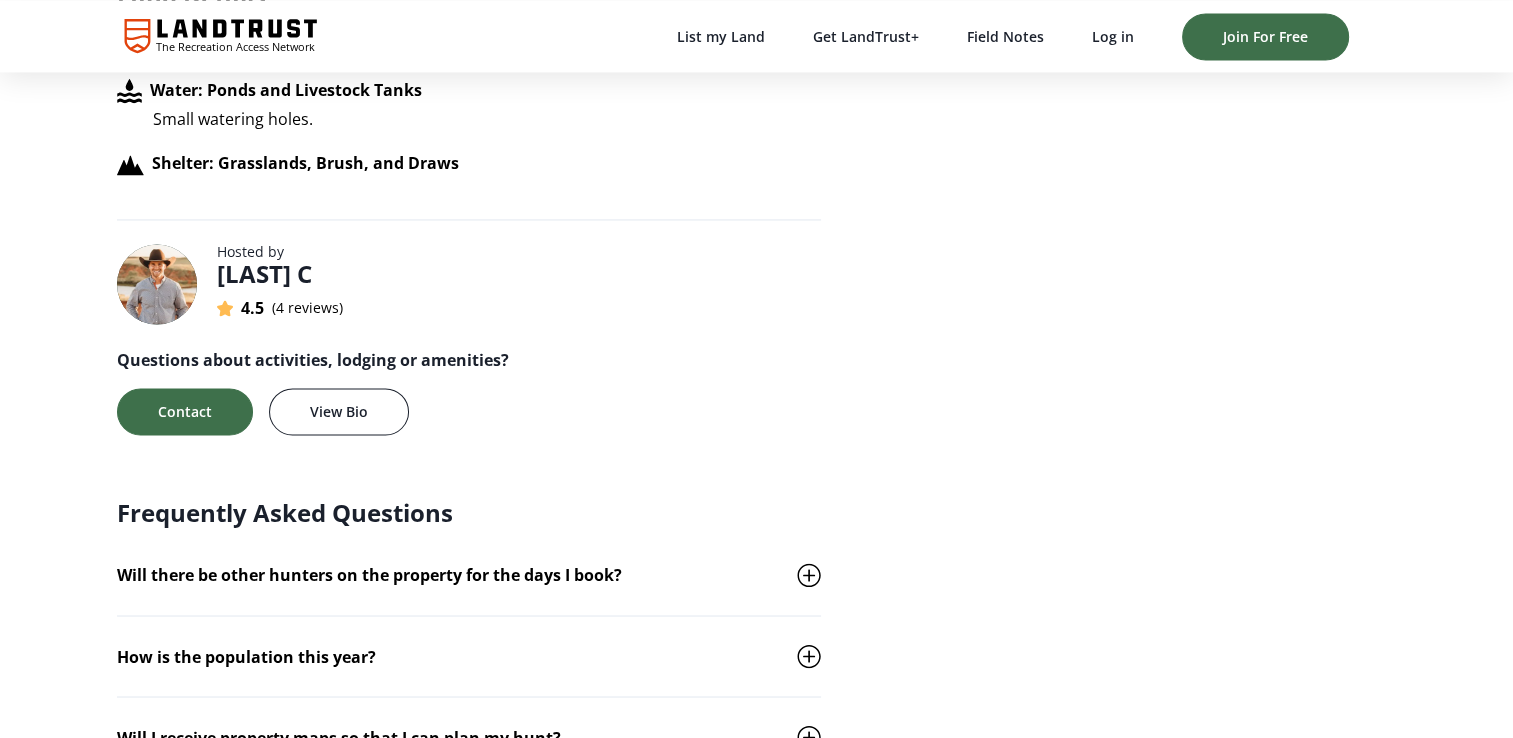 scroll, scrollTop: 3300, scrollLeft: 0, axis: vertical 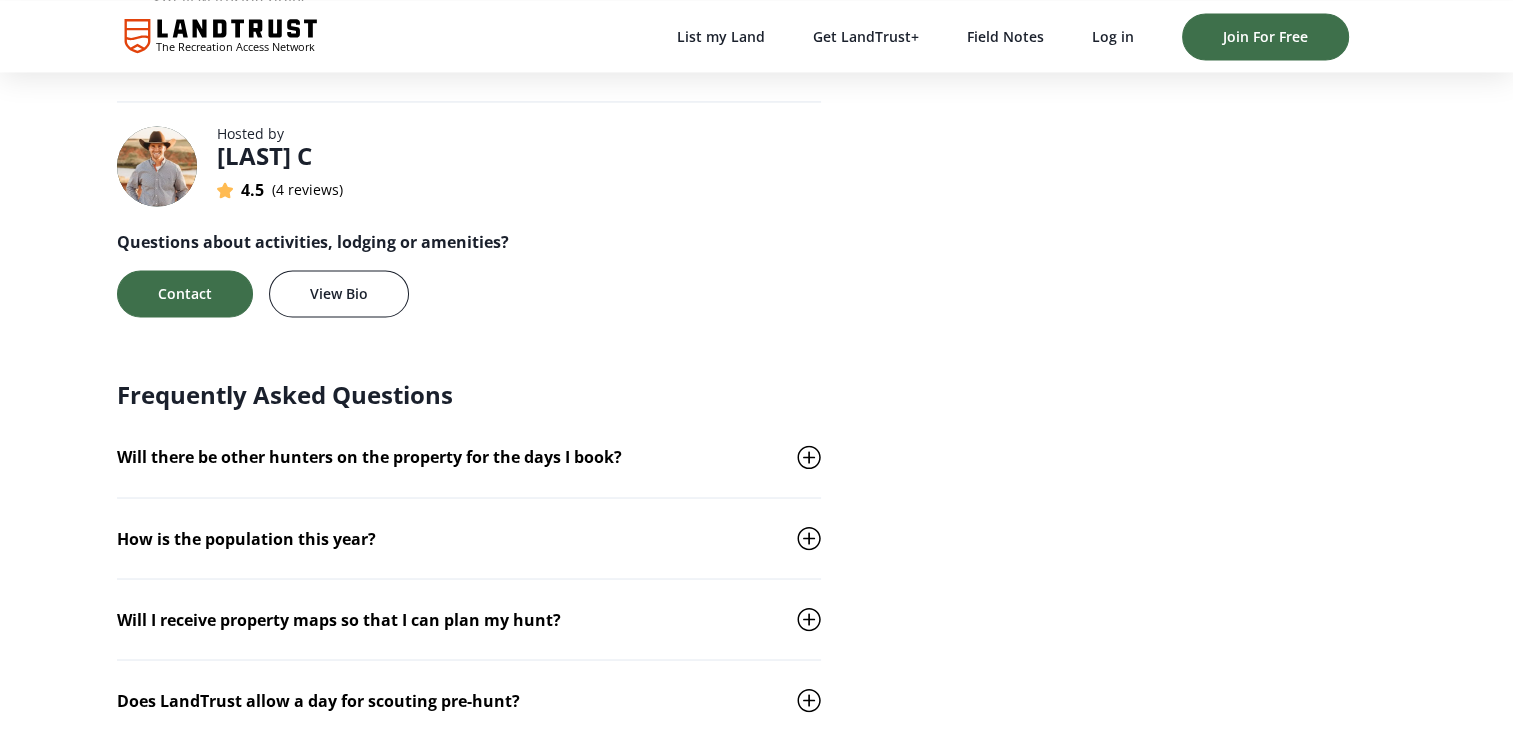click on "4 reviews" at bounding box center (307, 189) 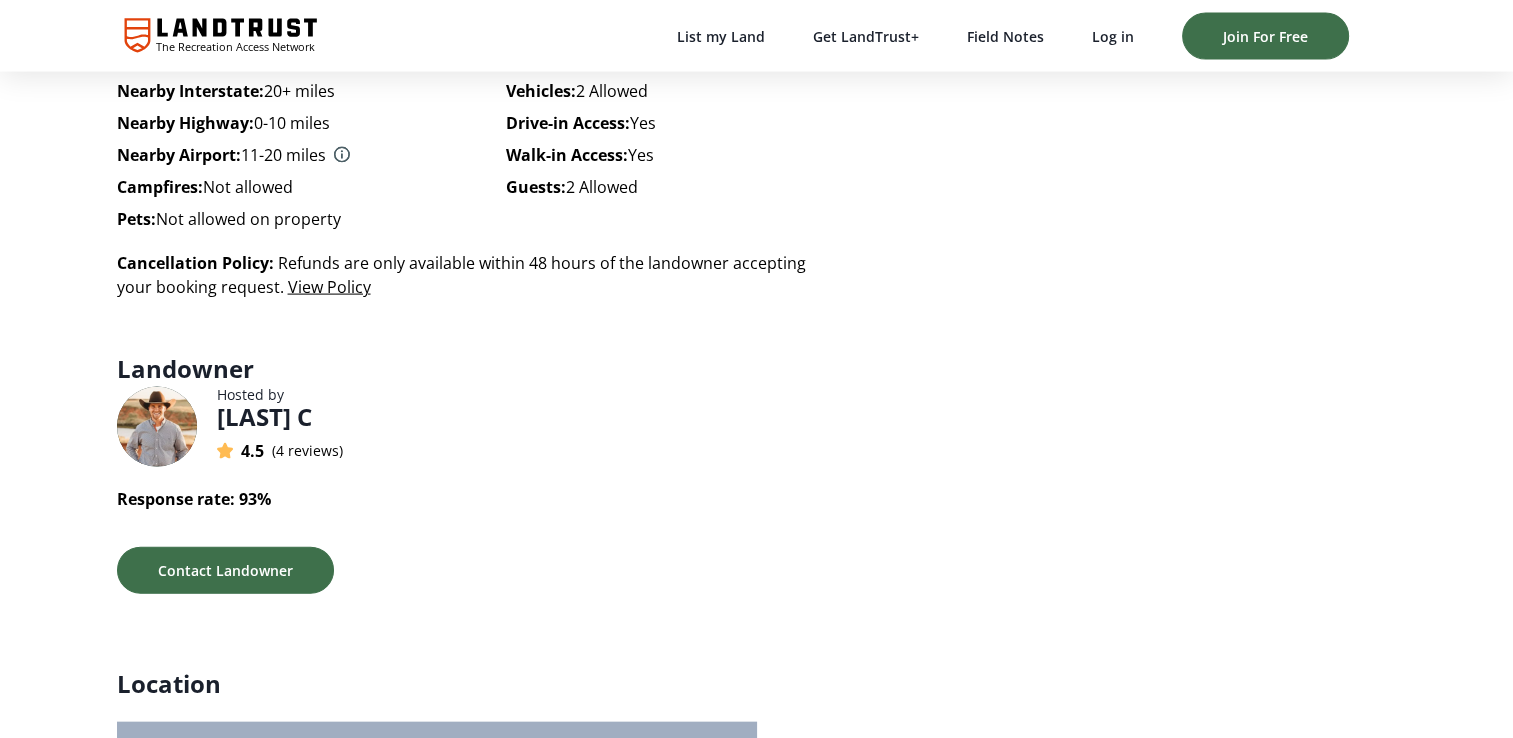 scroll, scrollTop: 4200, scrollLeft: 0, axis: vertical 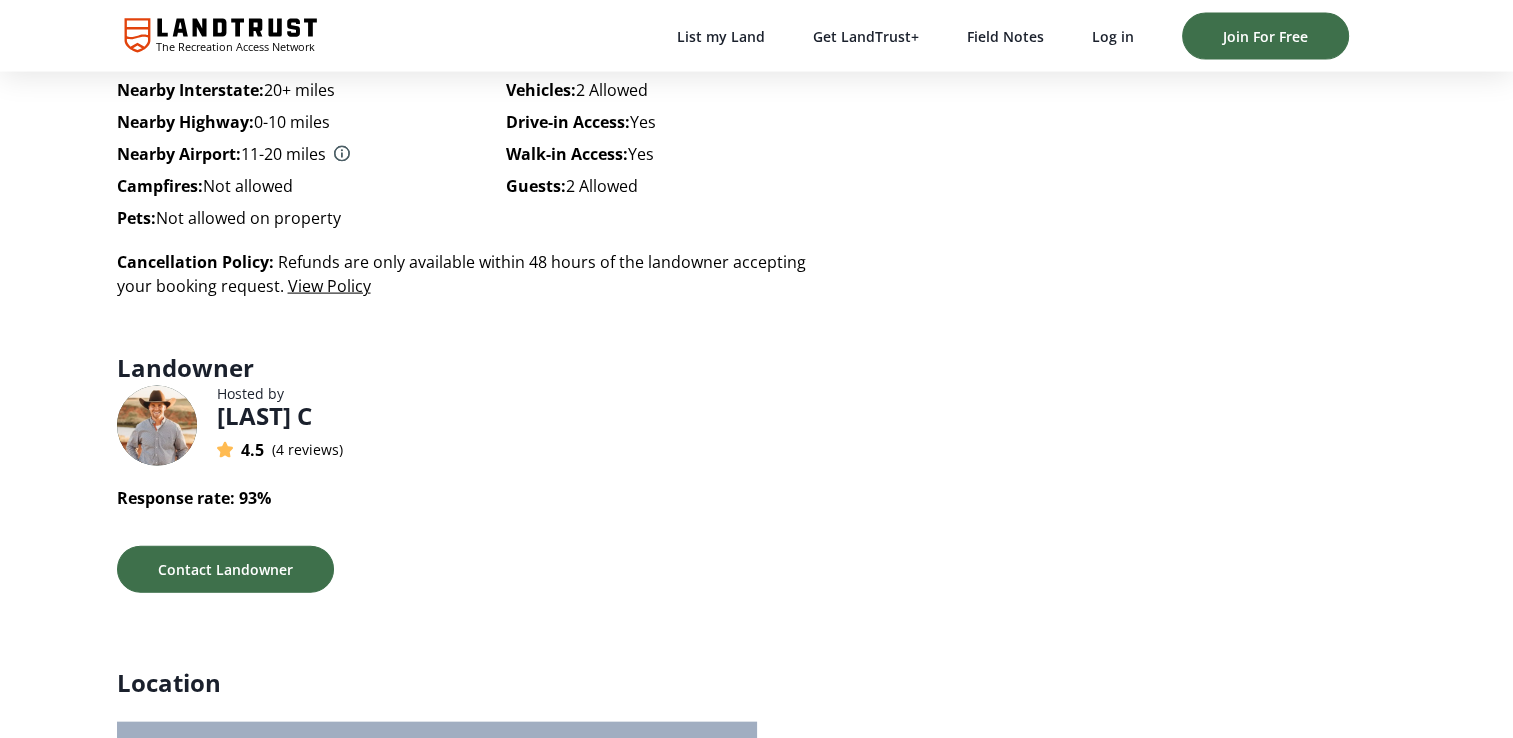 click on "4 reviews" at bounding box center [307, 449] 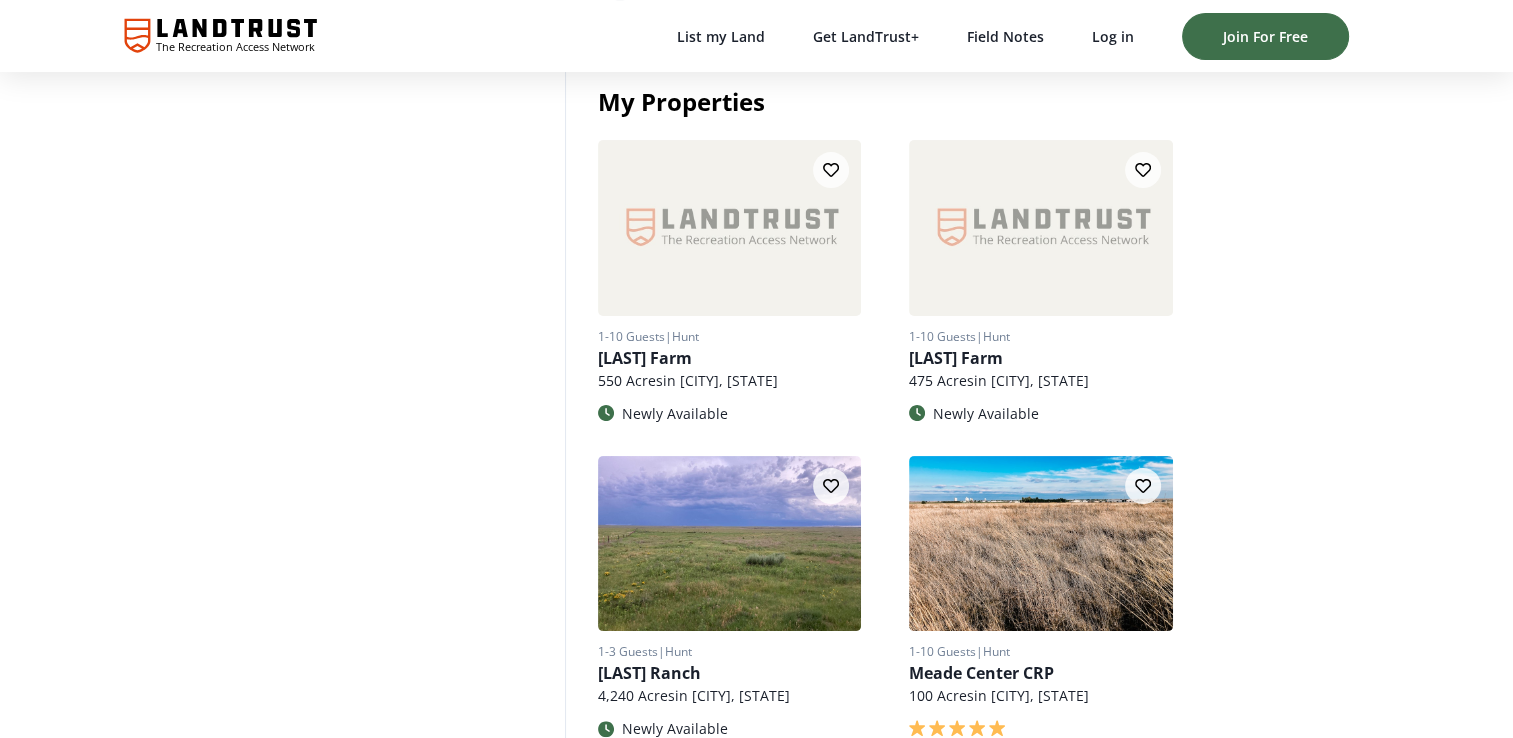 scroll, scrollTop: 0, scrollLeft: 0, axis: both 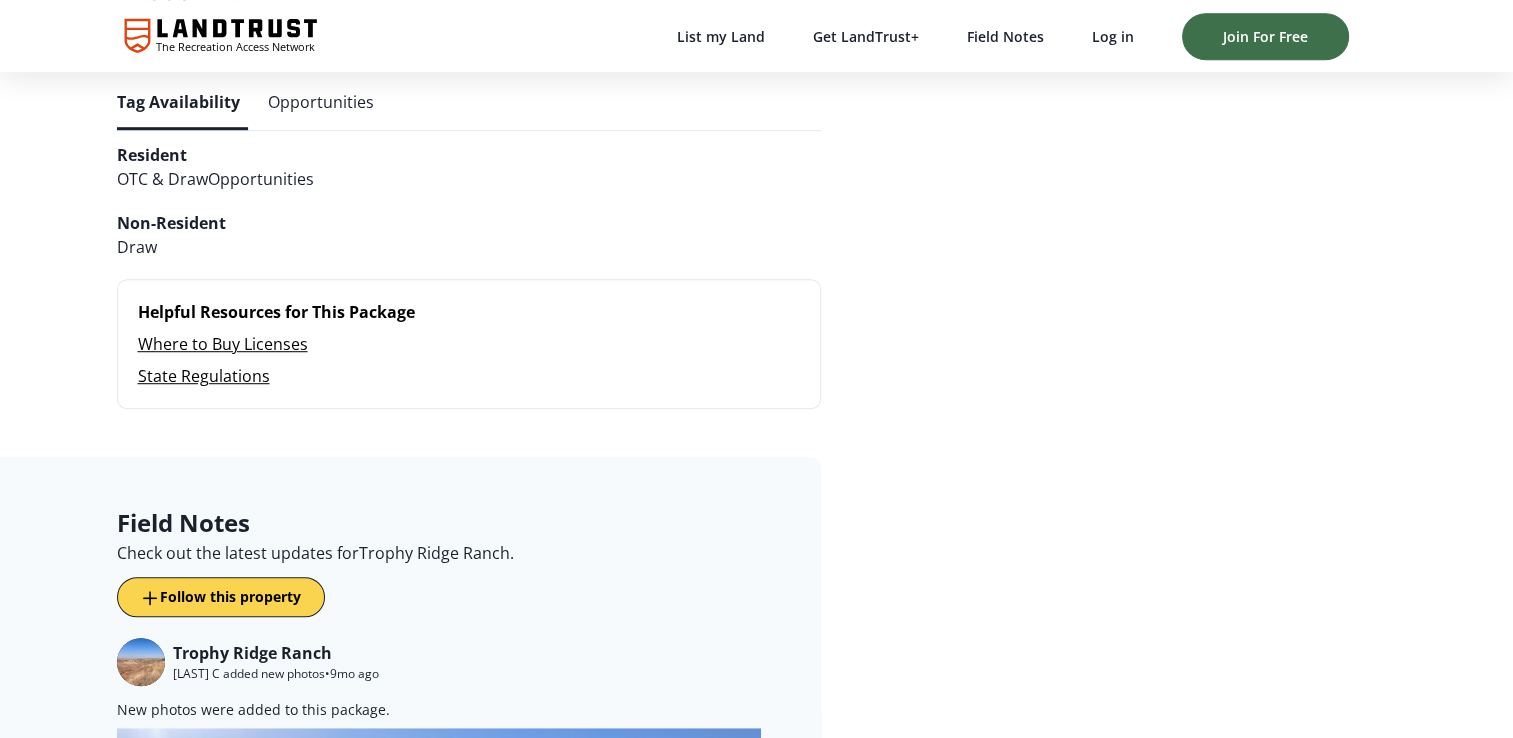 click on "Opportunities" at bounding box center (321, 102) 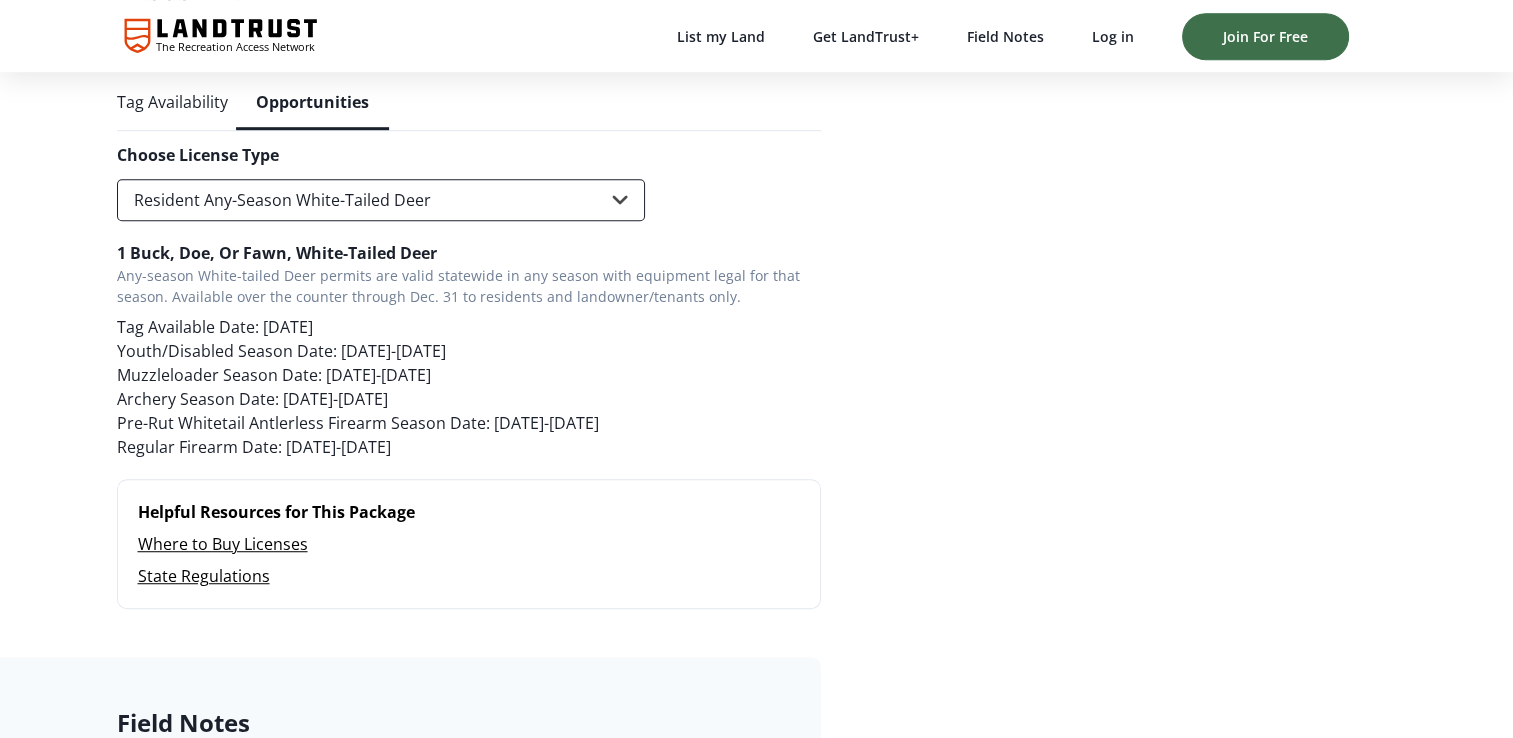 click on "Resident Any-Season White-Tailed Deer Resident Firearm Either-Species/Either-Sex: West Resident Muzzleloader Either-Species/Either-Sex: West Resident Archery Either-Species/Either-Sex: Statewide Nonresident Muzzleloader White-tailed Deer Combo Nonresident Archery White-tailed Deer Combo Nonresident Firearm White-tailed Deer Combo" at bounding box center (381, 200) 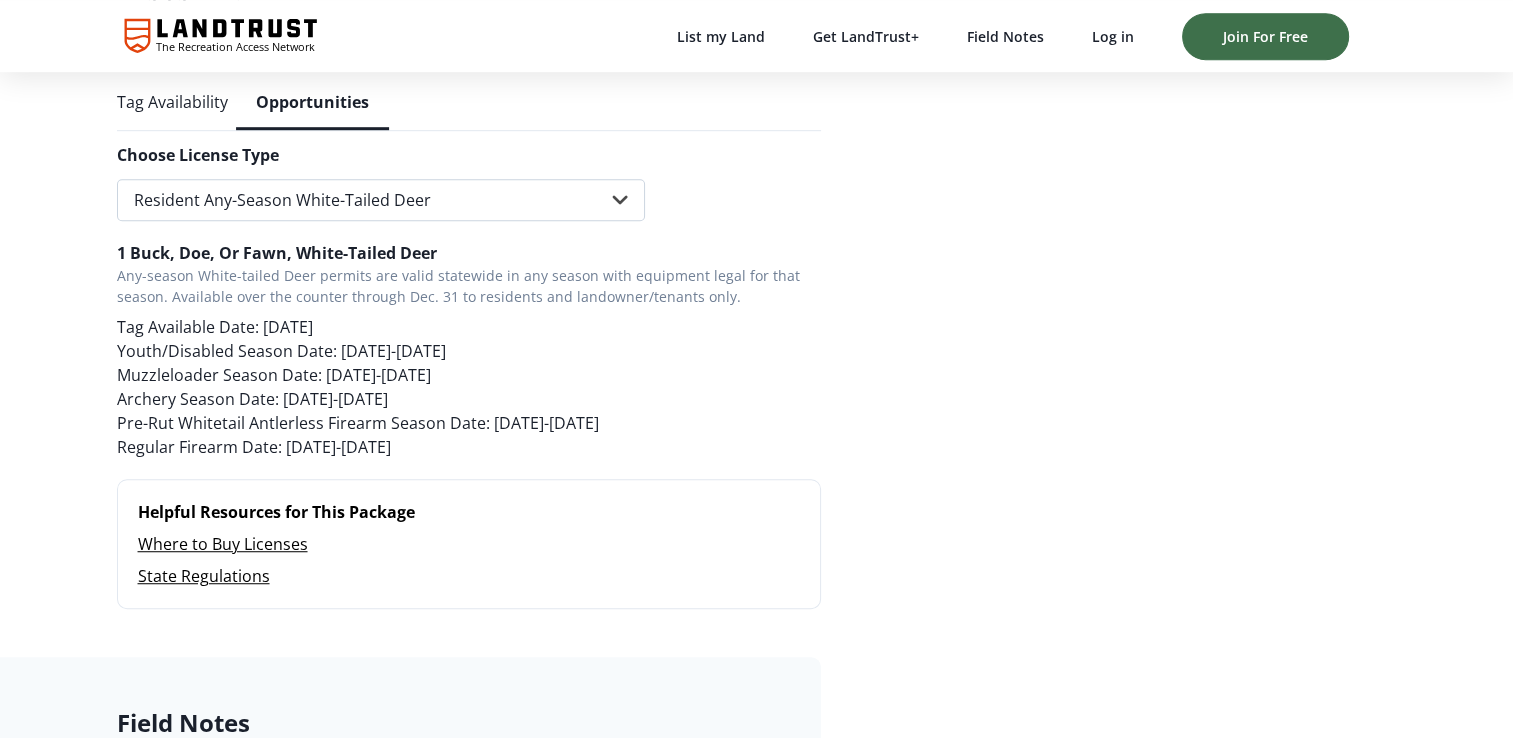 select on "Resident Archery Either-Species/Either-Sex: Statewide" 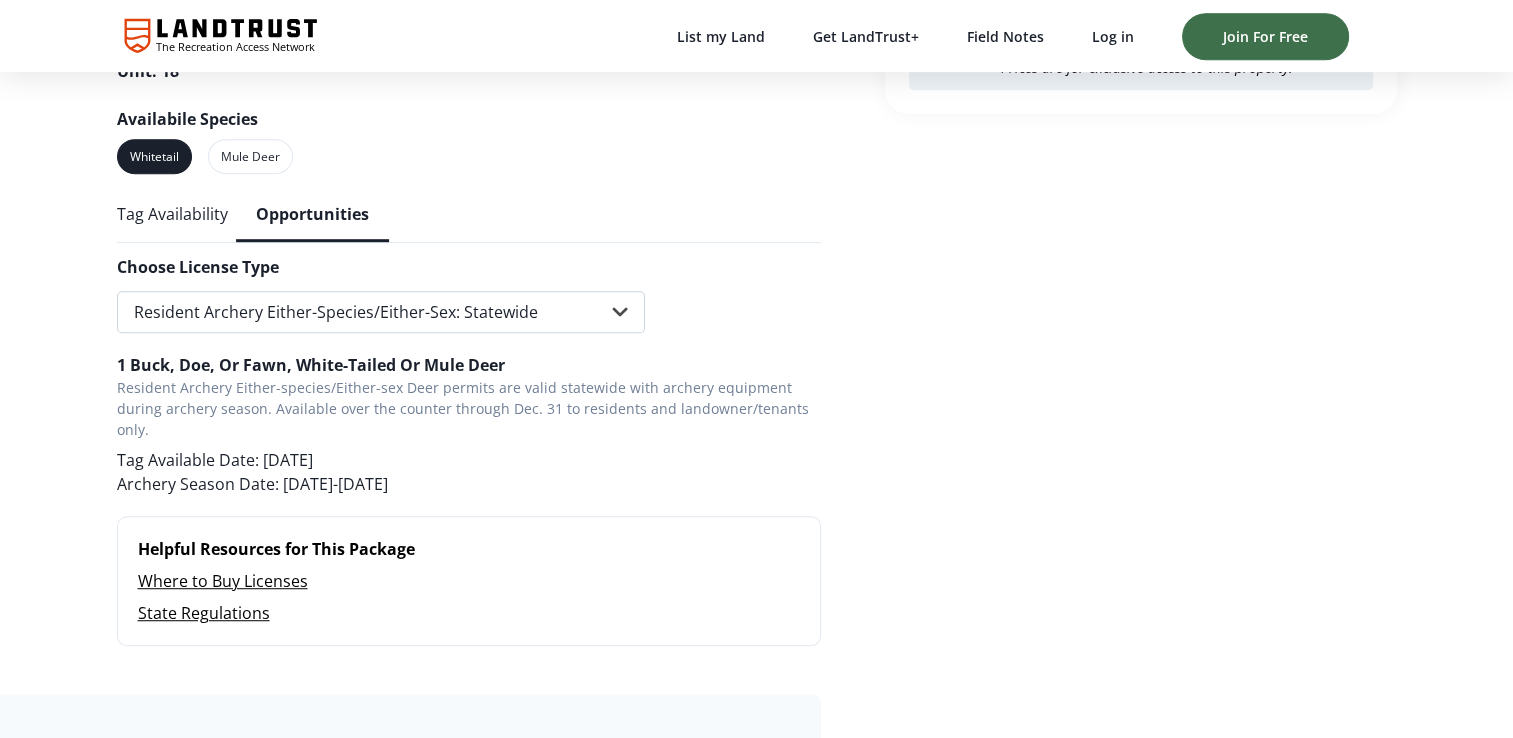 scroll, scrollTop: 1036, scrollLeft: 0, axis: vertical 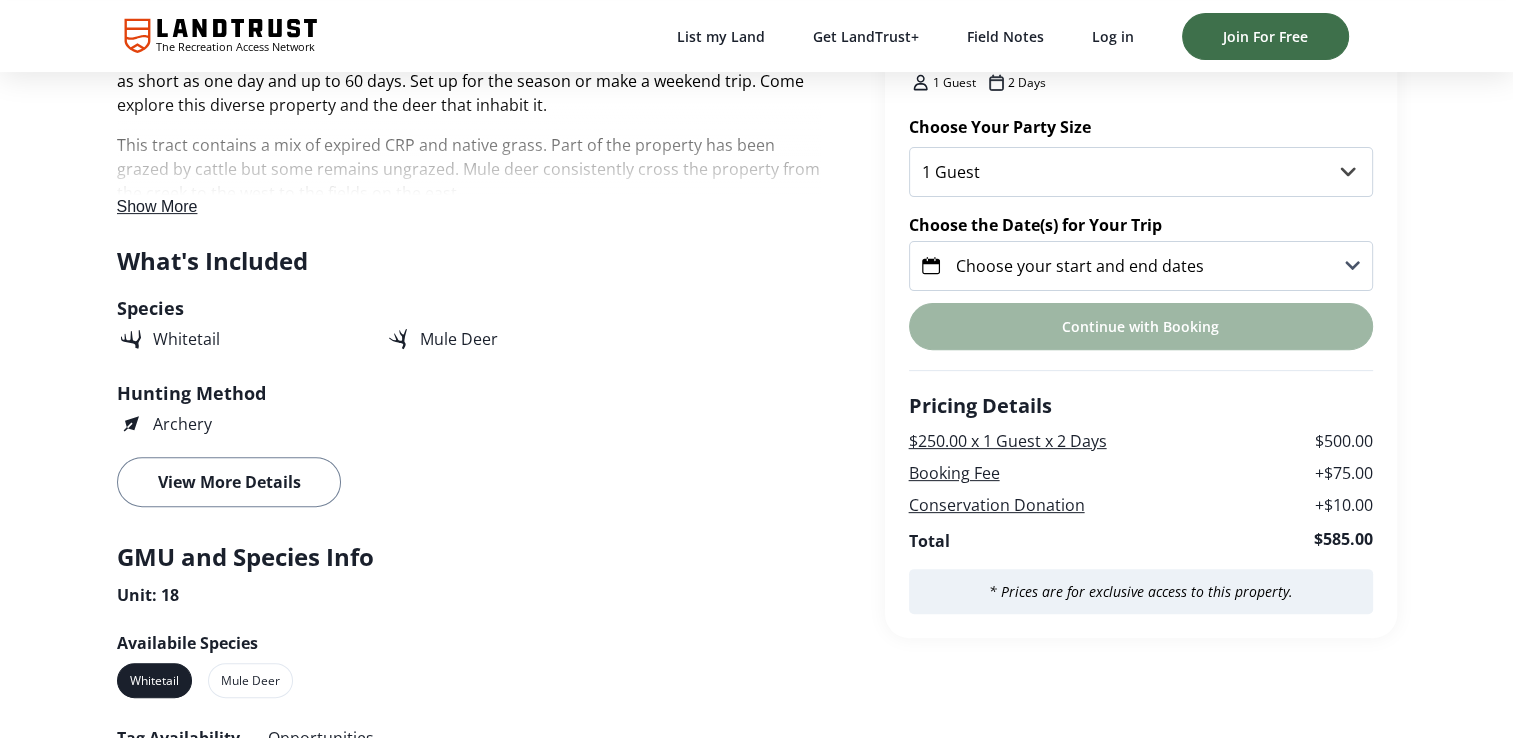 click on "View More Details" at bounding box center [229, 482] 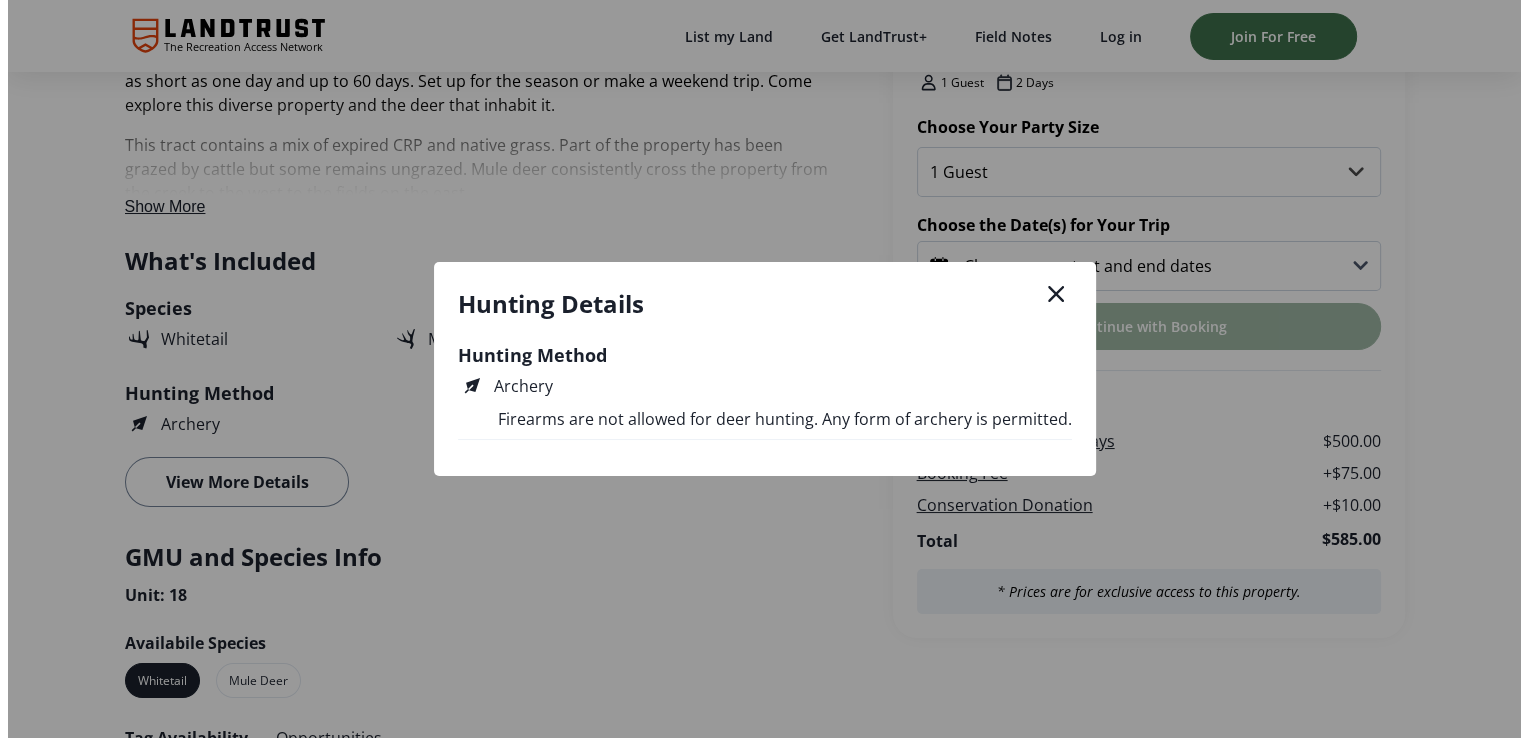 scroll, scrollTop: 0, scrollLeft: 0, axis: both 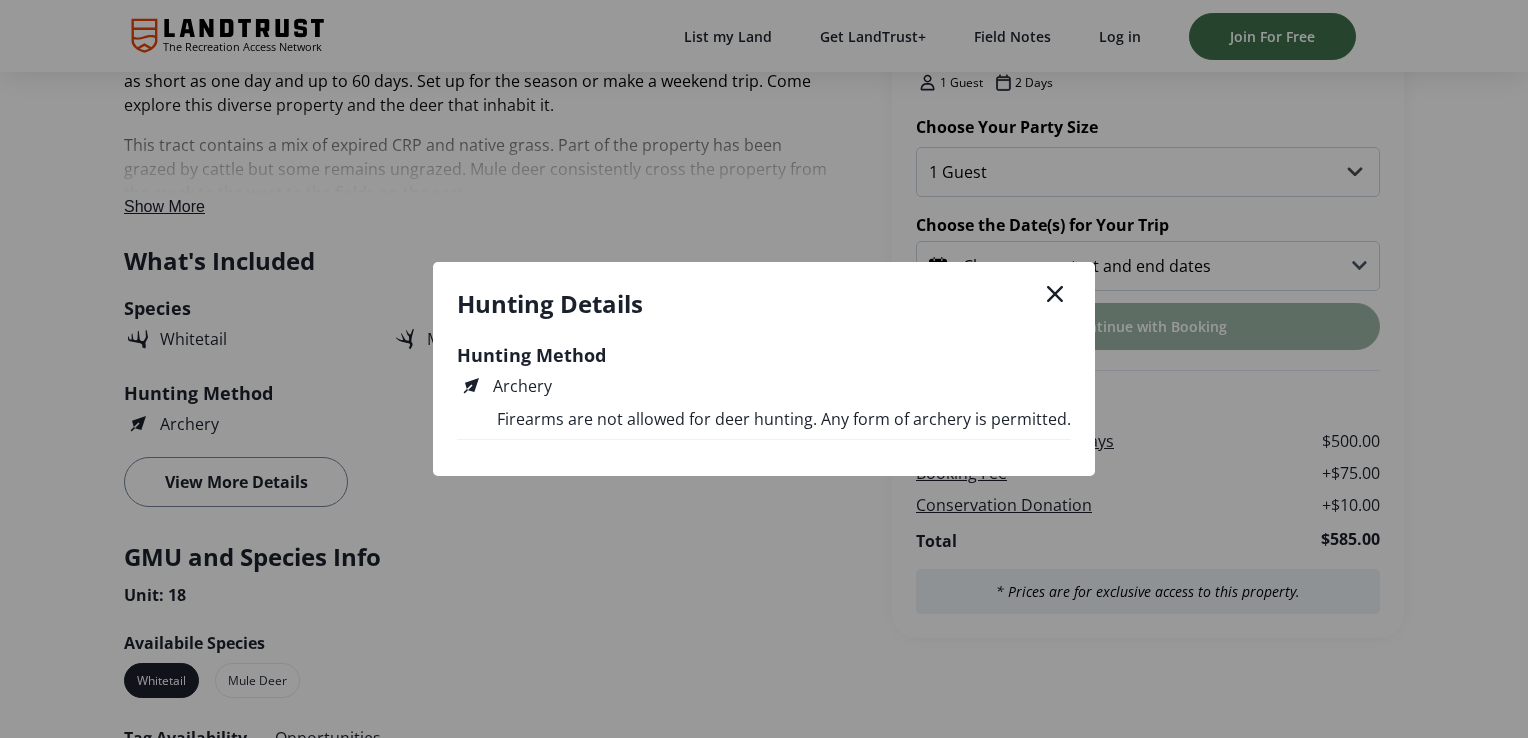 click 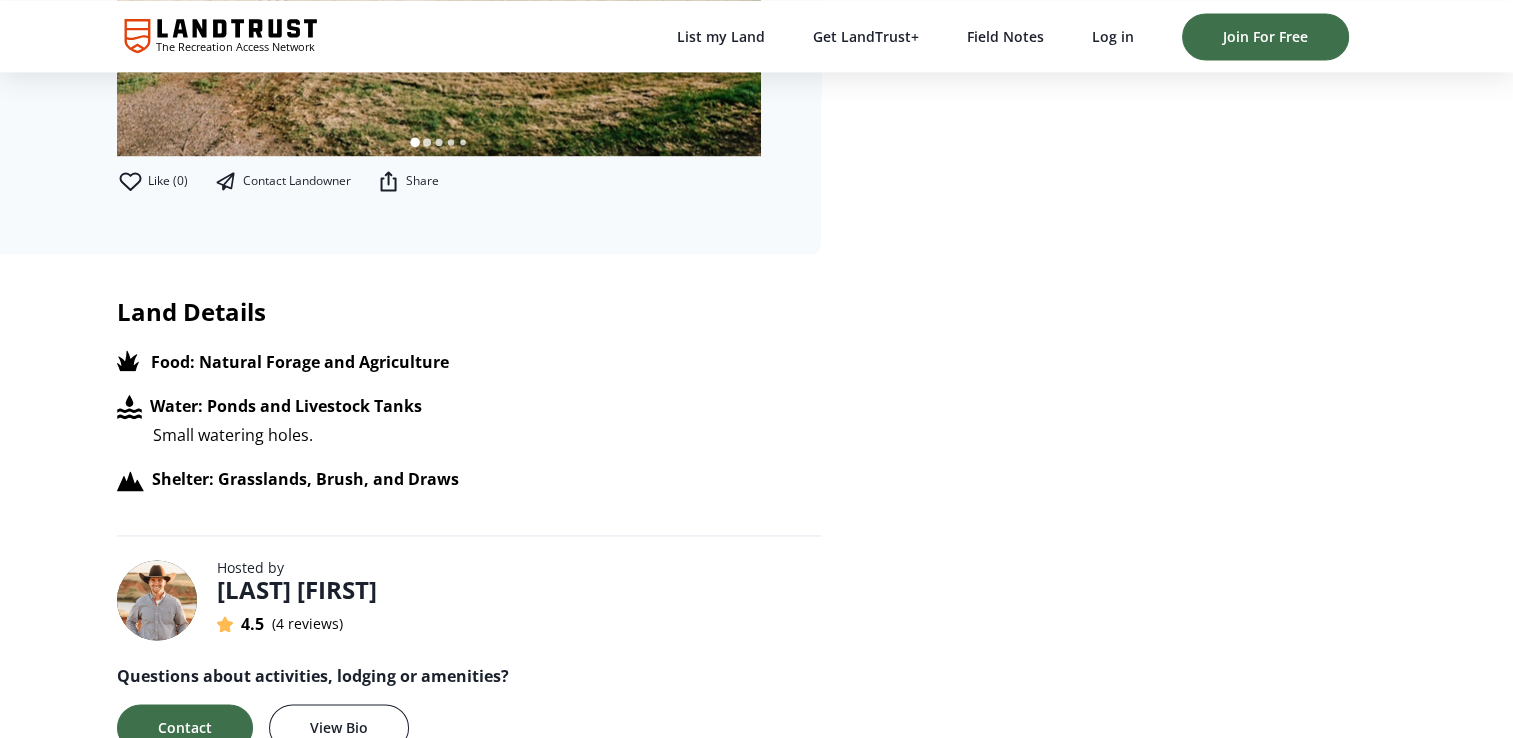 scroll, scrollTop: 2900, scrollLeft: 0, axis: vertical 